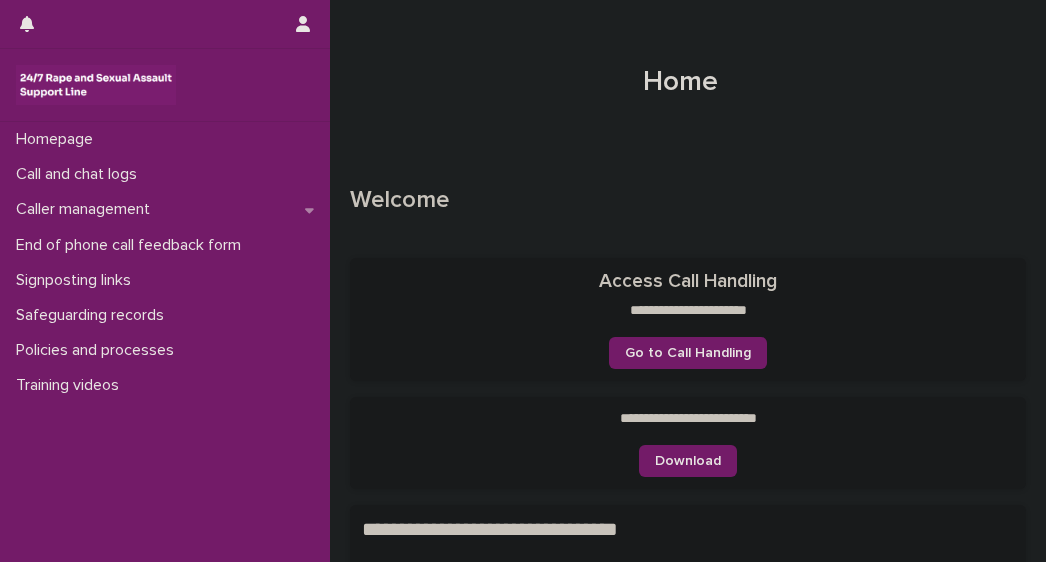 scroll, scrollTop: 0, scrollLeft: 0, axis: both 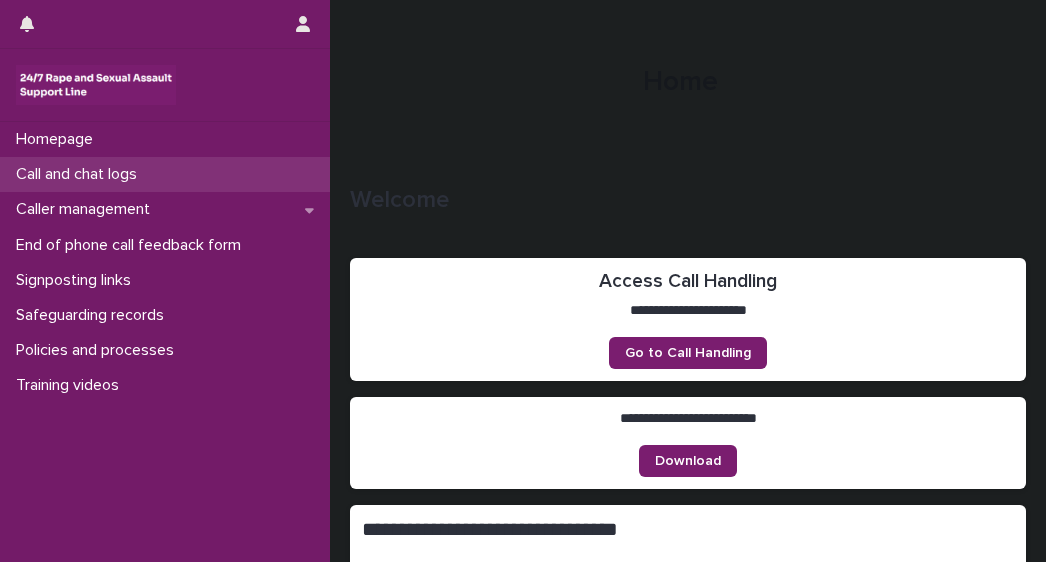 click on "Call and chat logs" at bounding box center [80, 174] 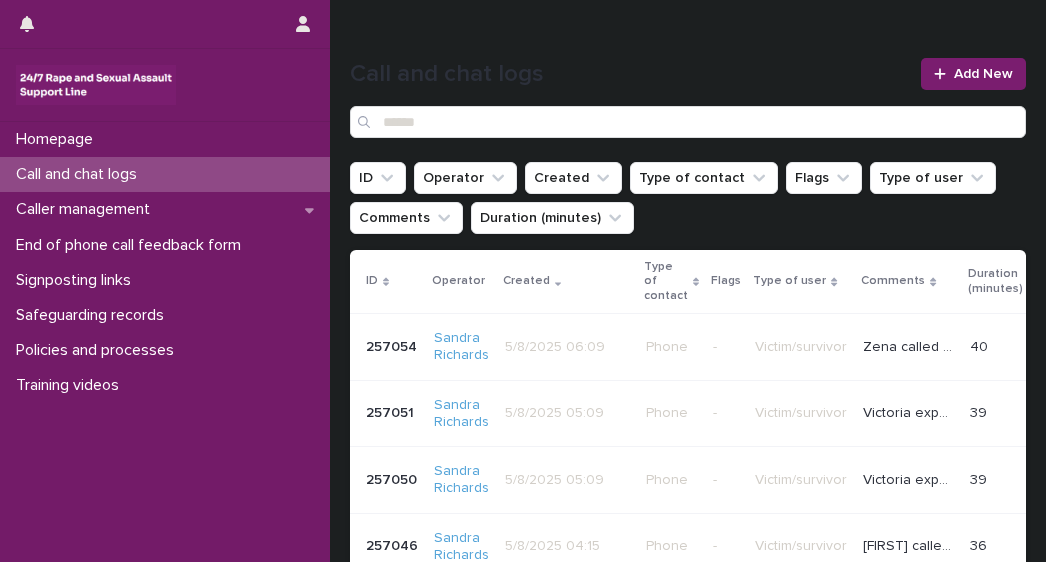 scroll, scrollTop: 146, scrollLeft: 0, axis: vertical 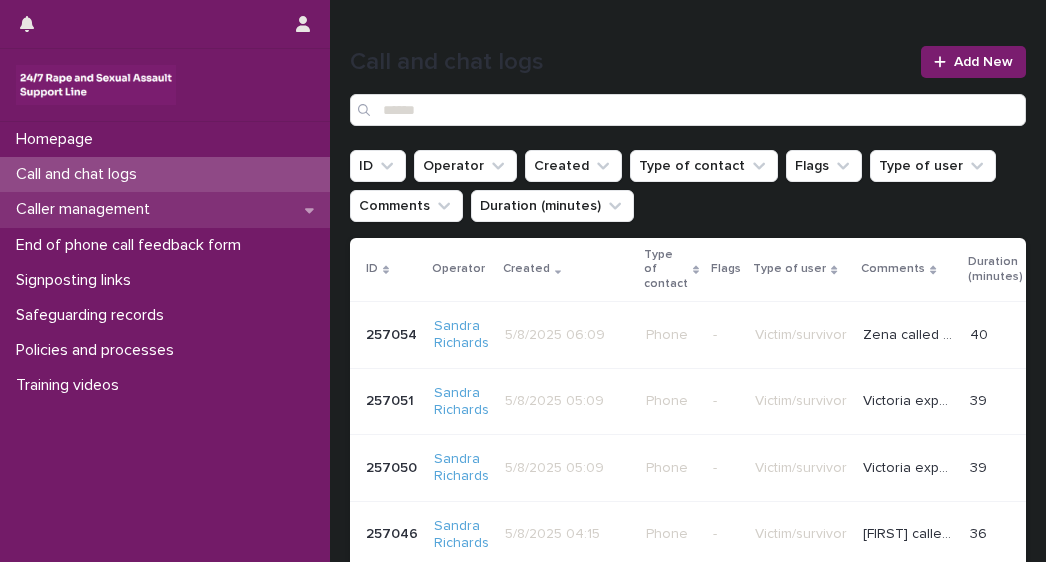click on "Caller management" at bounding box center (87, 209) 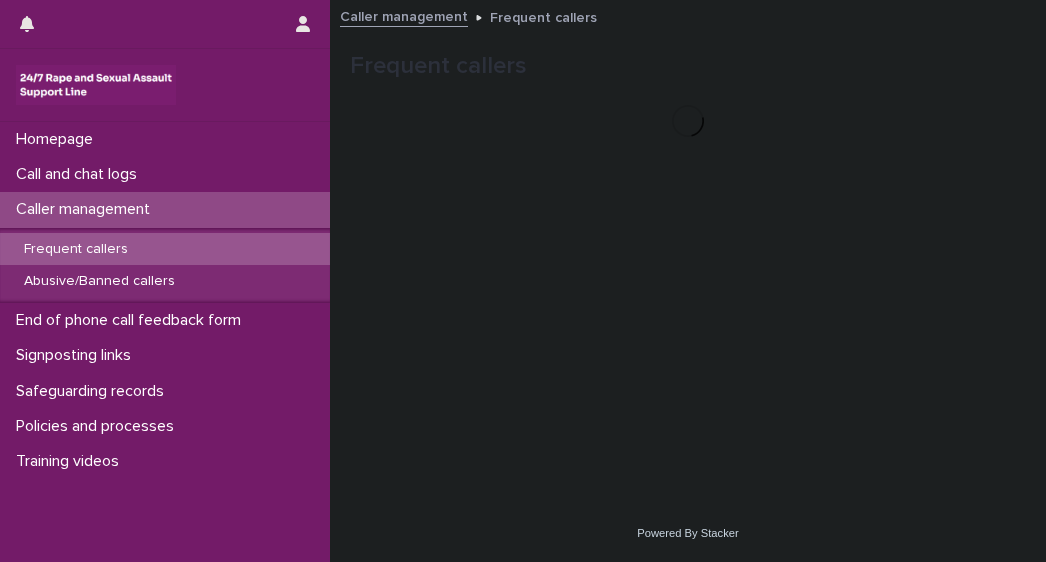 scroll, scrollTop: 0, scrollLeft: 0, axis: both 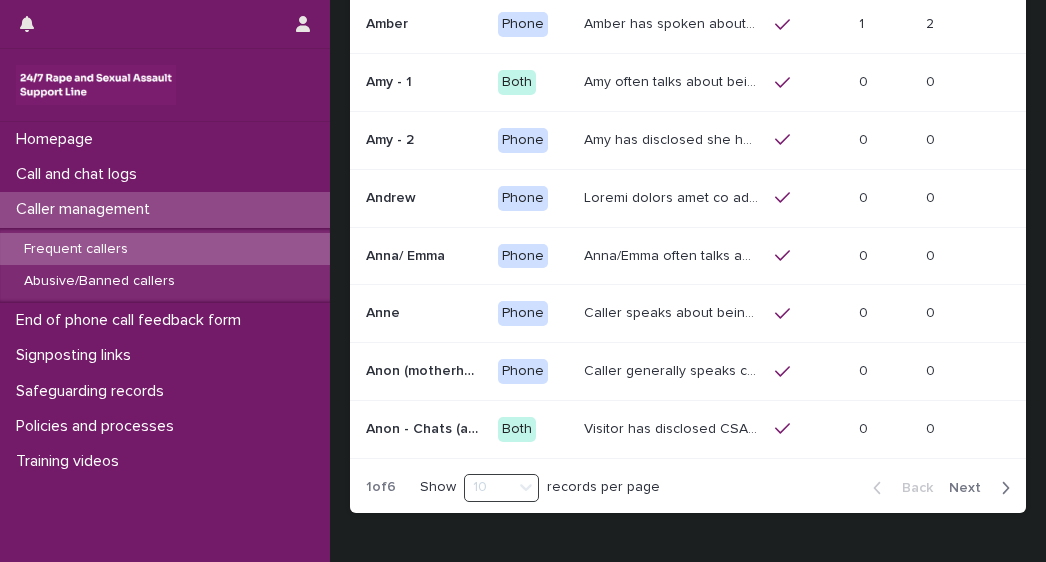 click on "Next" at bounding box center (971, 488) 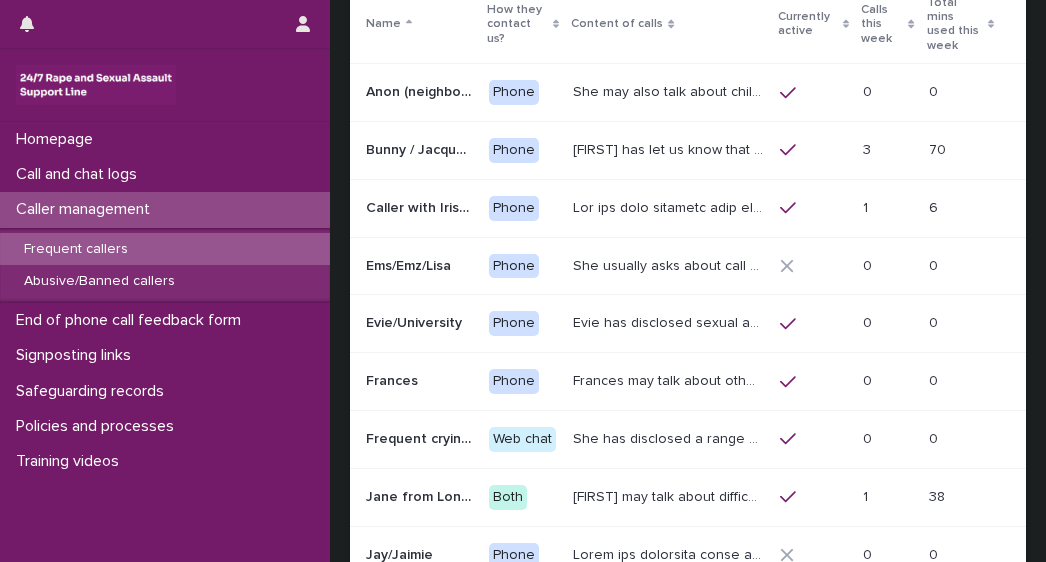 scroll, scrollTop: 216, scrollLeft: 0, axis: vertical 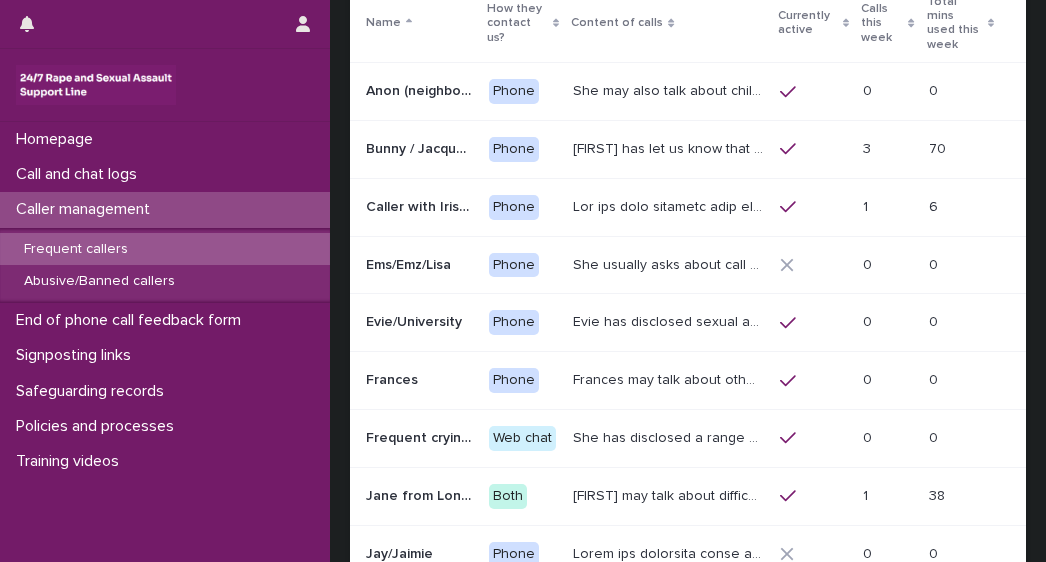 drag, startPoint x: 1028, startPoint y: 354, endPoint x: 1027, endPoint y: 495, distance: 141.00354 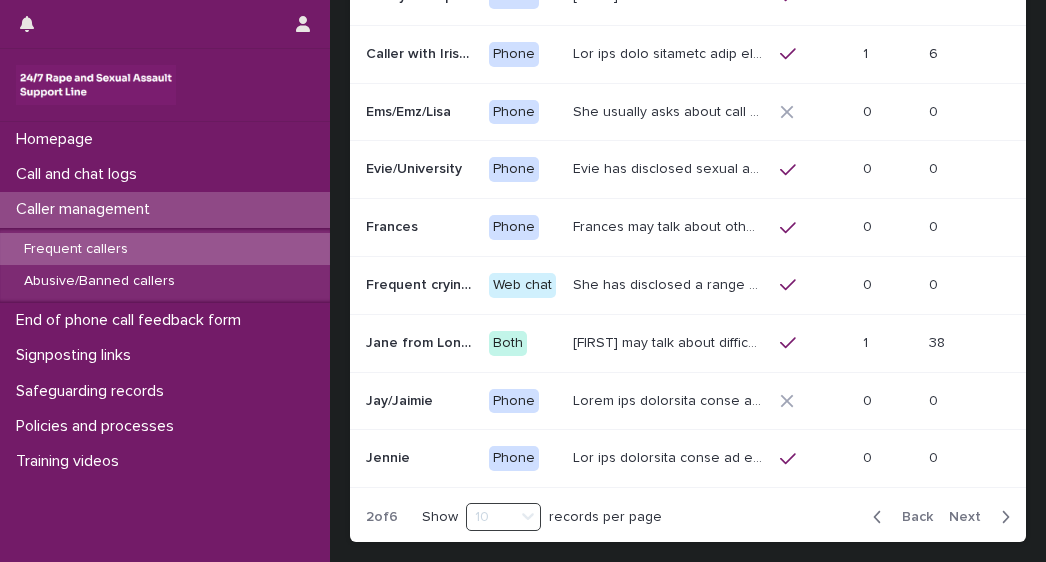 scroll, scrollTop: 370, scrollLeft: 0, axis: vertical 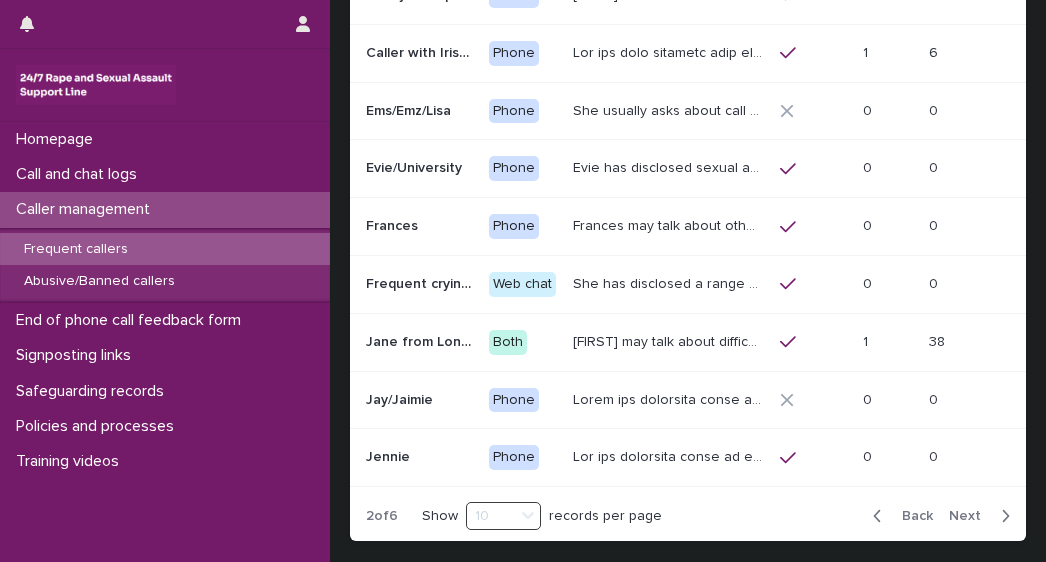 click on "Next" at bounding box center [971, 516] 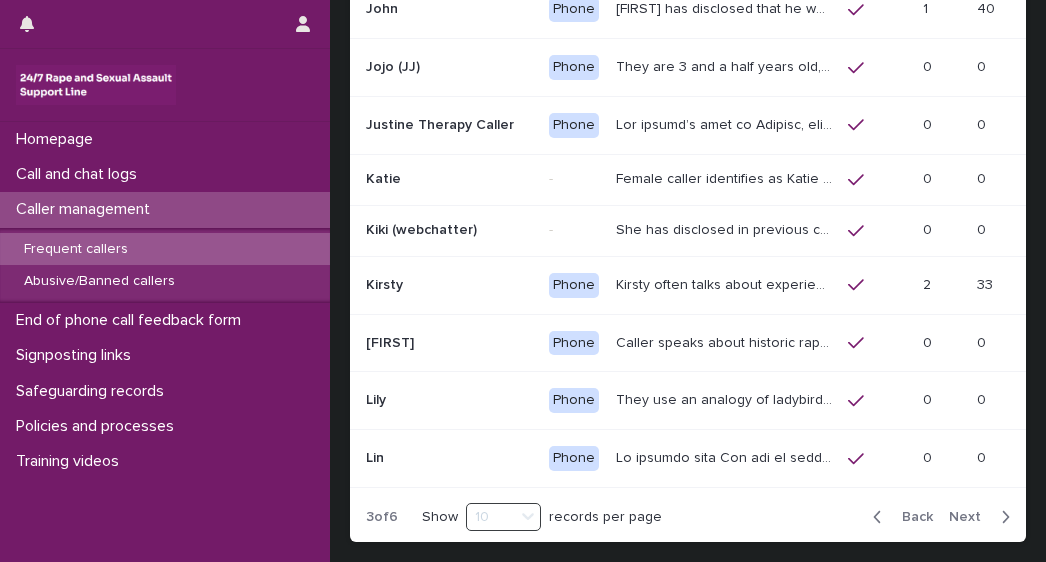 scroll, scrollTop: 378, scrollLeft: 0, axis: vertical 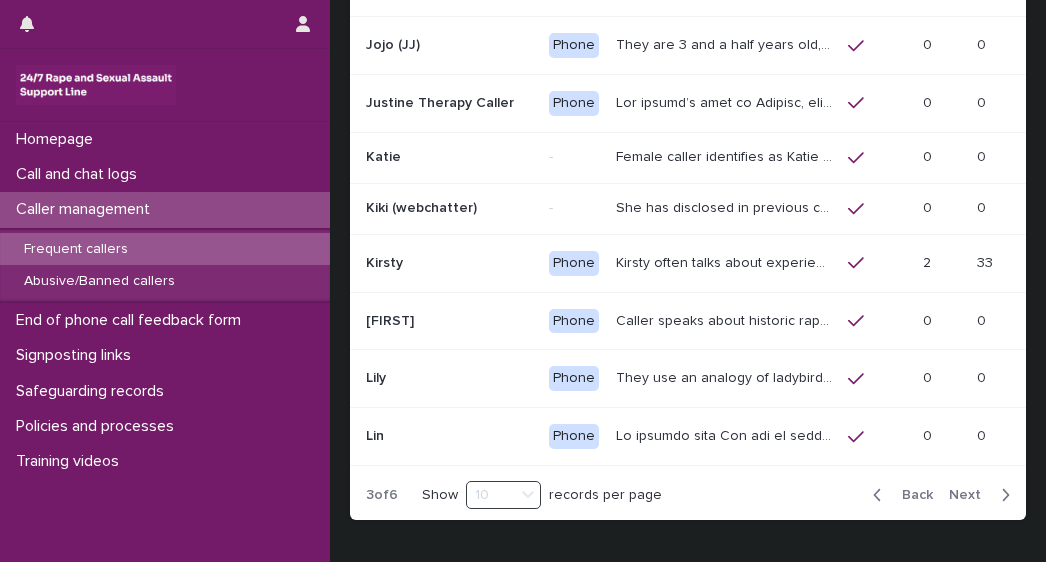 click on "Next" at bounding box center (971, 495) 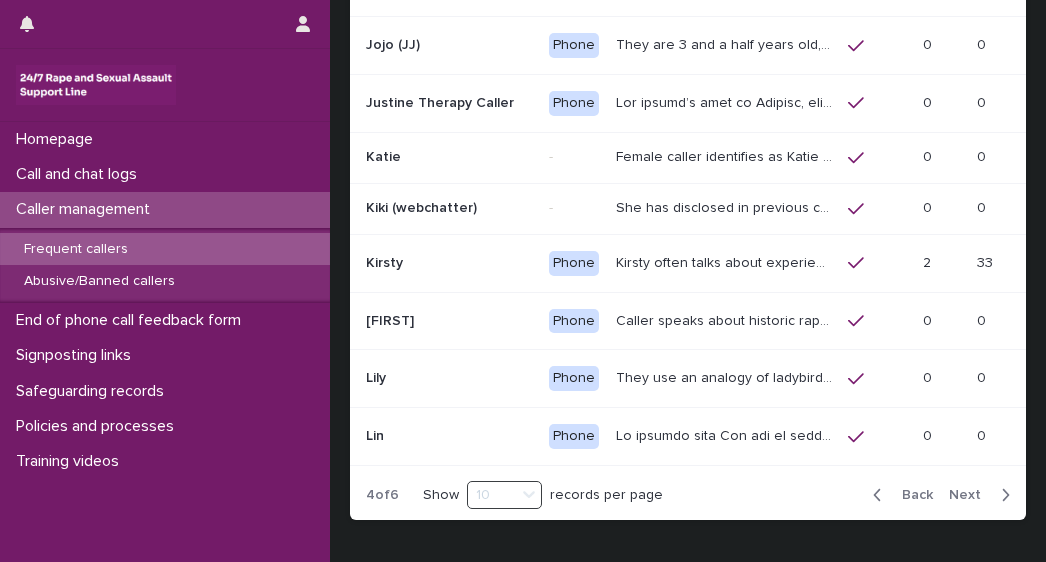 scroll, scrollTop: 385, scrollLeft: 0, axis: vertical 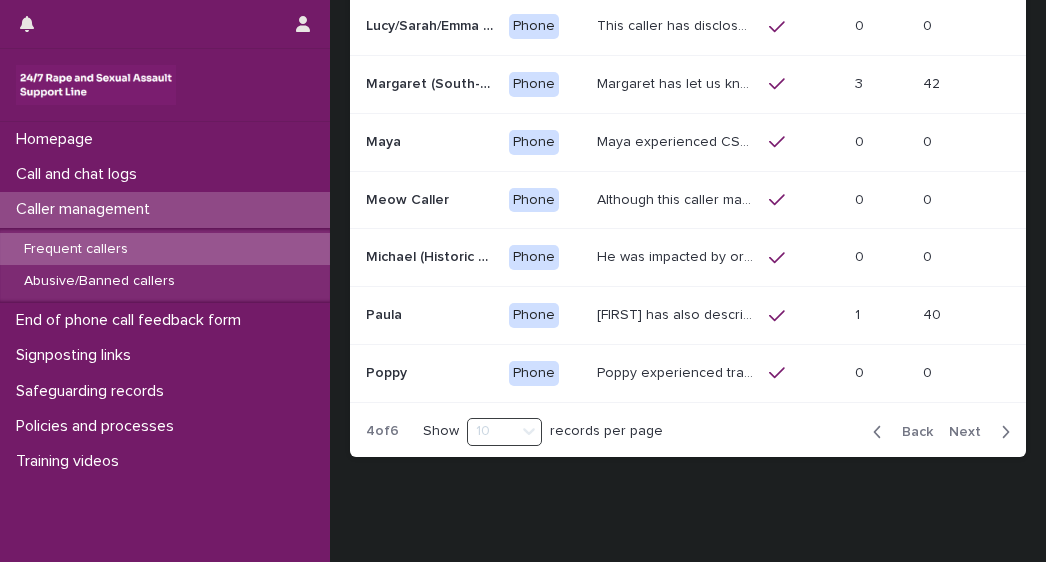 click on "Next" at bounding box center (971, 432) 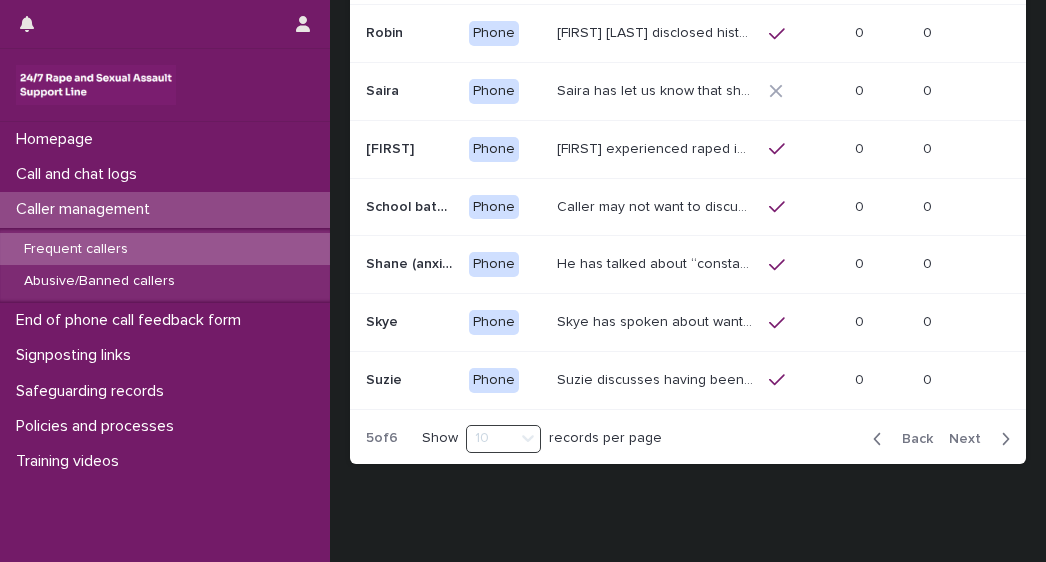 scroll, scrollTop: 504, scrollLeft: 0, axis: vertical 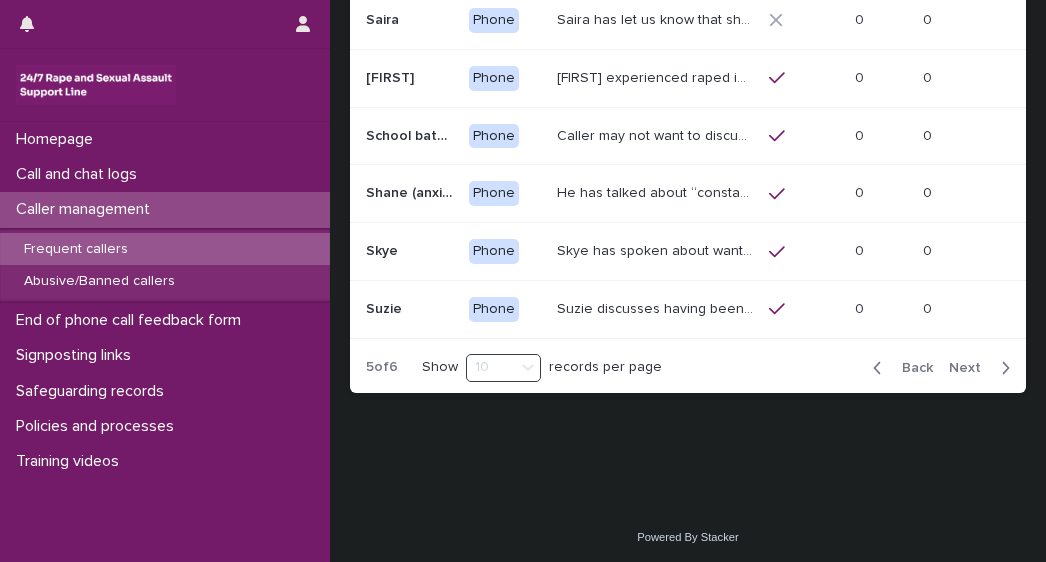 click on "Next" at bounding box center (971, 368) 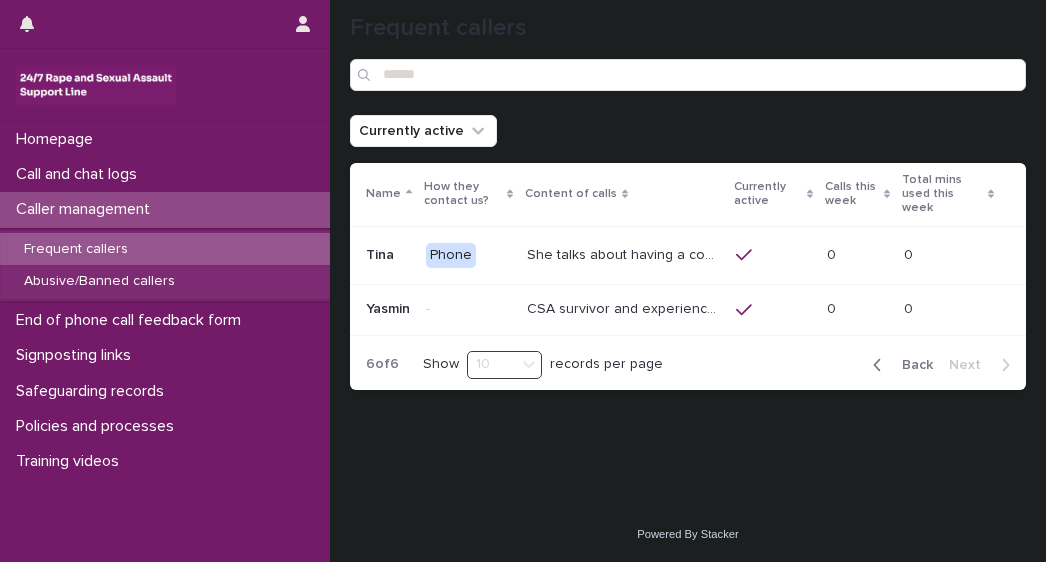 scroll, scrollTop: 38, scrollLeft: 0, axis: vertical 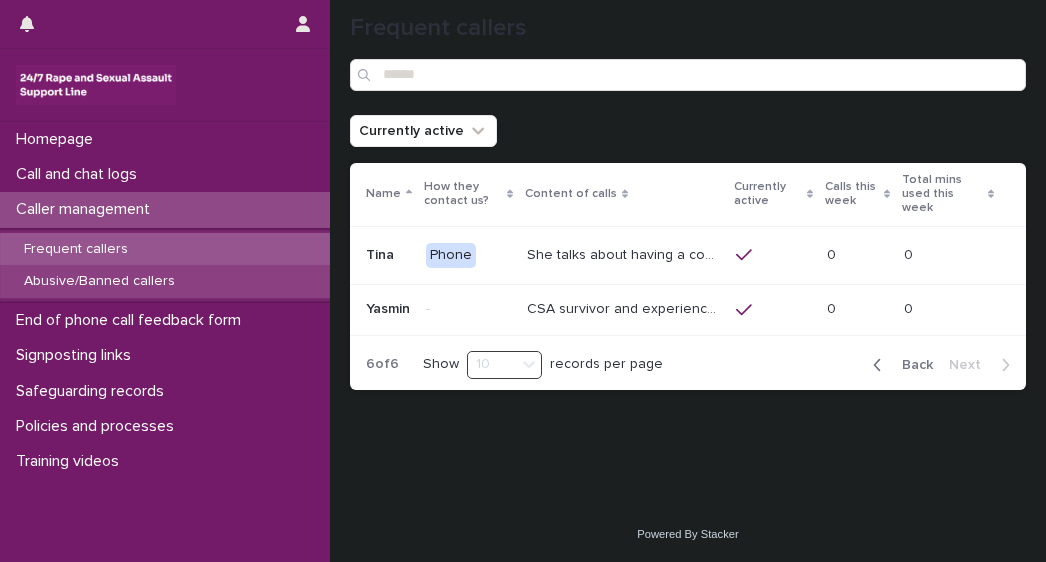 click on "Abusive/Banned callers" at bounding box center [99, 281] 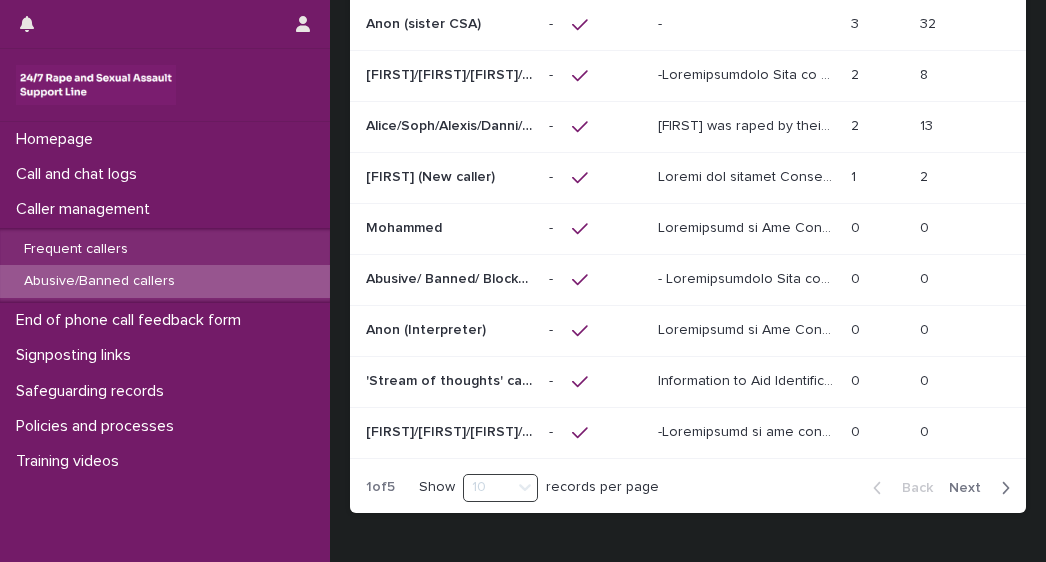 scroll, scrollTop: 319, scrollLeft: 0, axis: vertical 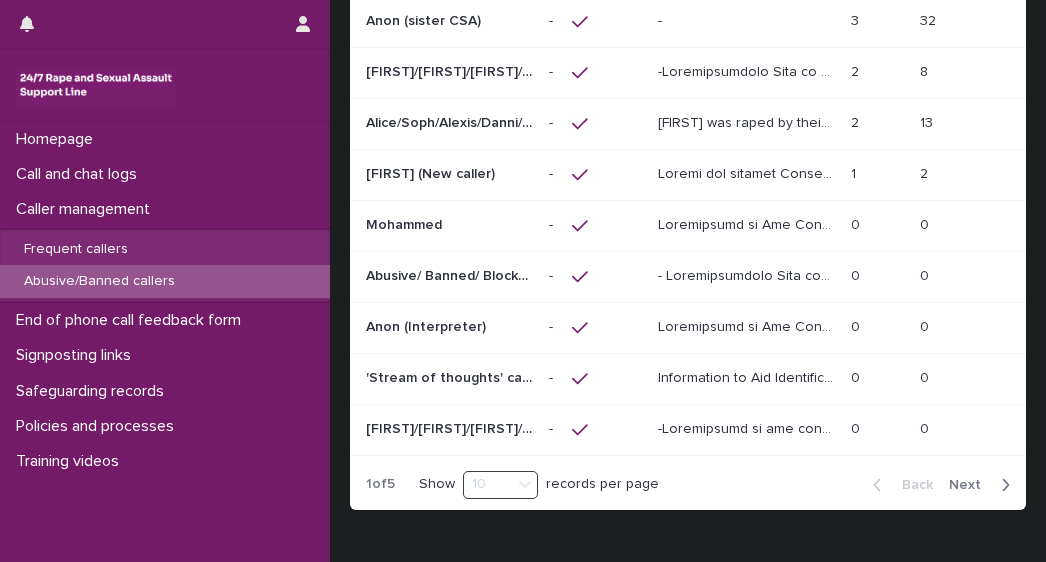 click on "Next" at bounding box center (971, 485) 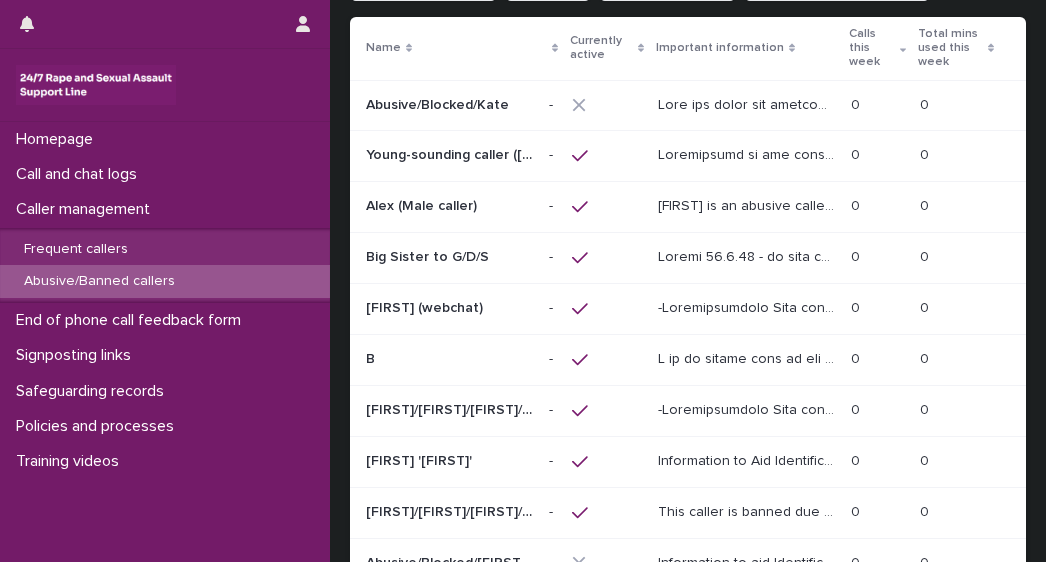scroll, scrollTop: 100, scrollLeft: 0, axis: vertical 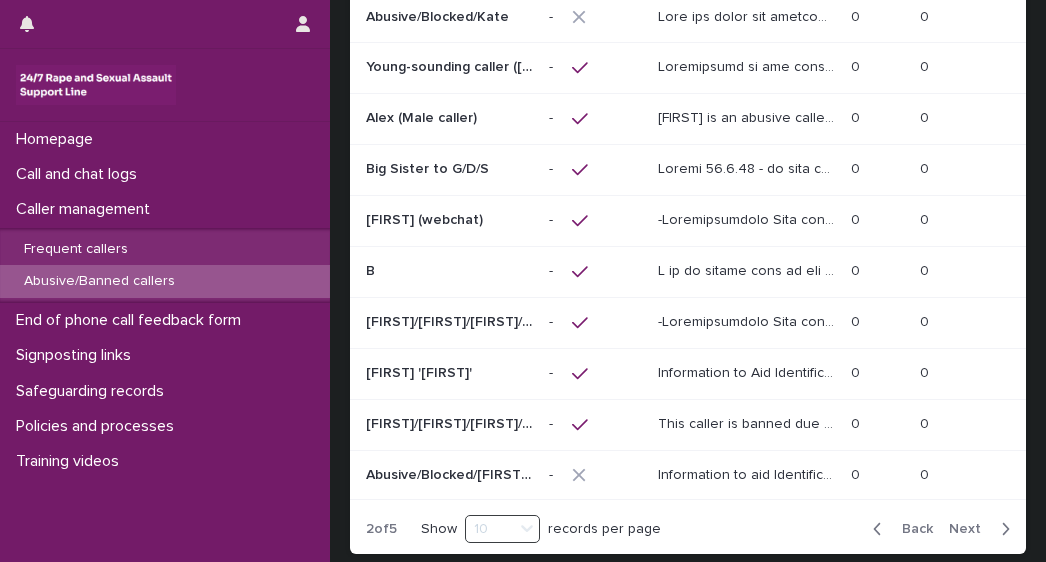click on "Next" at bounding box center (971, 529) 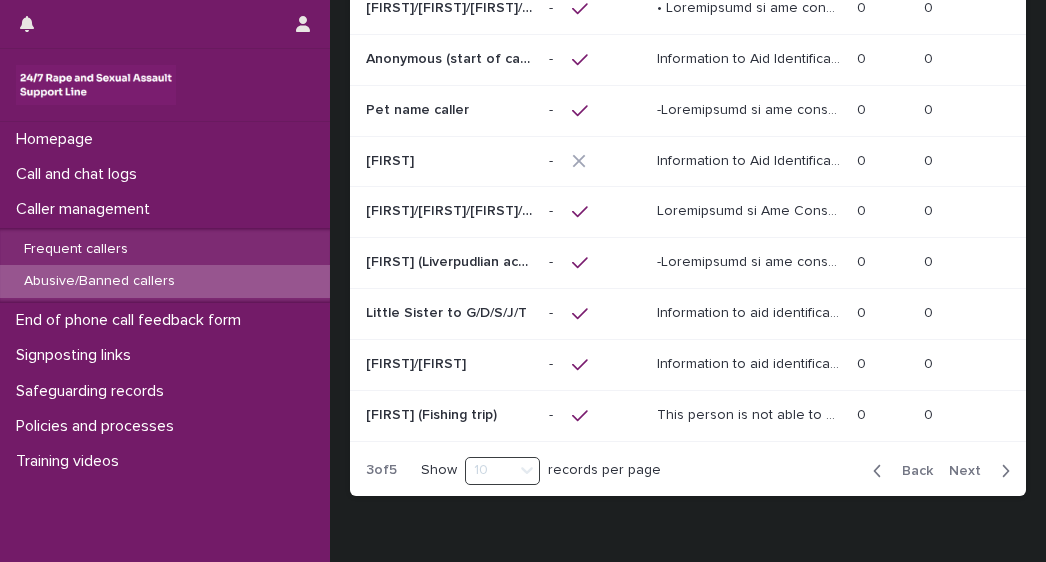 scroll, scrollTop: 336, scrollLeft: 0, axis: vertical 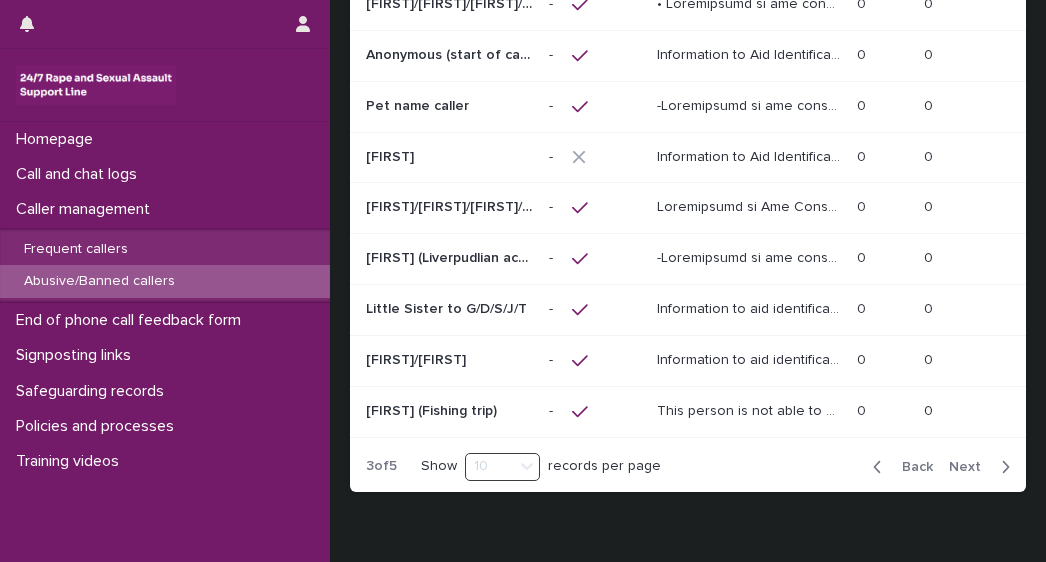 click on "Next" at bounding box center [971, 467] 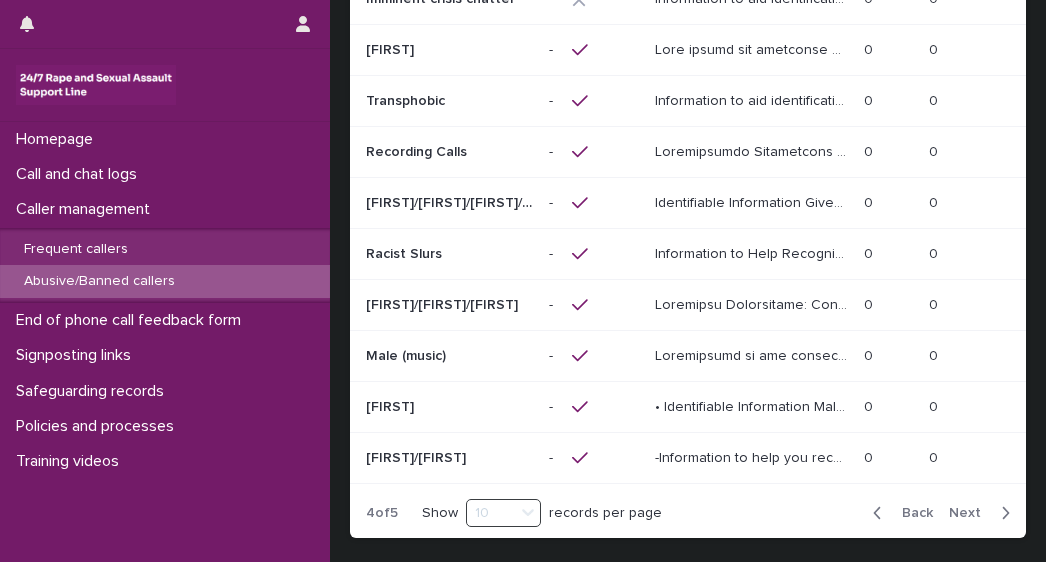 scroll, scrollTop: 355, scrollLeft: 0, axis: vertical 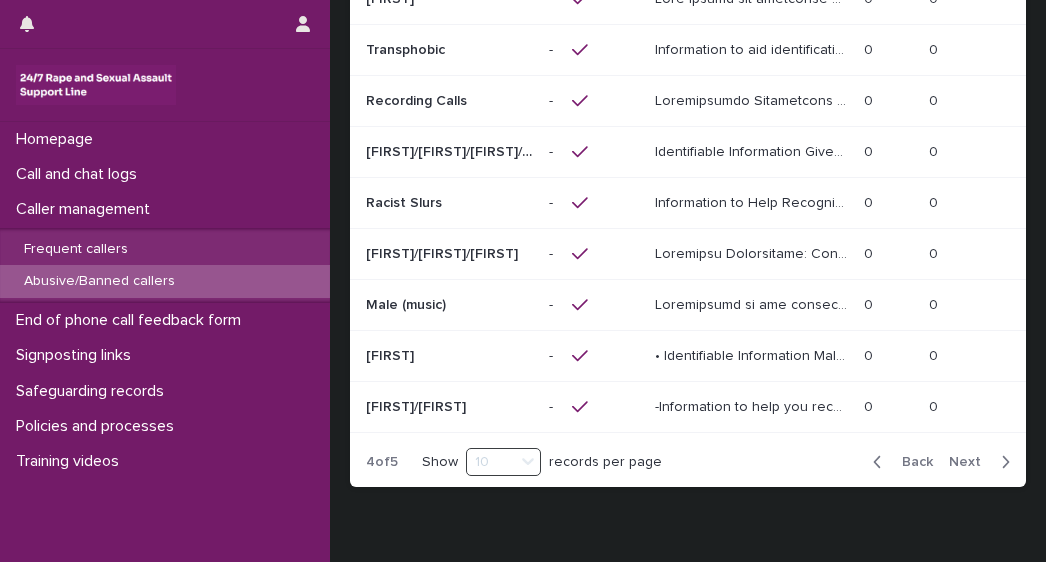 click on "Next" at bounding box center [971, 462] 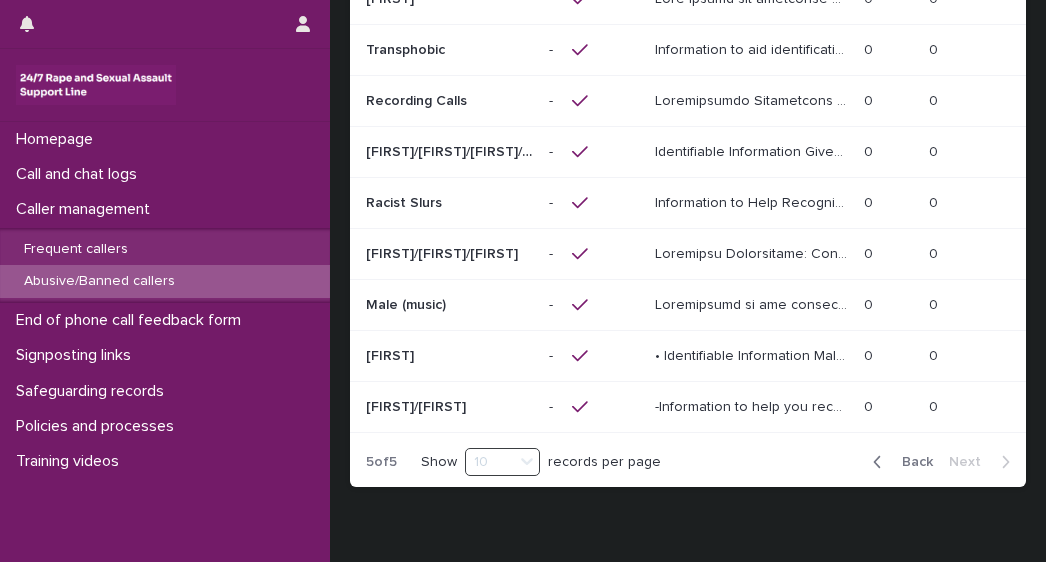 scroll, scrollTop: 182, scrollLeft: 0, axis: vertical 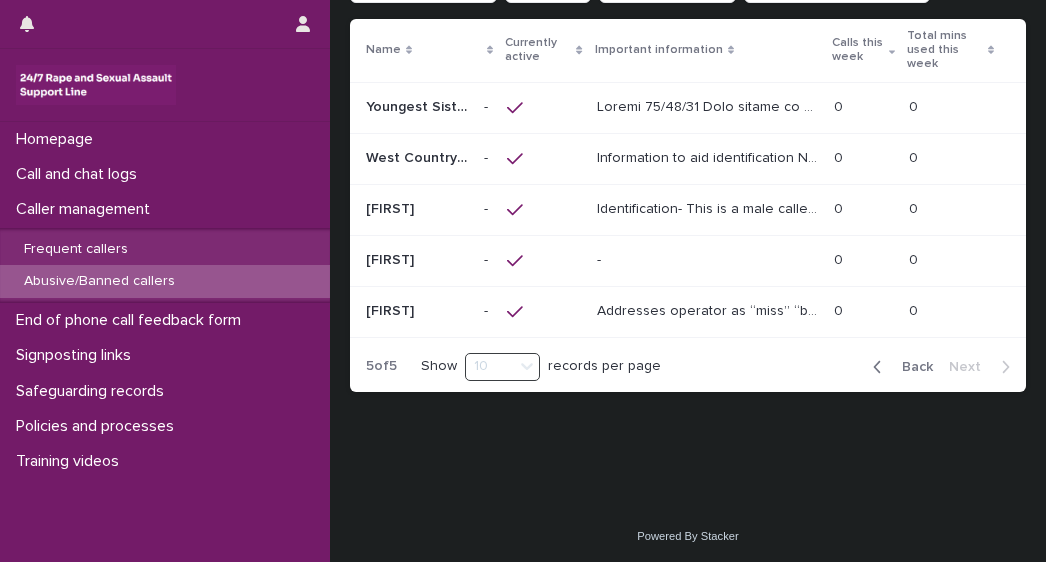 click on "Loading... Saving… Loading... Saving… Abusive/Banned users Currently active Status Type of abuse How they contact us? Name Currently active Important information Calls this week Total mins used this week Youngest Sister to G/D/S/J/T Youngest Sister to G/D/S/J/T   - -     0 0   0 0   West Country Caller West Country Caller   - -   Information to aid identification
No name provided, Female caller, West Country ‘[CITY]/[CITY]’ accent, the caller has recently started to use alcohol as a coping mechanism after being sober for a number of years and may have slurred speech. The caller has disclosed she has a physical disability.
Content of the Call
The caller has disclosed she is grieving the loss of her friend, after dying from suicide. The caller has twice experienced sexual violence, [MONTH] of [YEAR] and [NUMBER] years ago, her friend had also survived rape, several months prior to her death.
She has become confrontational in some calls and has made personal abusive comments
0 0" at bounding box center (688, 144) 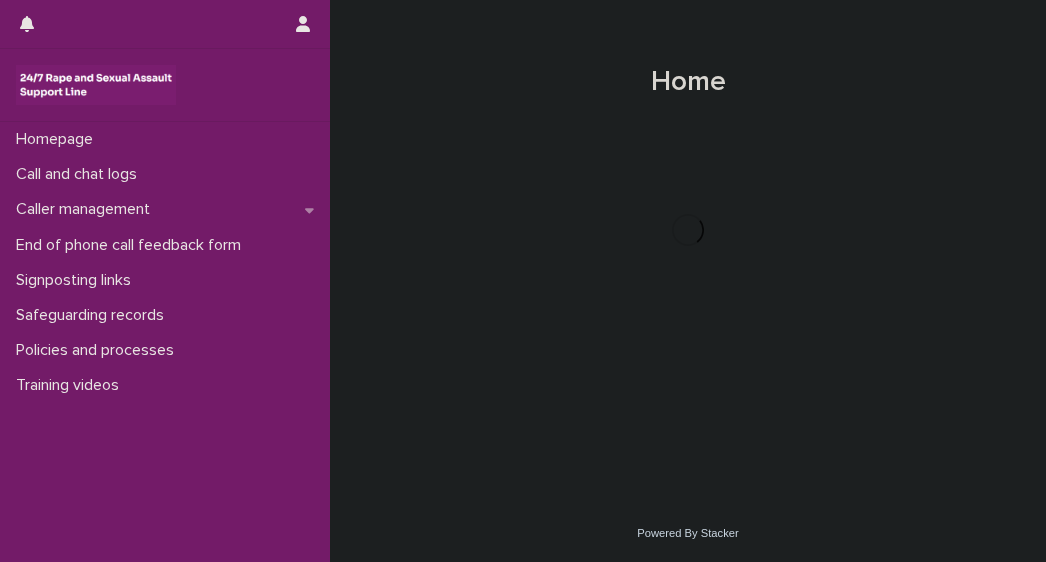 scroll, scrollTop: 0, scrollLeft: 0, axis: both 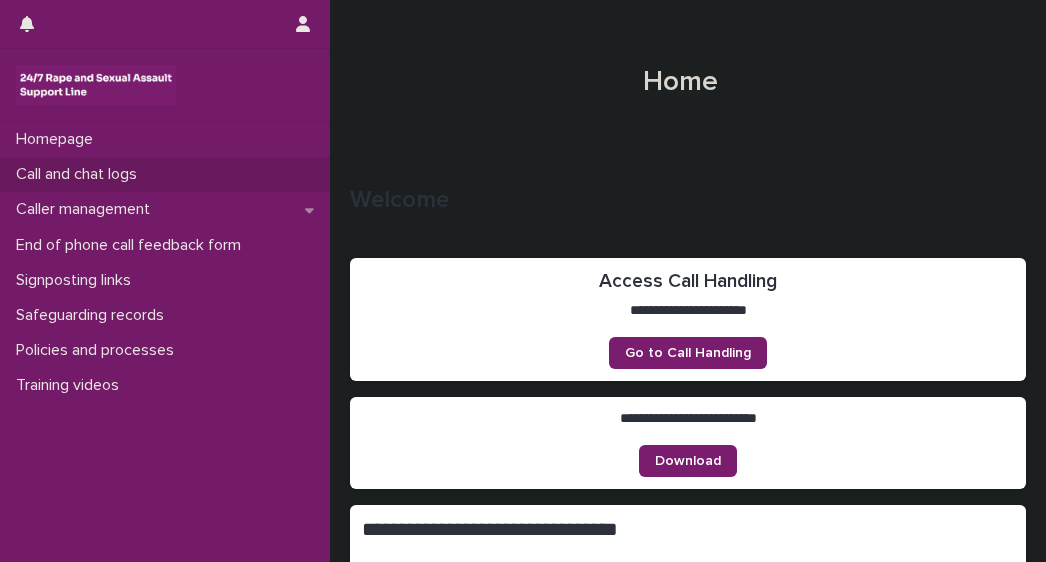 click on "Call and chat logs" at bounding box center [165, 174] 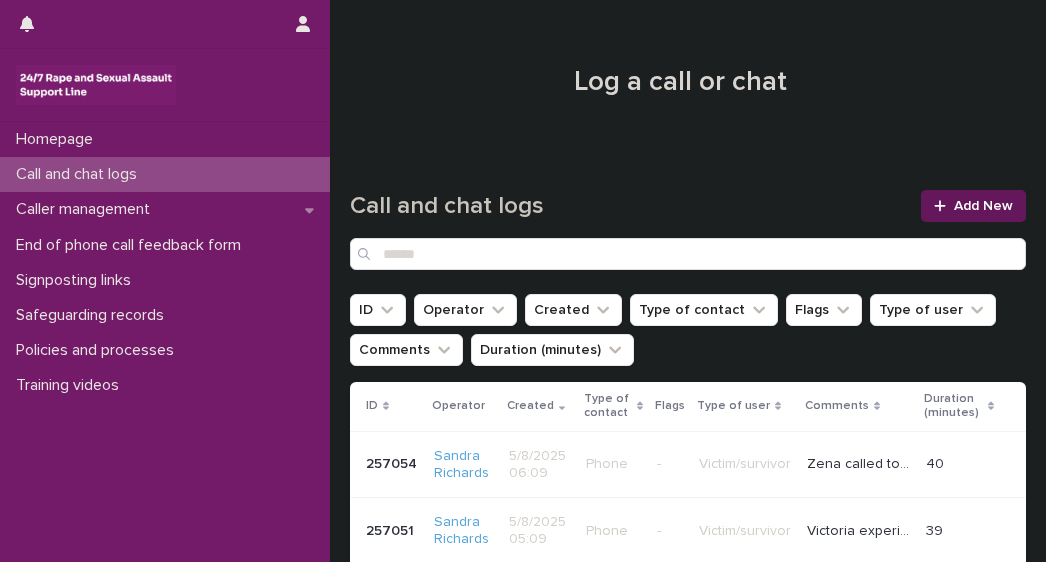 click on "Add New" at bounding box center [983, 206] 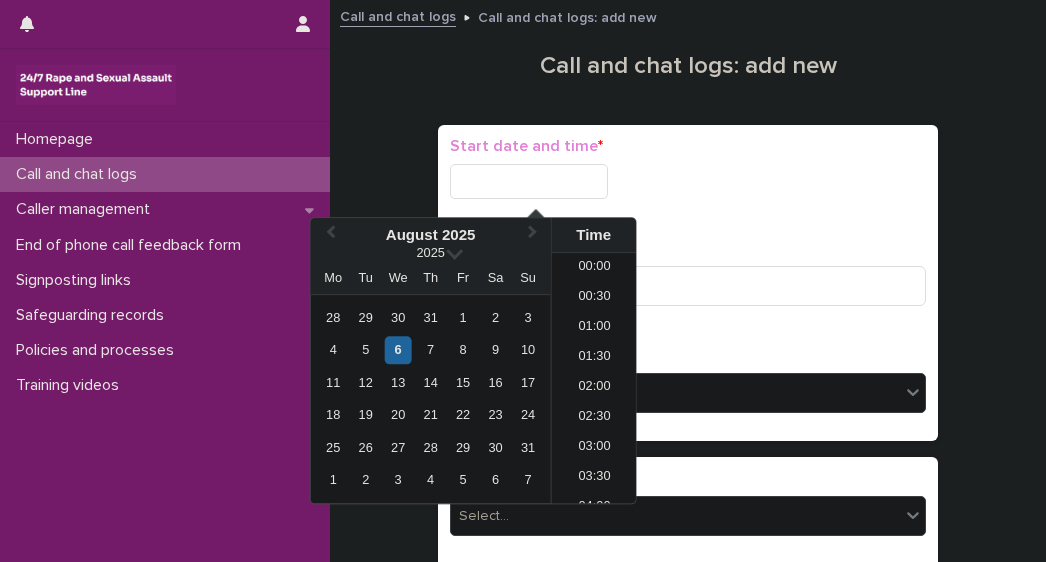 click at bounding box center (529, 181) 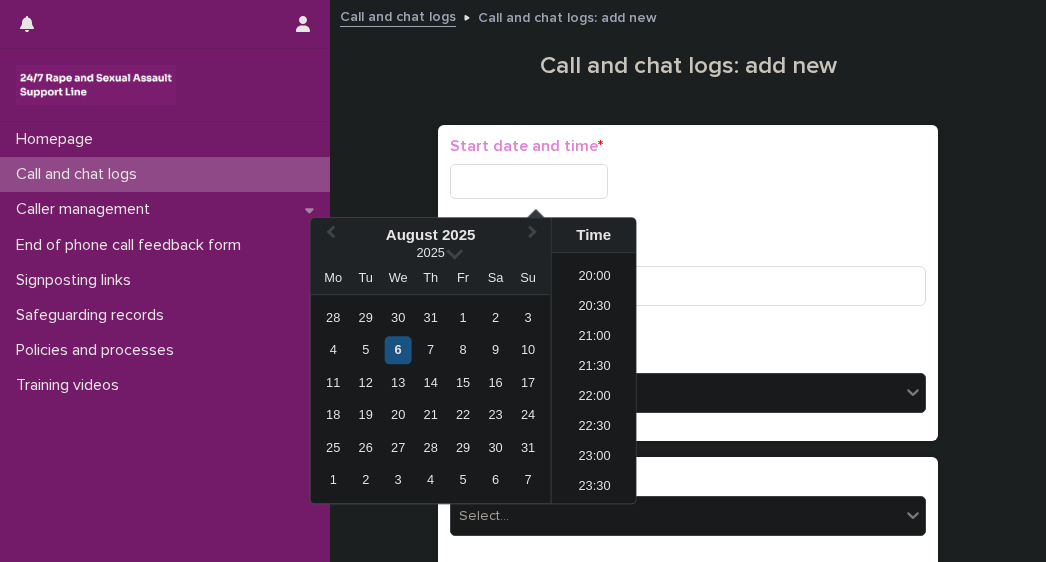 click on "6" at bounding box center (398, 350) 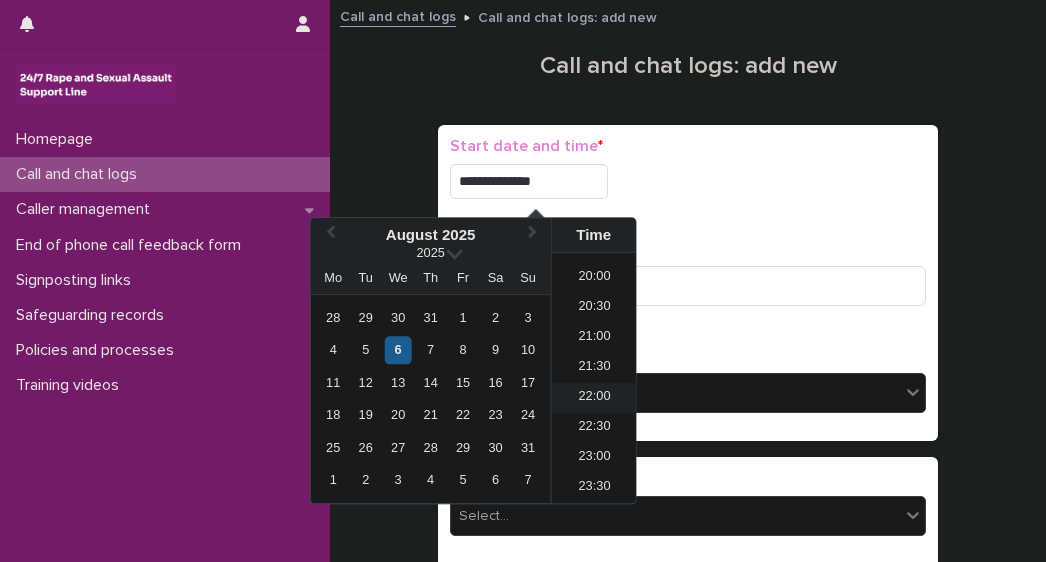 click on "22:00" at bounding box center (594, 398) 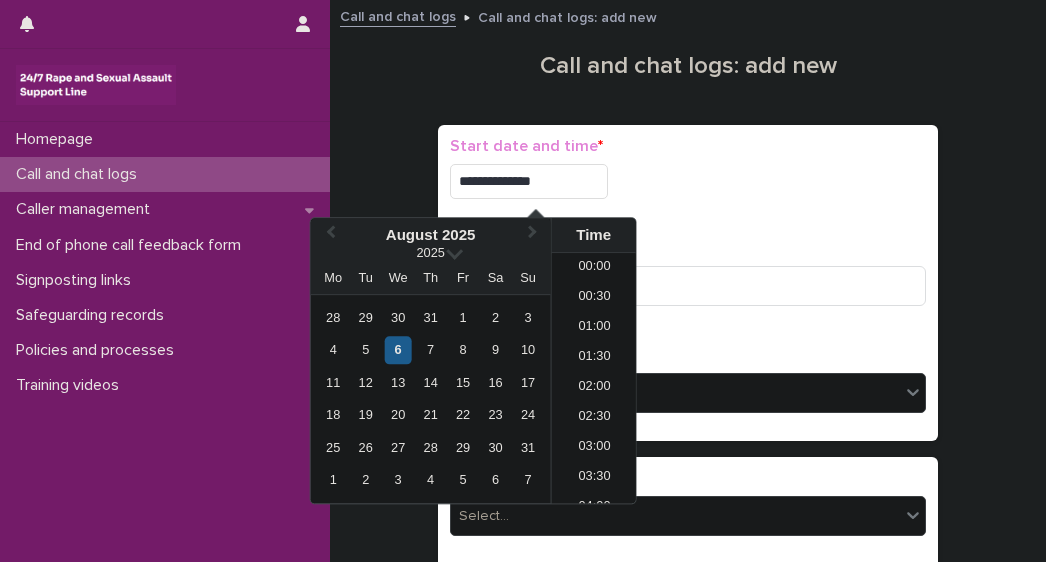 click on "**********" at bounding box center (529, 181) 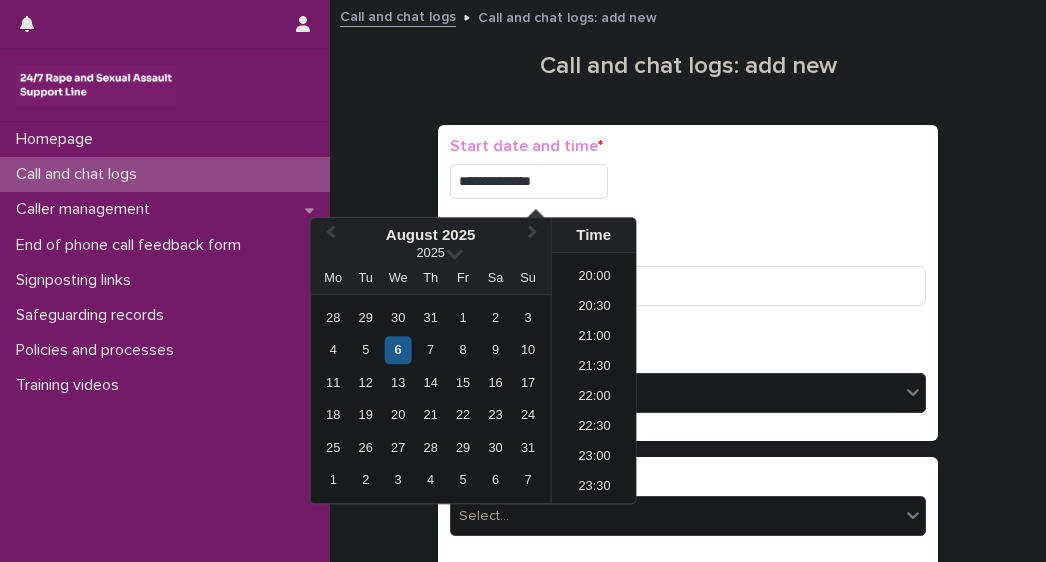 type on "**********" 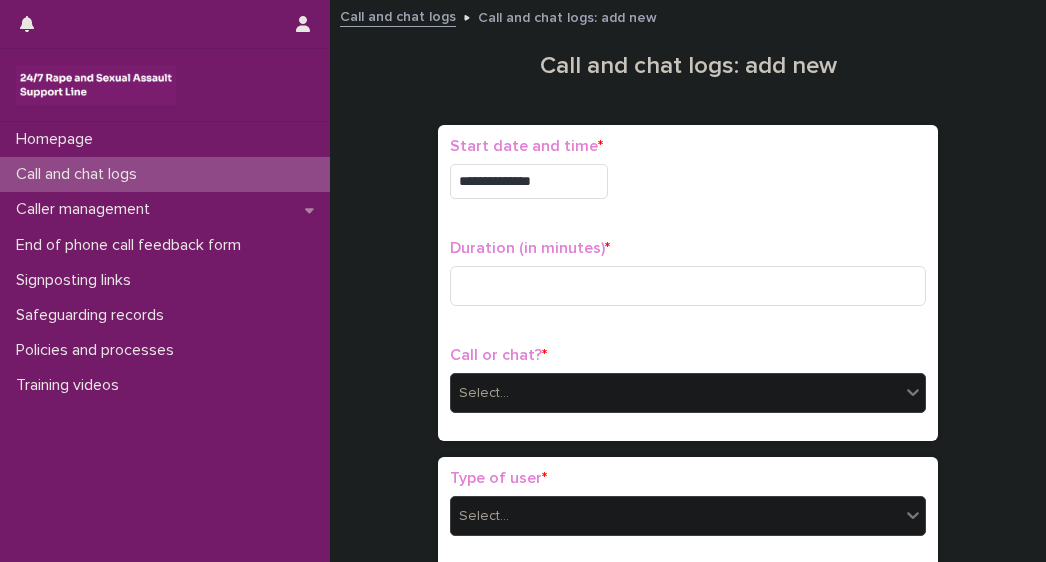 click on "**********" at bounding box center [688, 176] 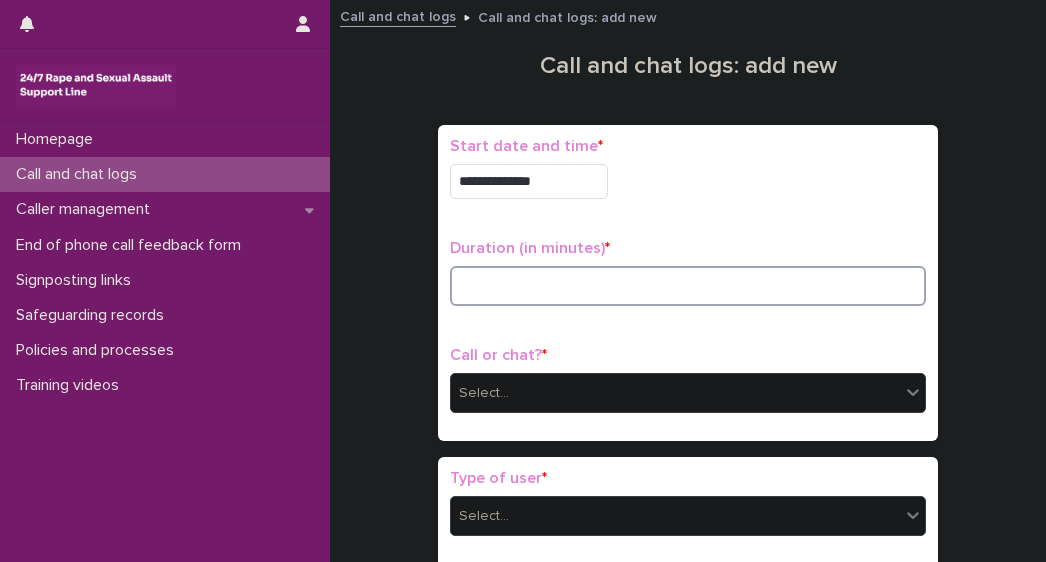 click at bounding box center [688, 286] 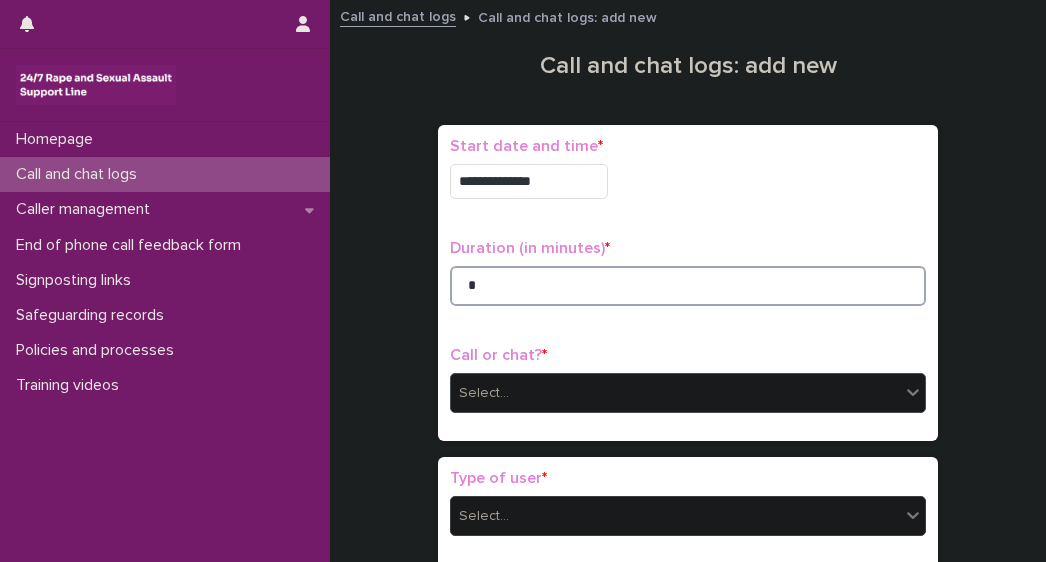 type on "*" 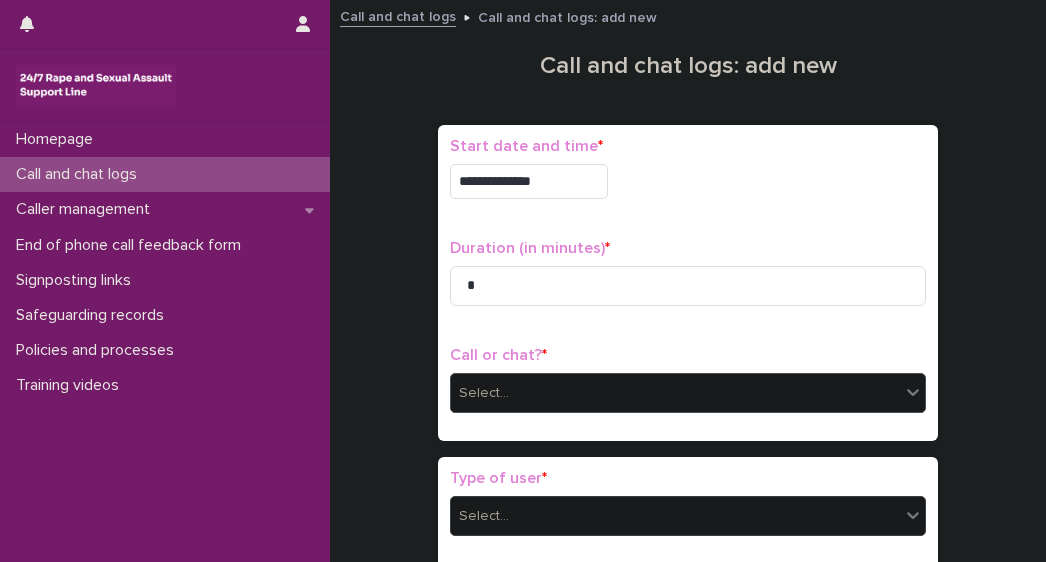 click on "Select..." at bounding box center (675, 393) 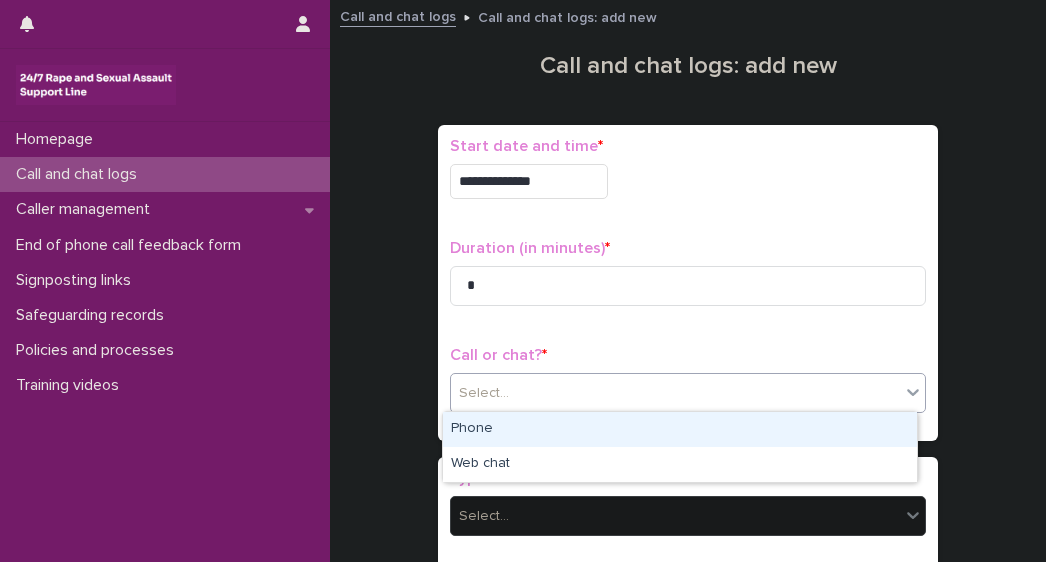 click on "Phone" at bounding box center (680, 429) 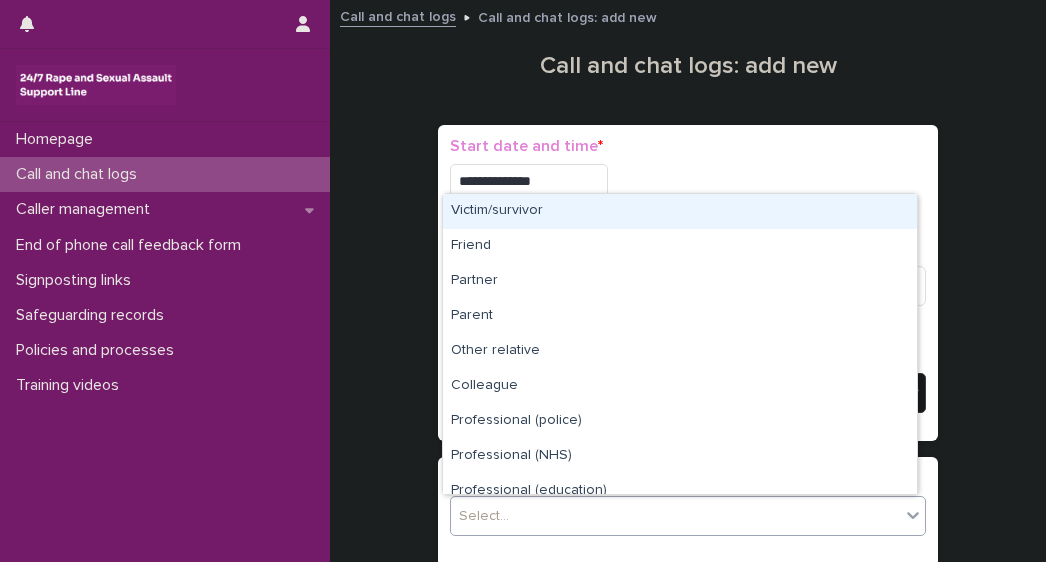 click on "Select..." at bounding box center (675, 516) 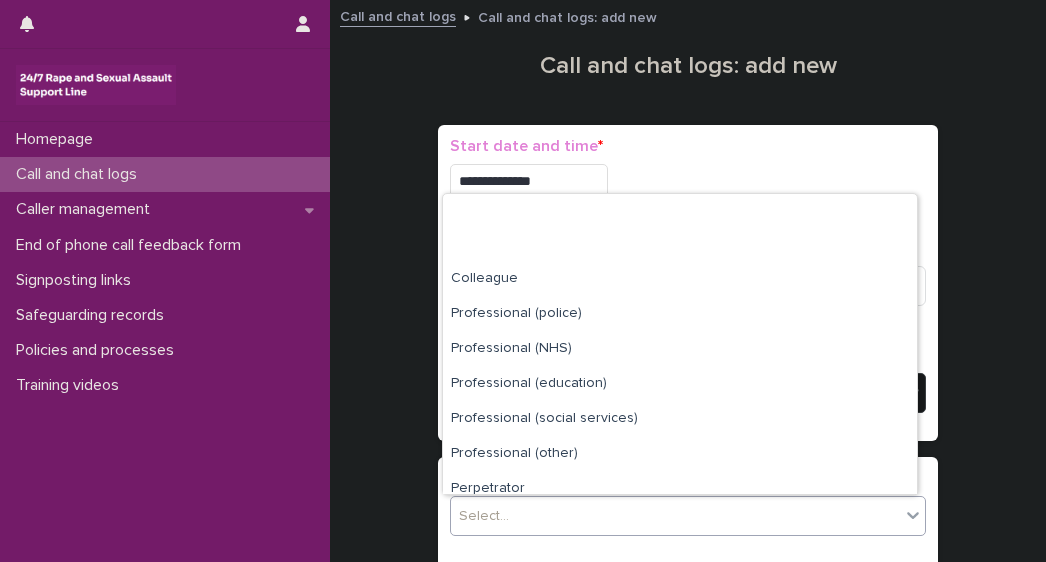 scroll, scrollTop: 225, scrollLeft: 0, axis: vertical 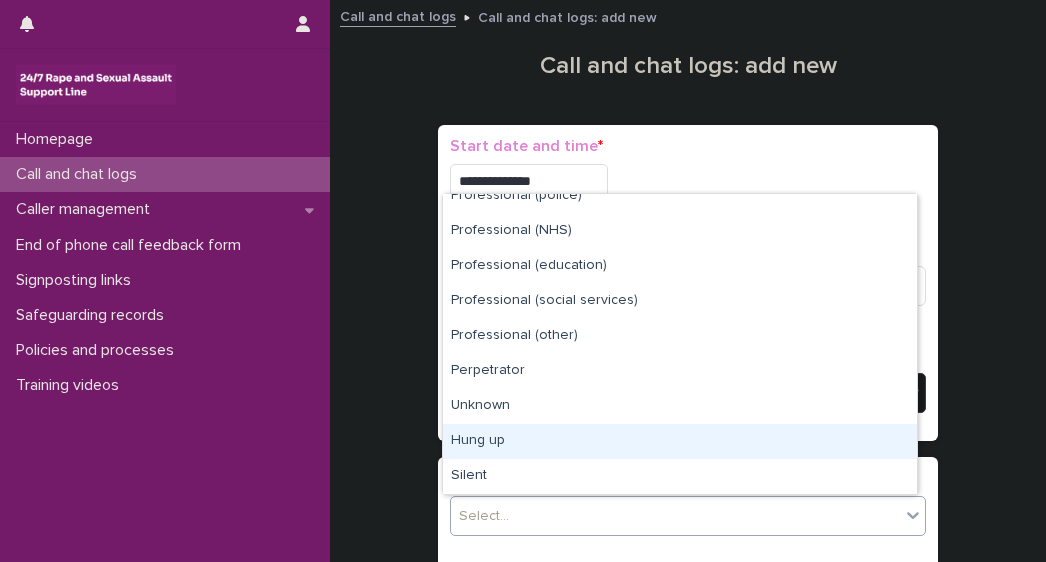click on "Hung up" at bounding box center (680, 441) 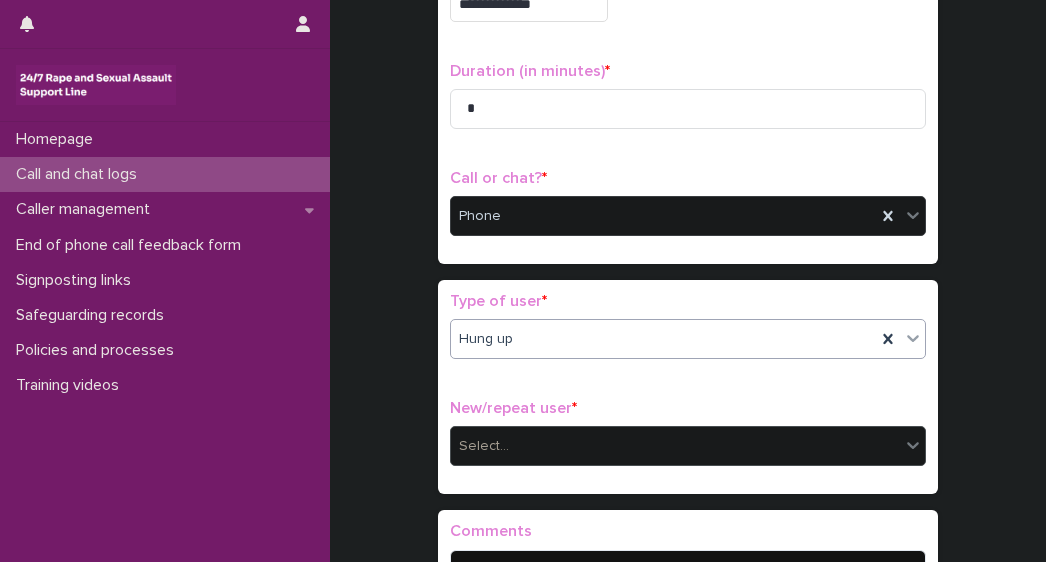 scroll, scrollTop: 208, scrollLeft: 0, axis: vertical 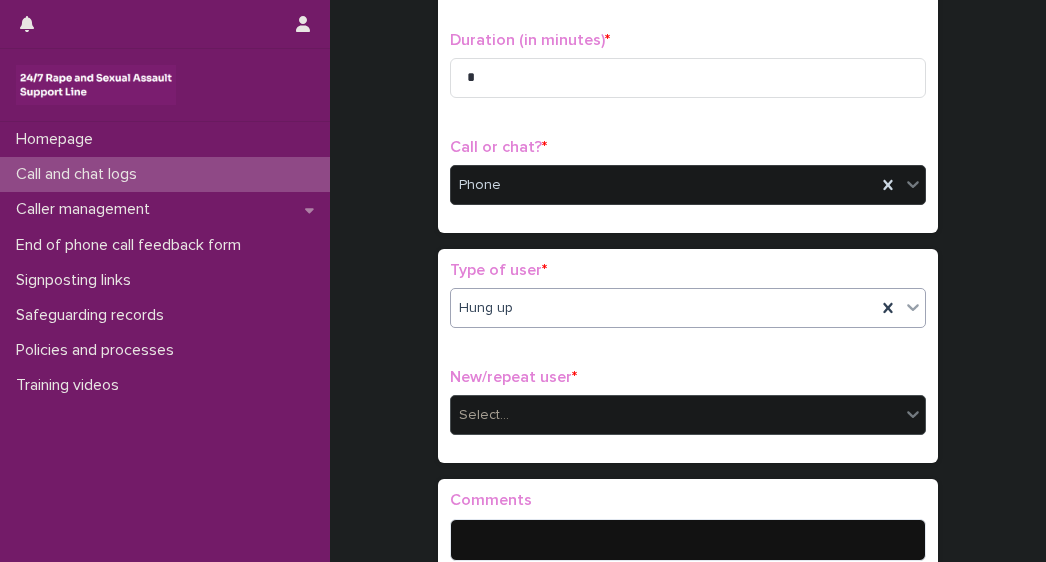 click on "Select..." at bounding box center (675, 415) 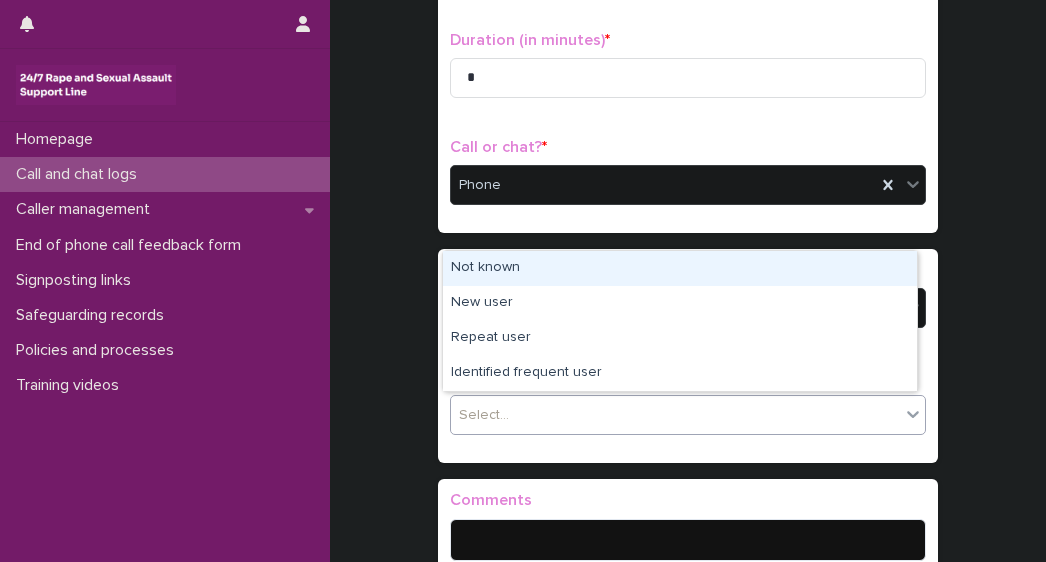 click on "Not known" at bounding box center [680, 268] 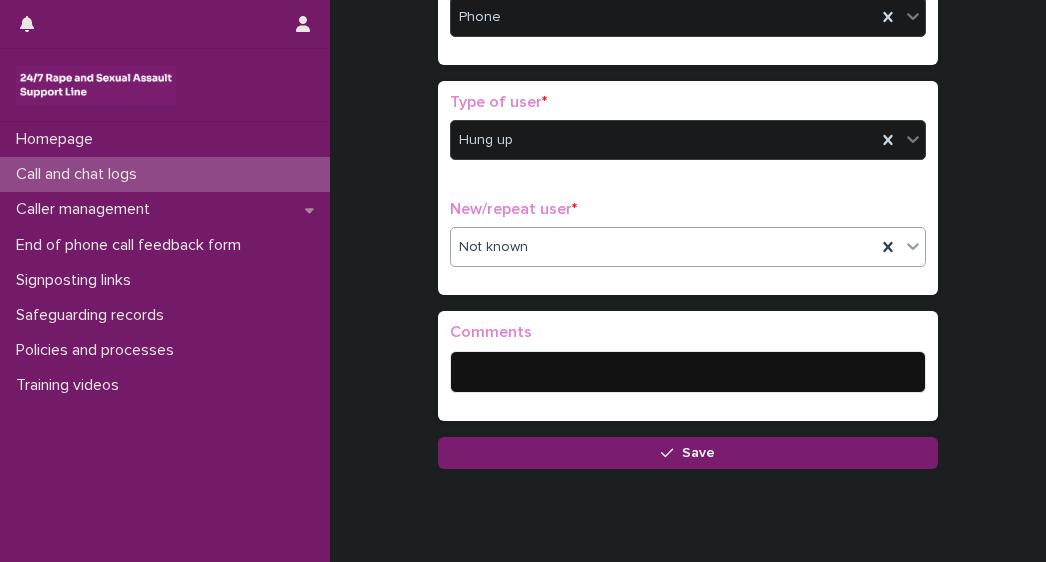 scroll, scrollTop: 410, scrollLeft: 0, axis: vertical 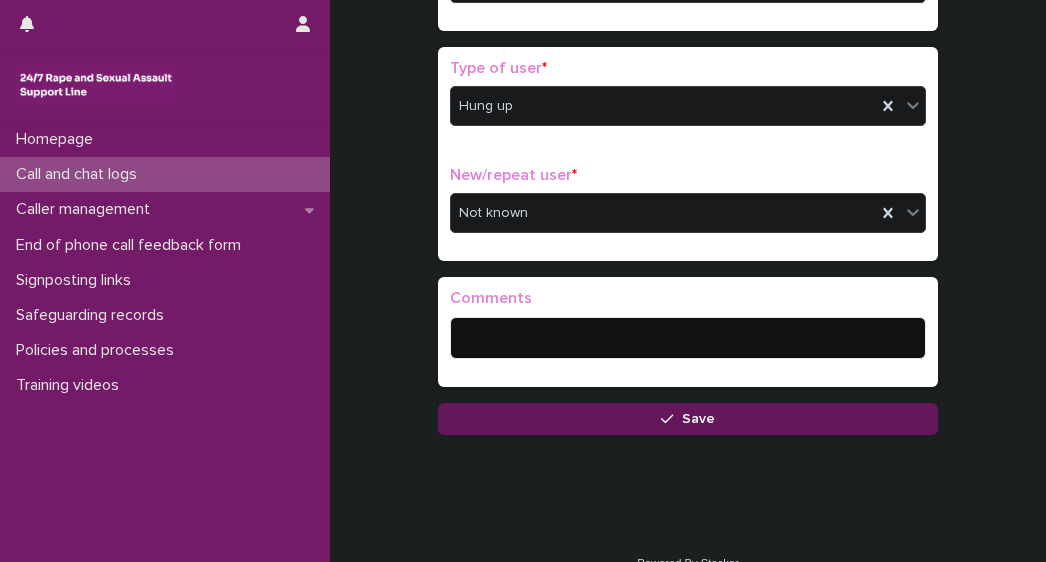 click 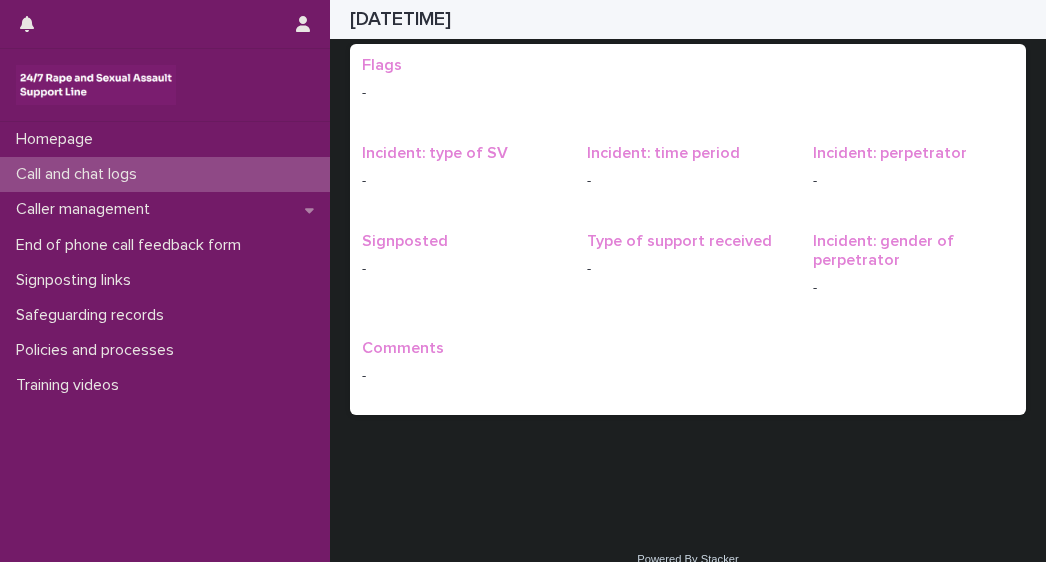 scroll, scrollTop: 21, scrollLeft: 0, axis: vertical 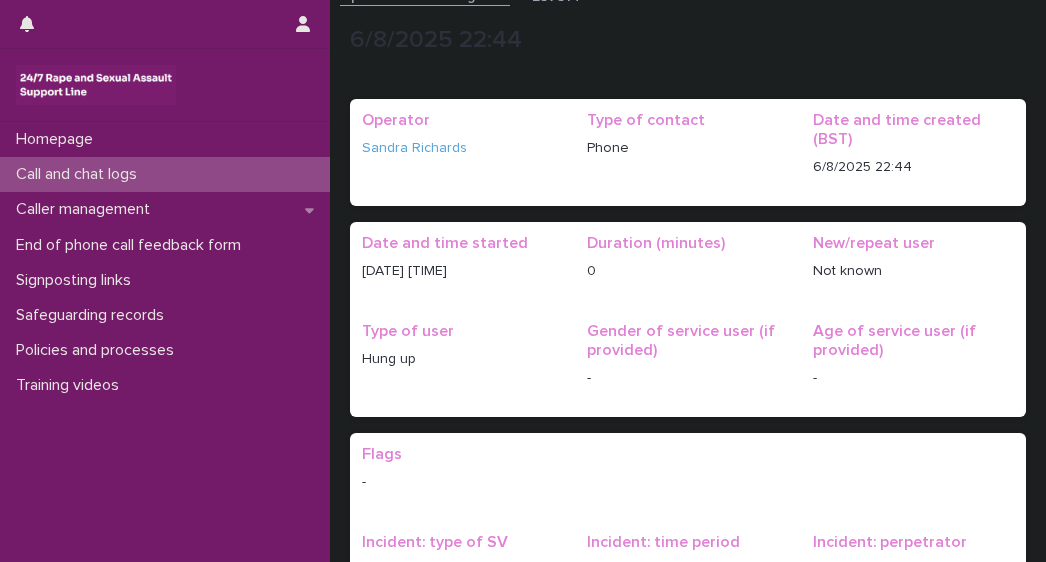 click on "Call and chat logs" at bounding box center (80, 174) 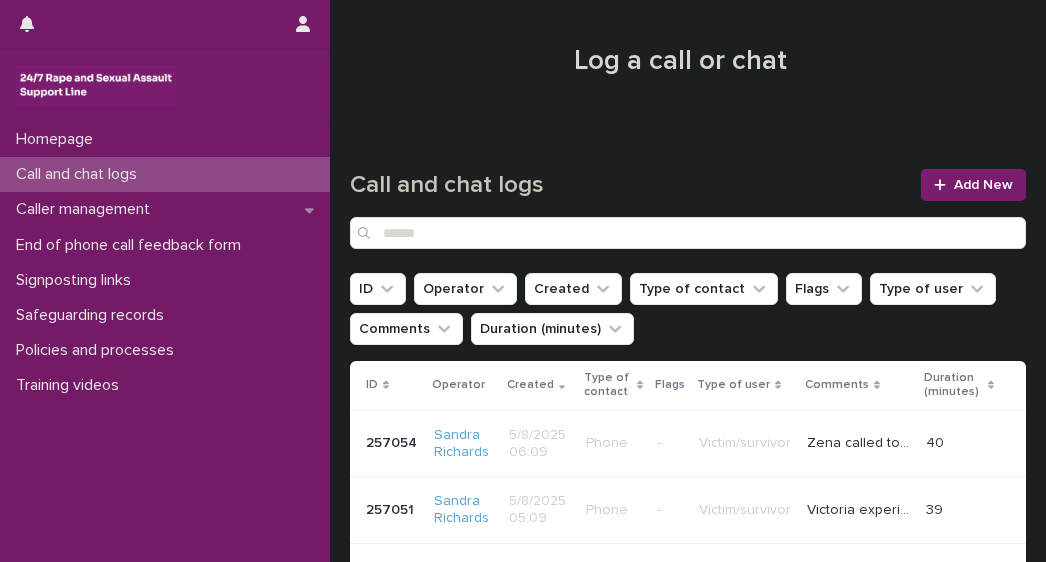 scroll, scrollTop: 0, scrollLeft: 0, axis: both 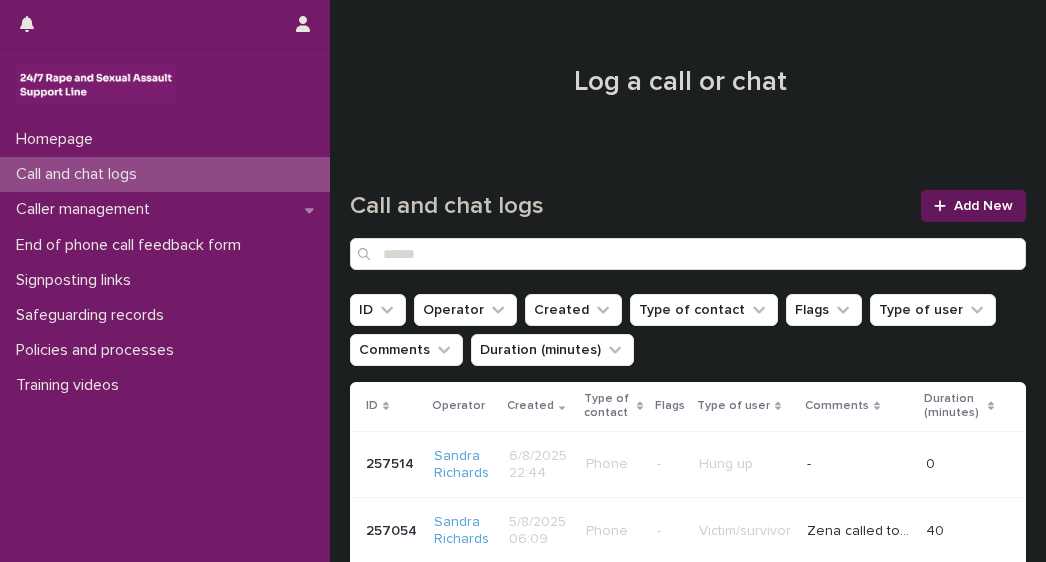 click 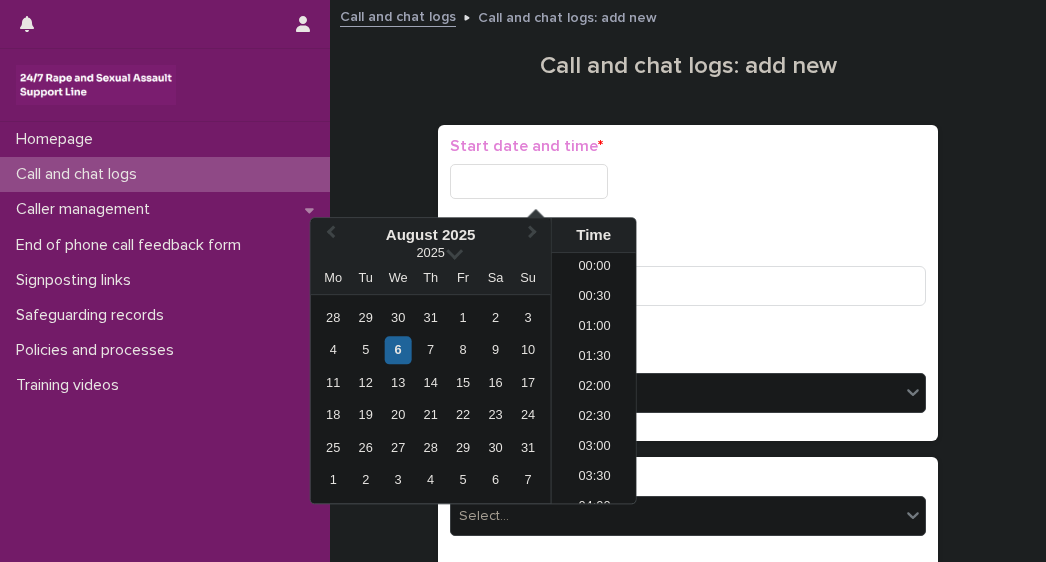 click at bounding box center [529, 181] 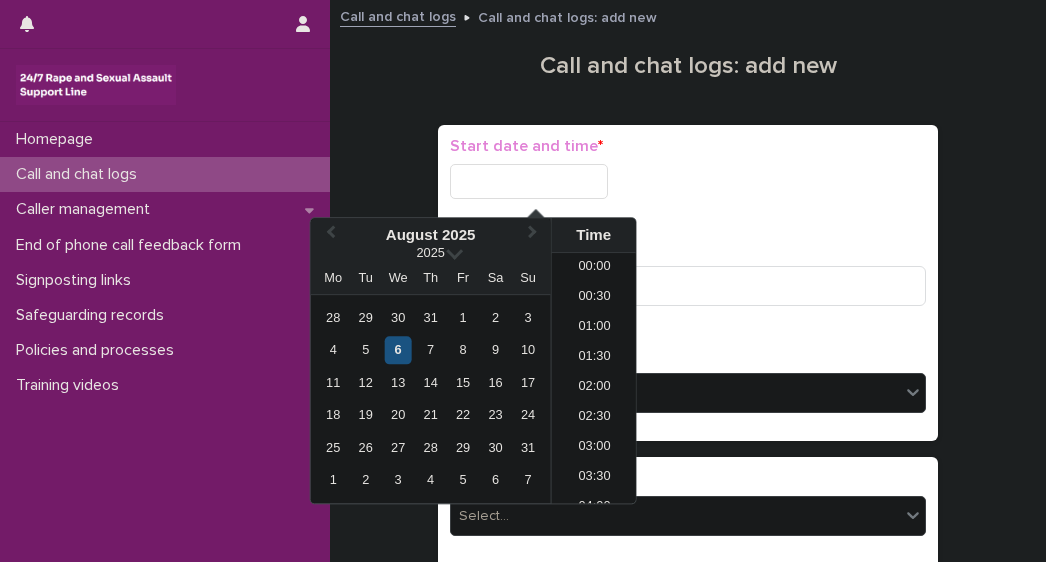 scroll, scrollTop: 1190, scrollLeft: 0, axis: vertical 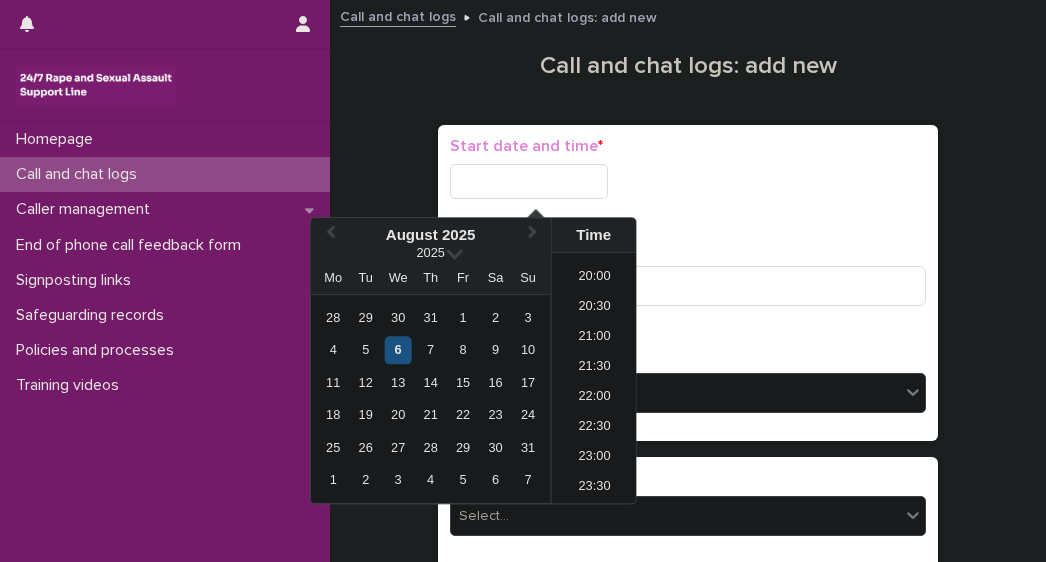 click on "6" at bounding box center [398, 350] 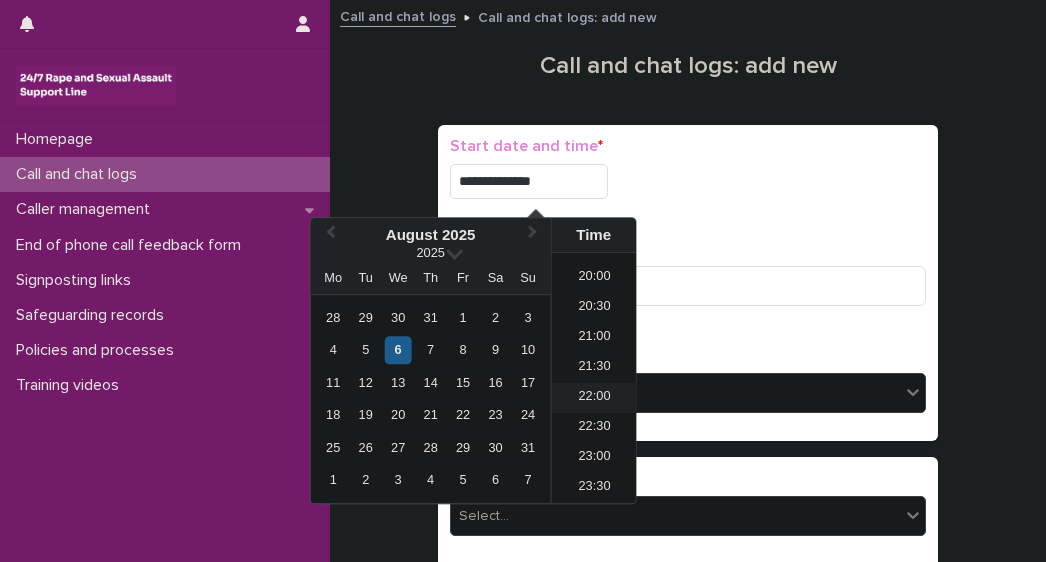 click on "22:00" at bounding box center [594, 398] 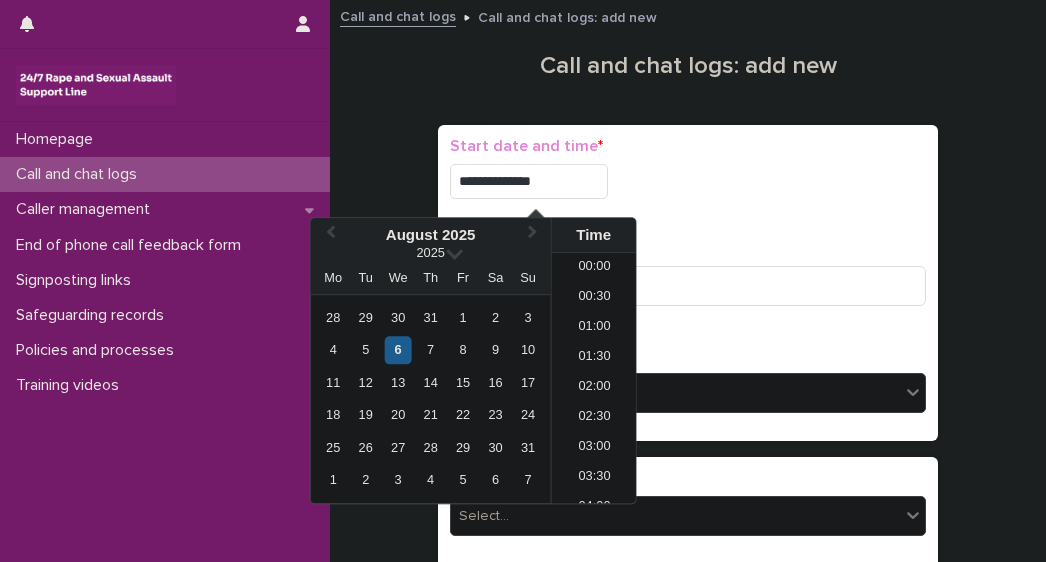 click on "**********" at bounding box center (529, 181) 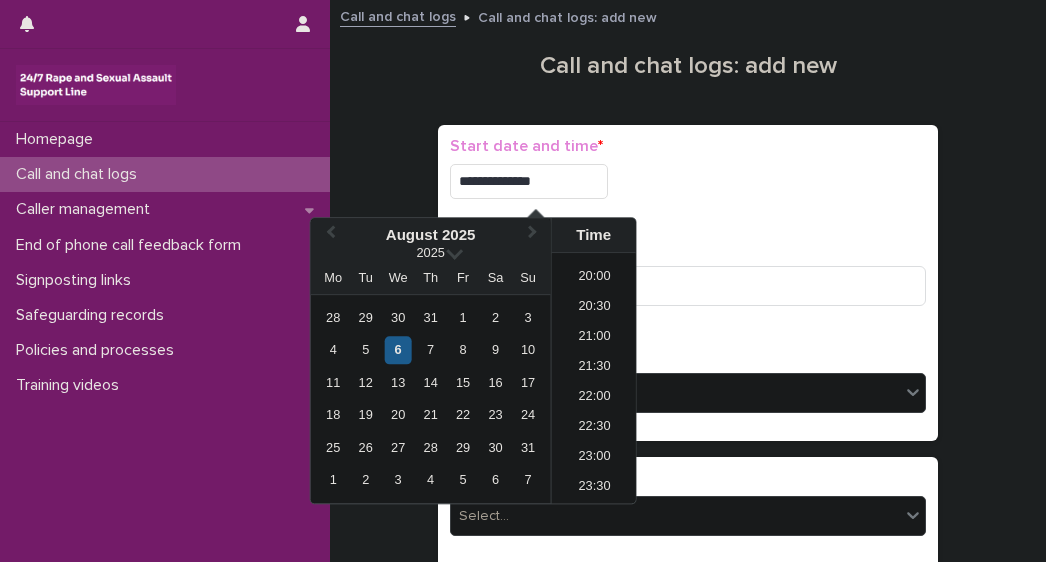 type on "**********" 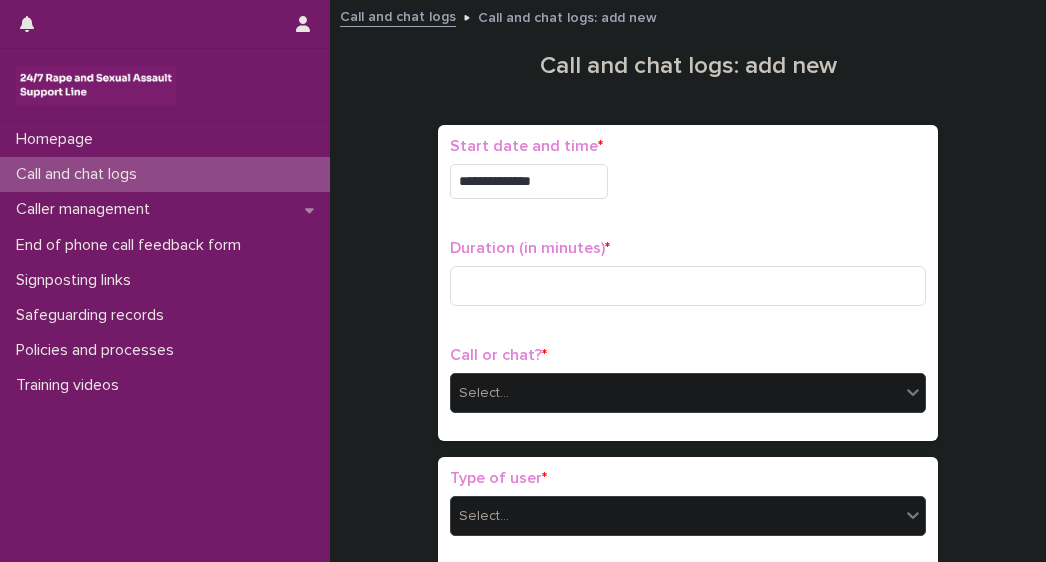 drag, startPoint x: 783, startPoint y: 227, endPoint x: 773, endPoint y: 231, distance: 10.770329 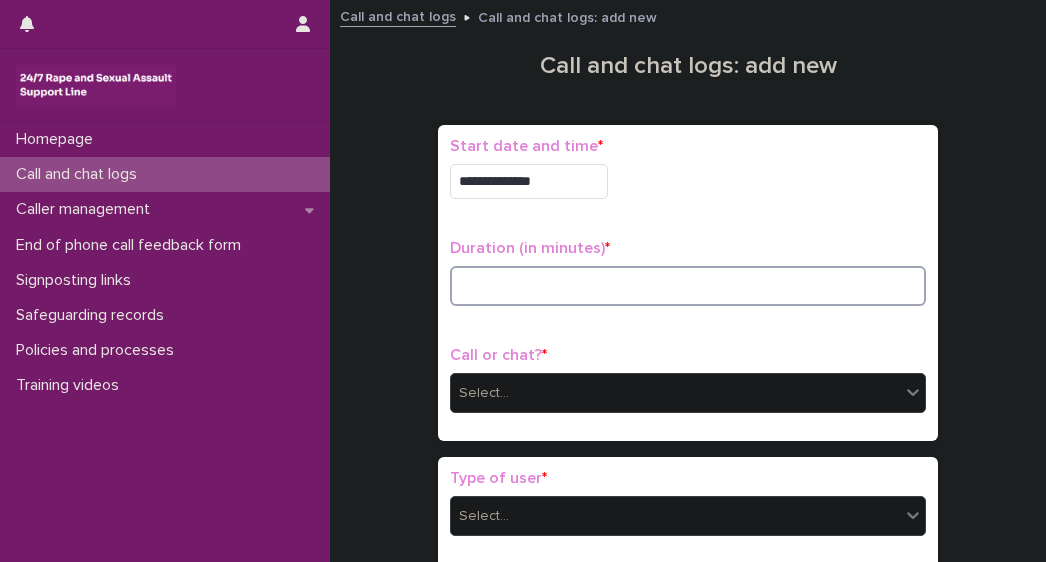 click at bounding box center (688, 286) 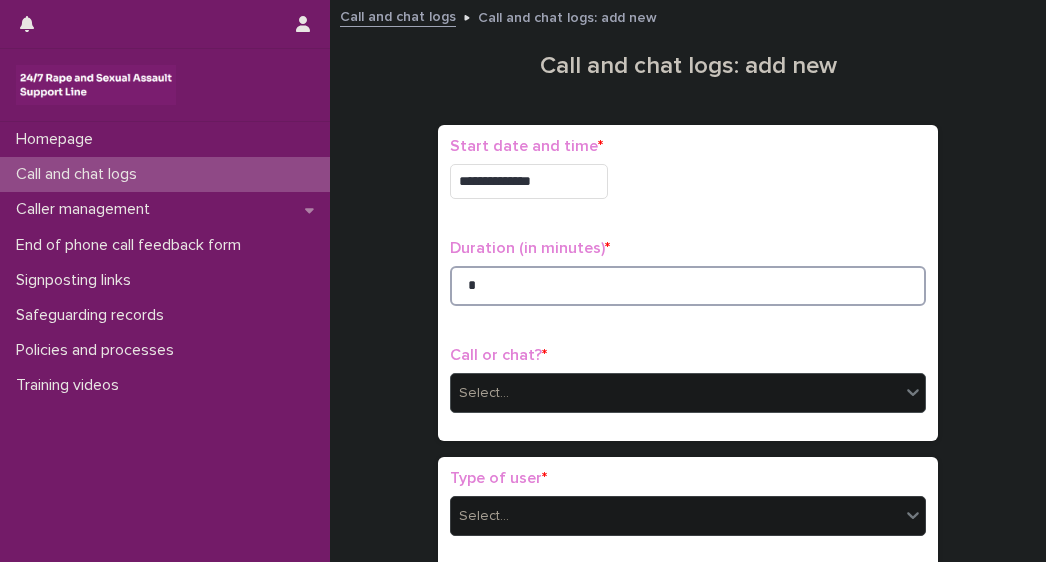 type on "*" 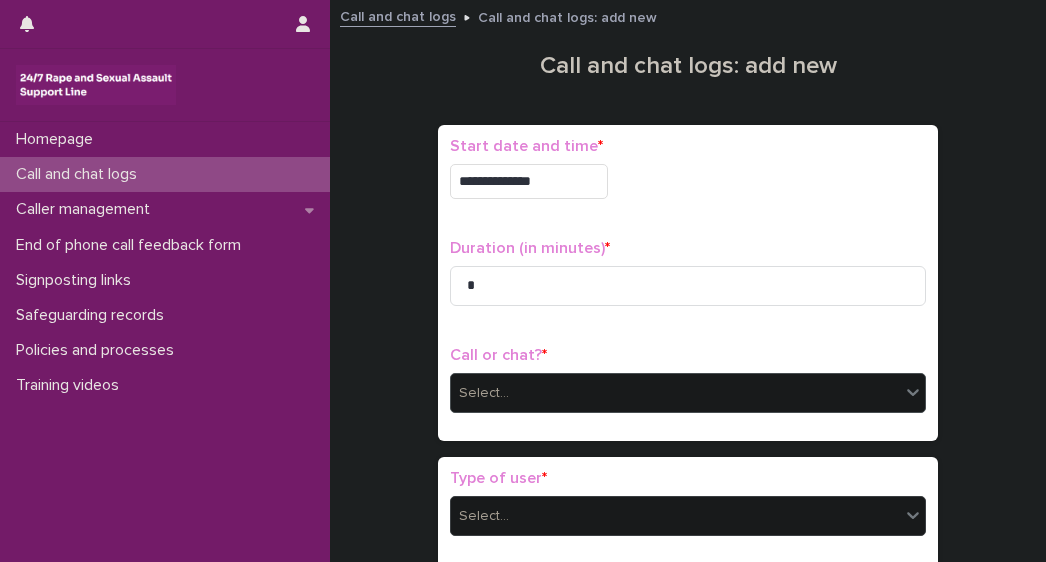 click on "Select..." at bounding box center [675, 393] 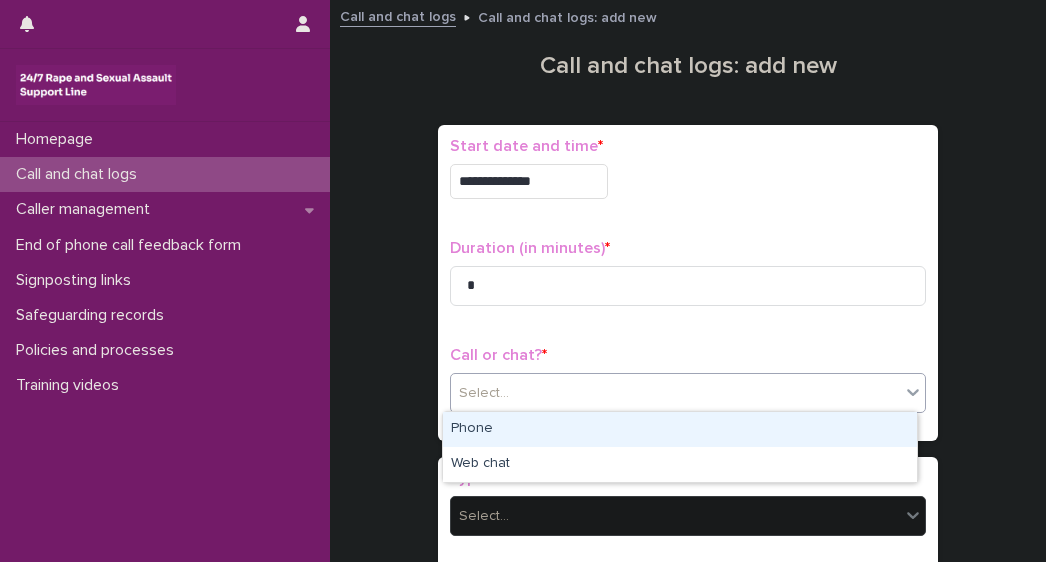 click on "Phone" at bounding box center (680, 429) 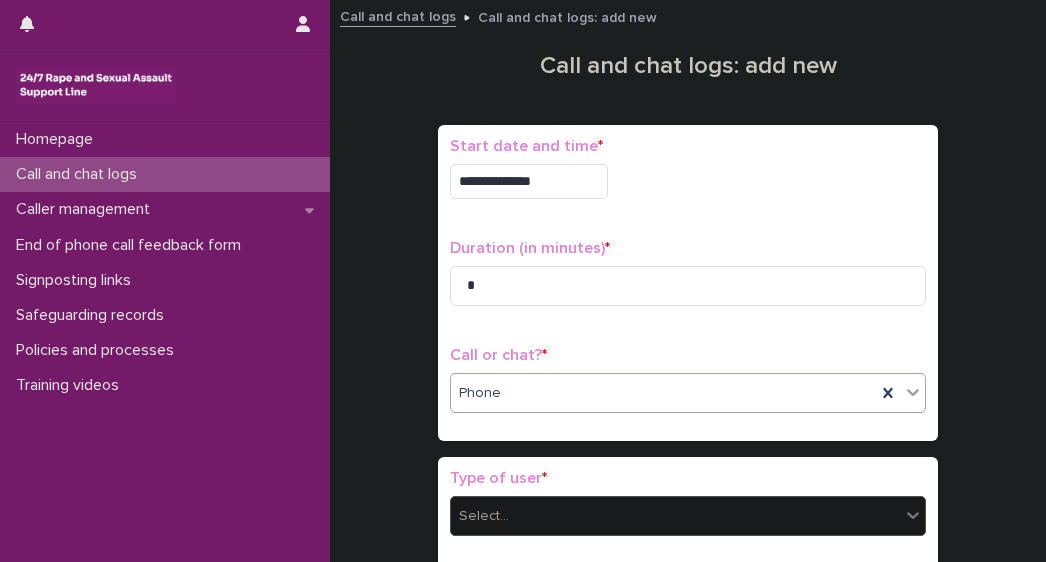 click on "Select..." at bounding box center (675, 516) 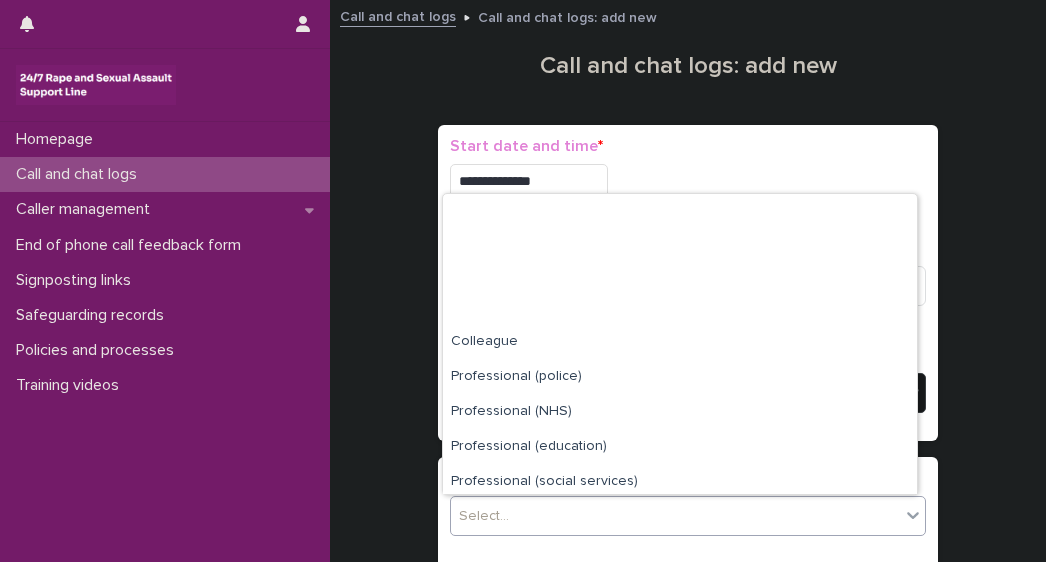 scroll, scrollTop: 225, scrollLeft: 0, axis: vertical 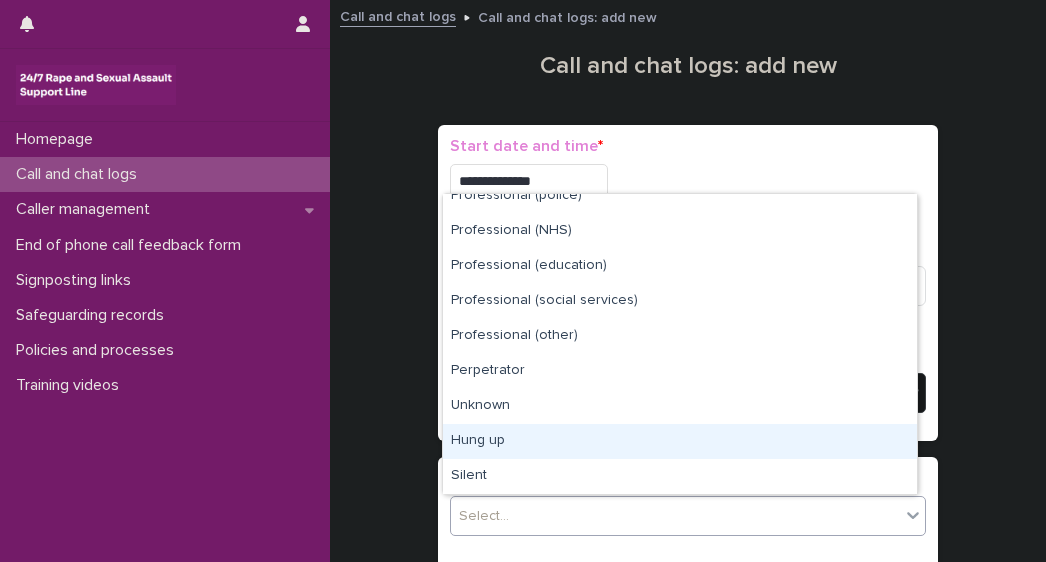 click on "Hung up" at bounding box center [680, 441] 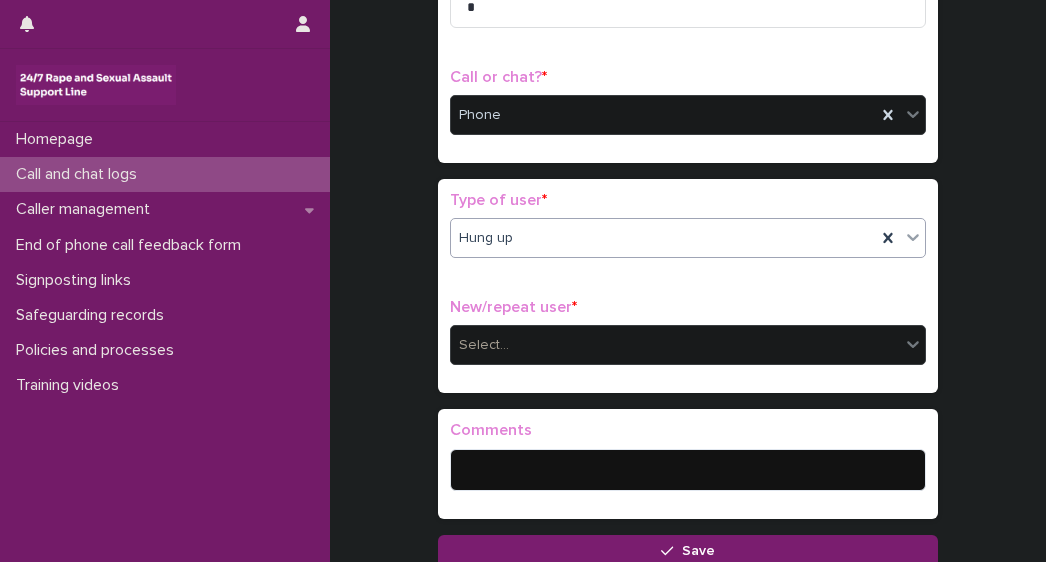 scroll, scrollTop: 325, scrollLeft: 0, axis: vertical 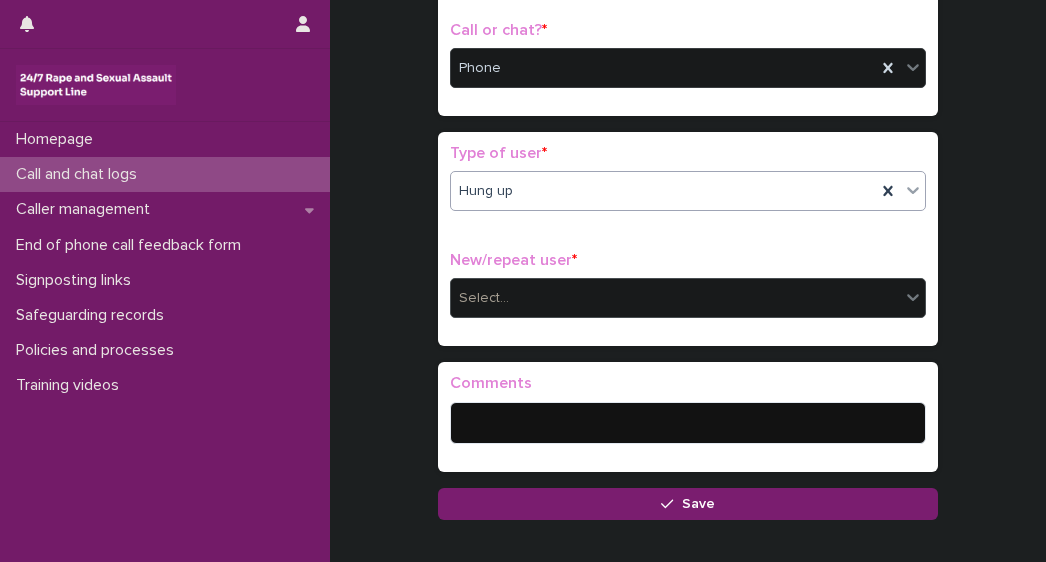 click on "Select..." at bounding box center [484, 298] 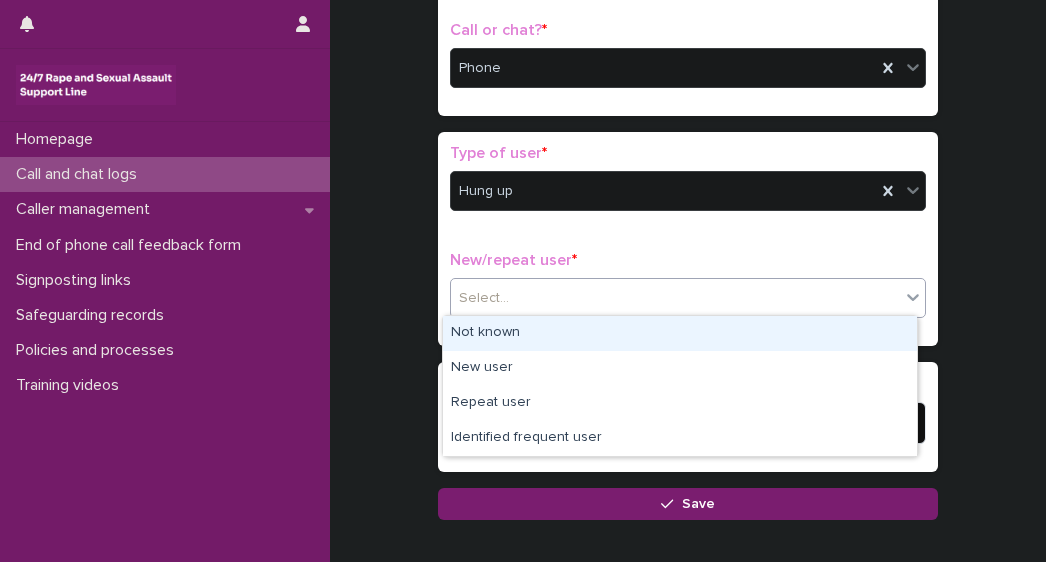 click on "Not known" at bounding box center (680, 333) 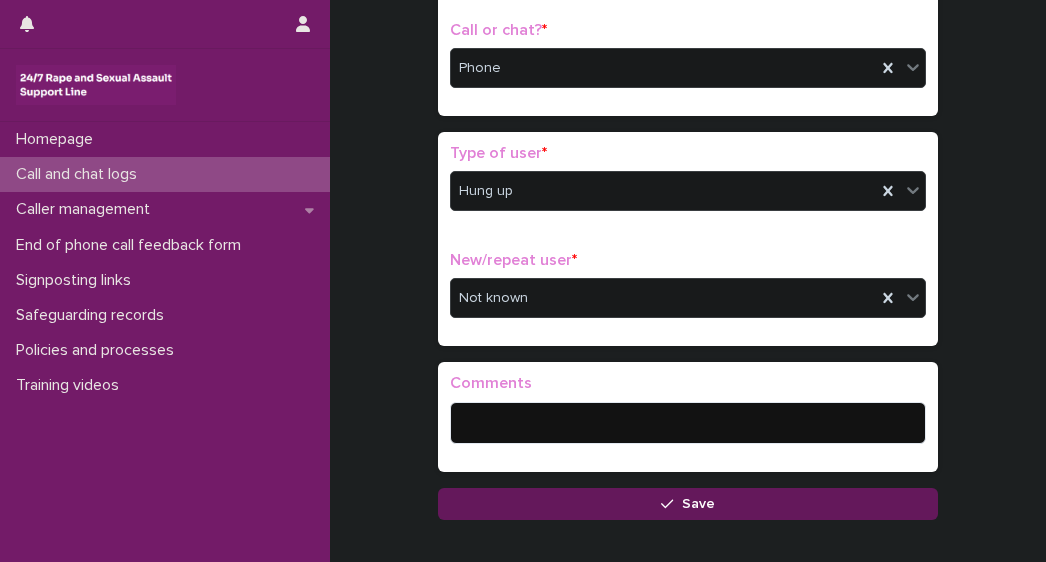 click on "Save" at bounding box center (688, 504) 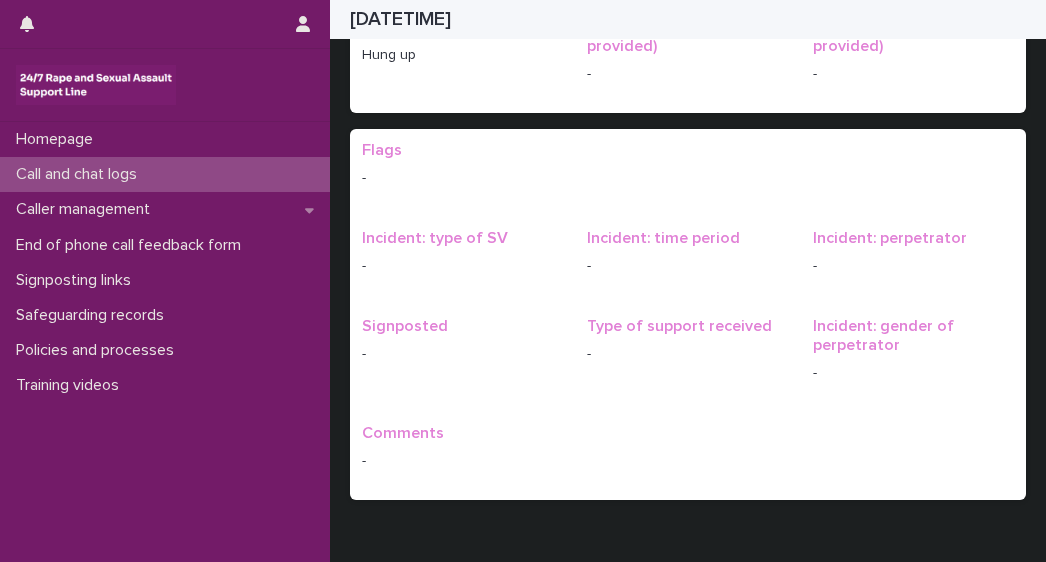 scroll, scrollTop: 0, scrollLeft: 0, axis: both 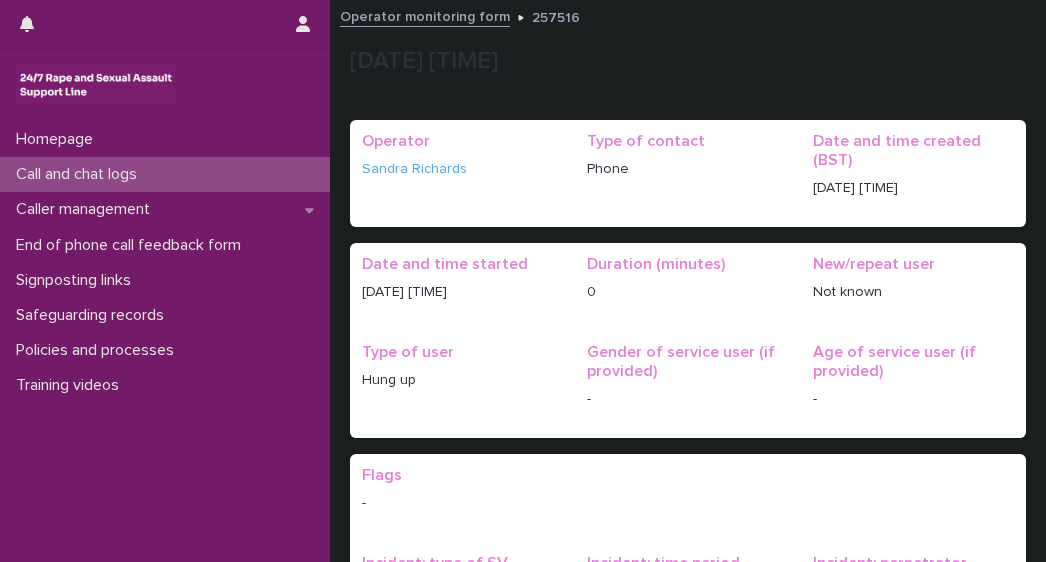click on "Call and chat logs" at bounding box center (80, 174) 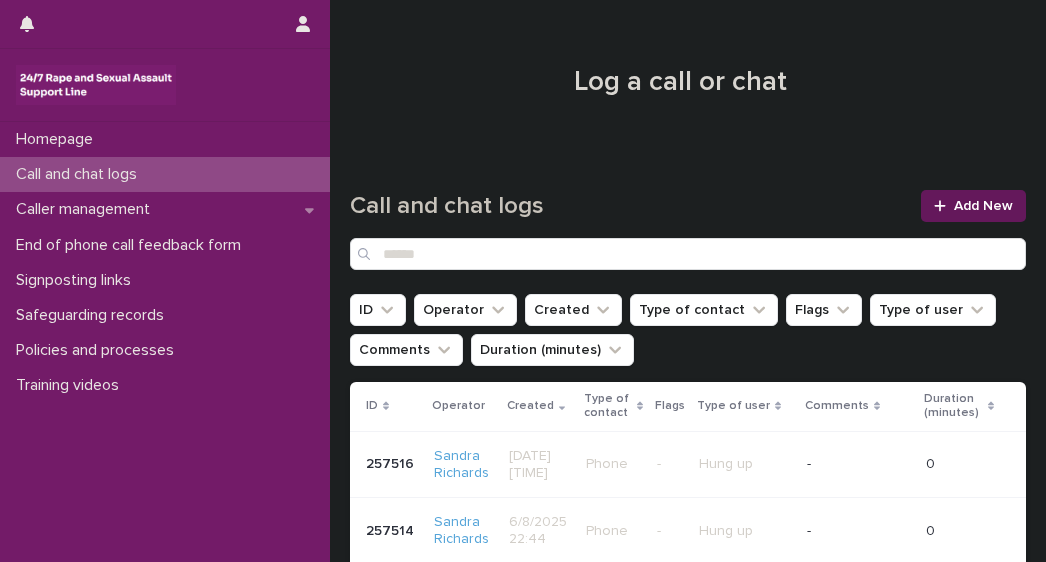 click on "Add New" at bounding box center (973, 206) 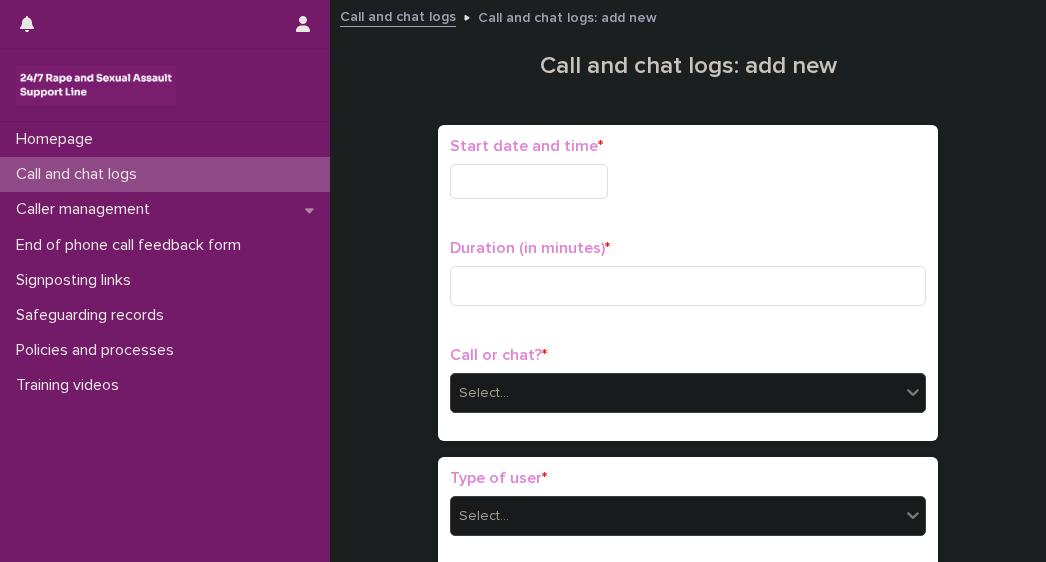 click at bounding box center (529, 181) 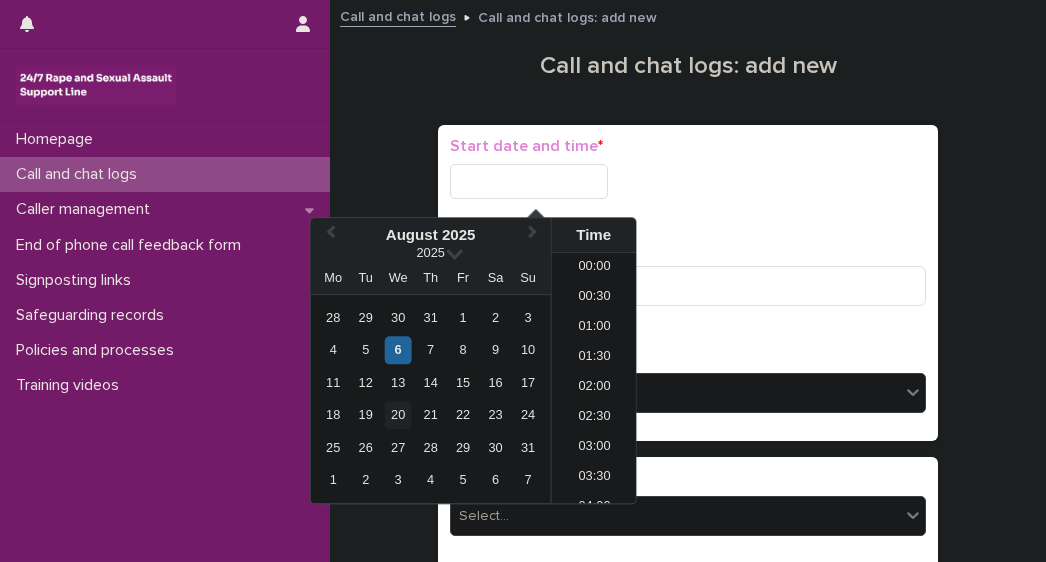 scroll, scrollTop: 1190, scrollLeft: 0, axis: vertical 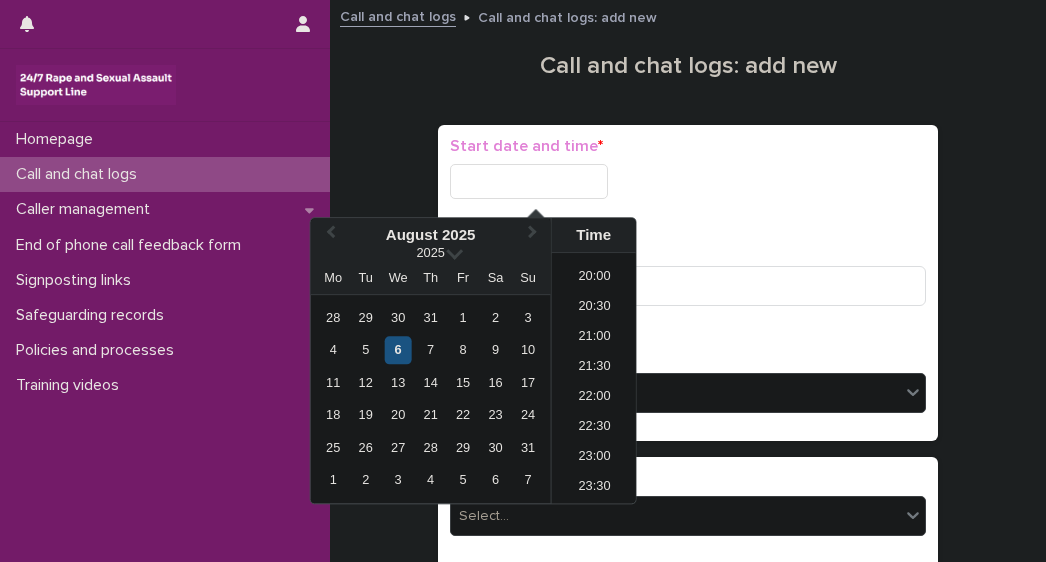 click on "6" at bounding box center (398, 350) 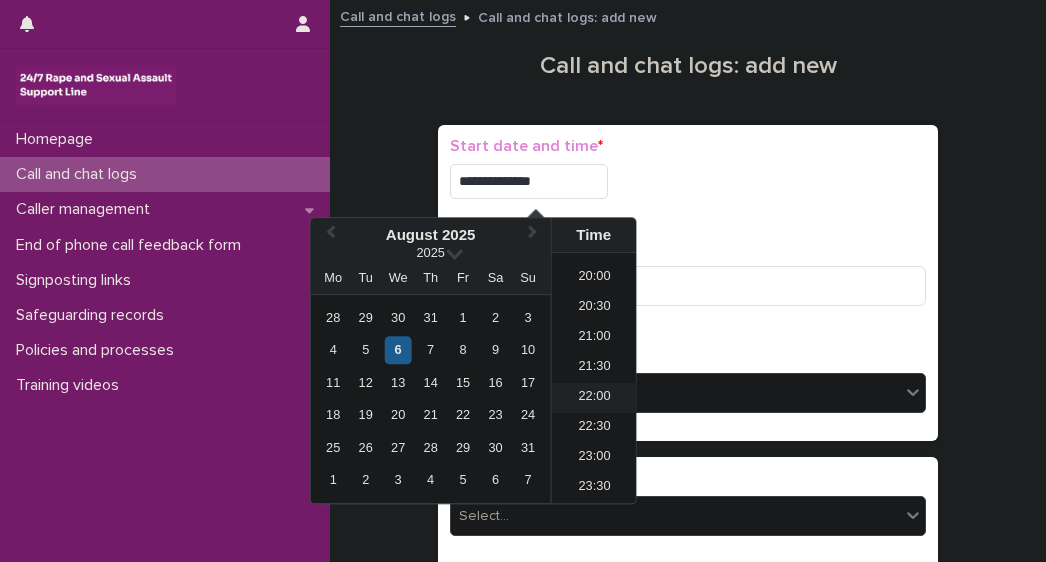 click on "22:00" at bounding box center (594, 398) 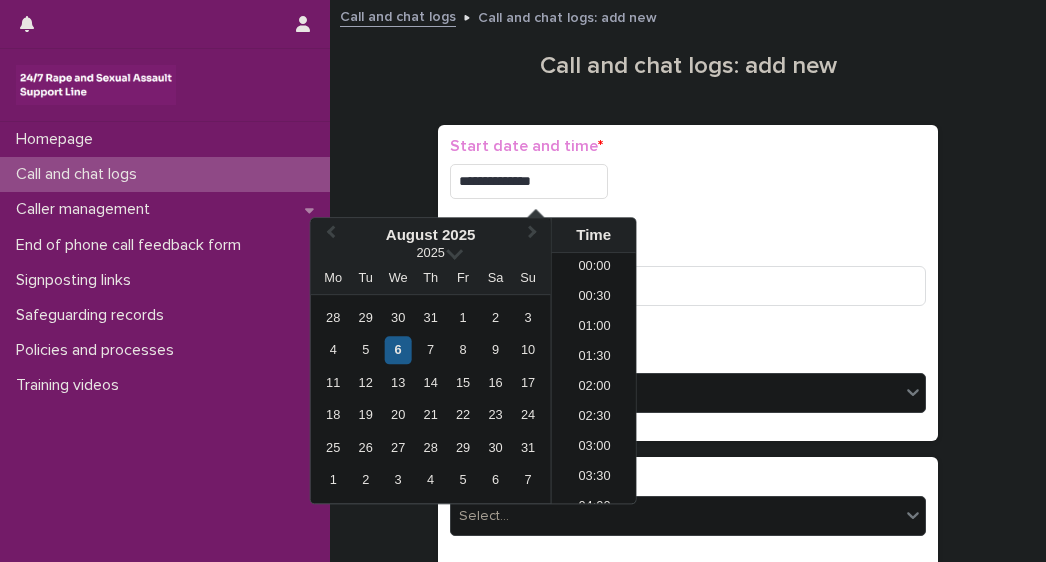 click on "**********" at bounding box center [529, 181] 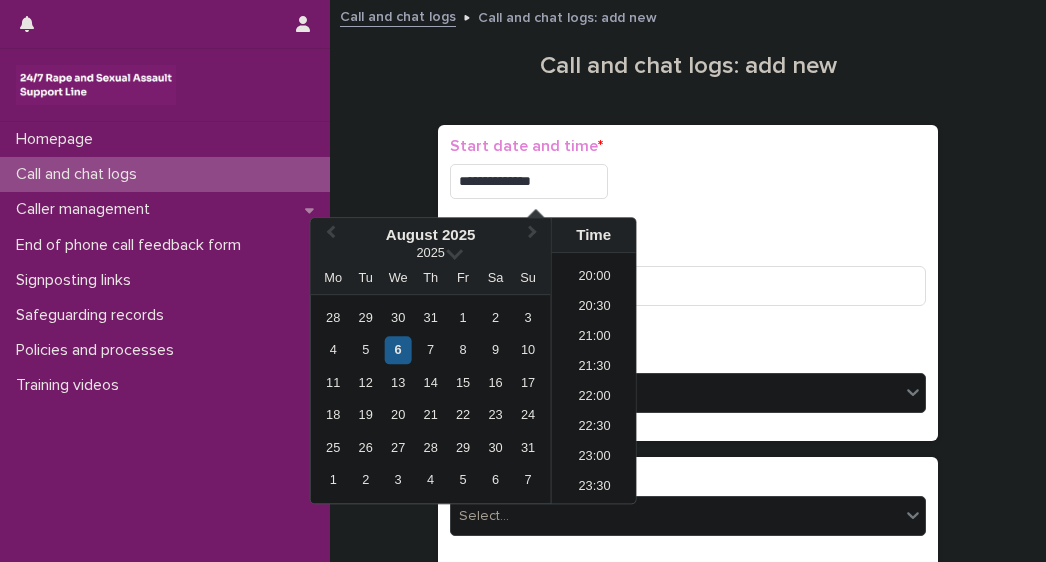 type on "**********" 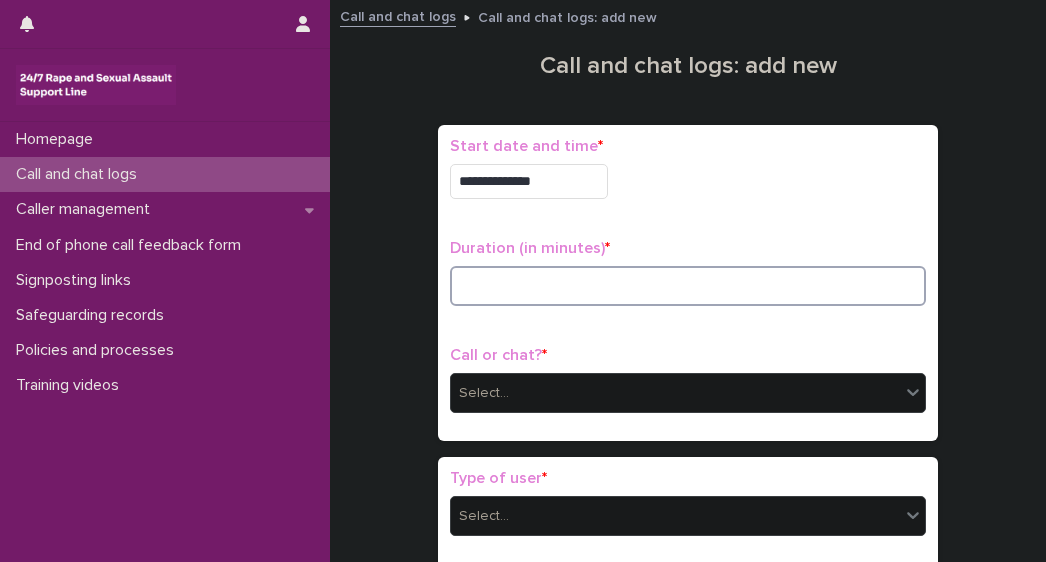 click at bounding box center [688, 286] 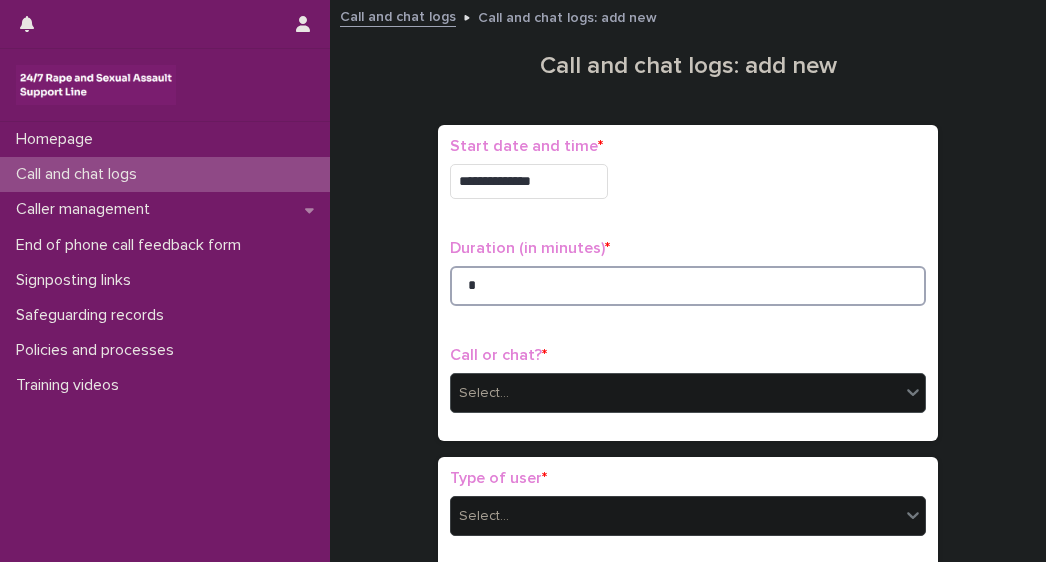 type on "*" 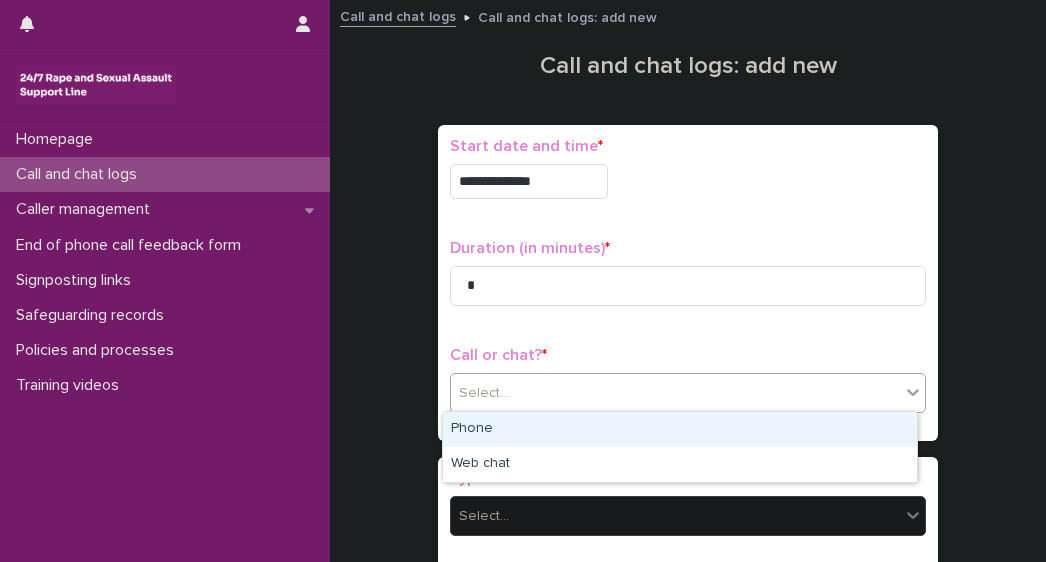 click on "Select..." at bounding box center (675, 393) 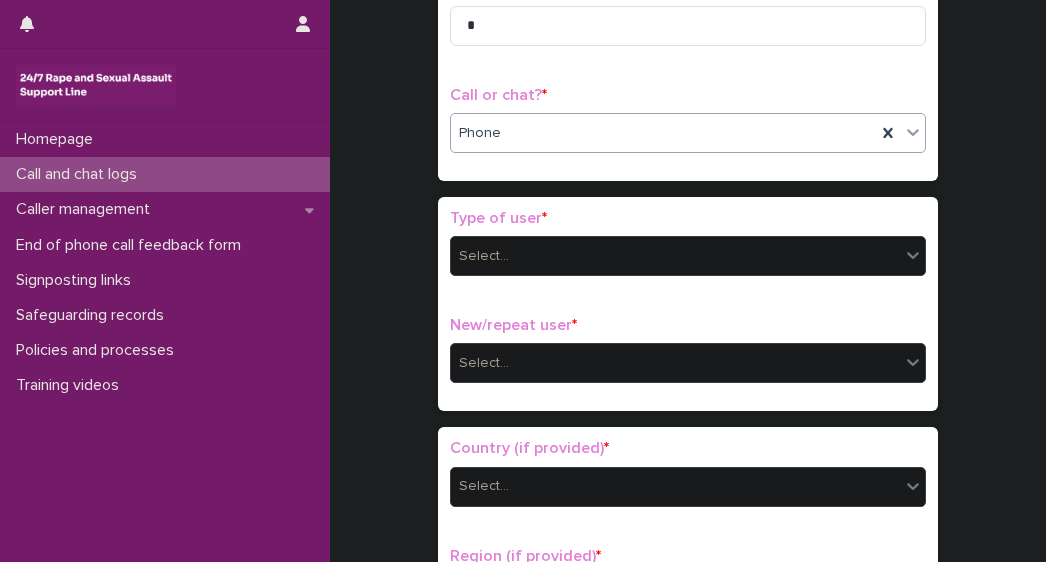 scroll, scrollTop: 362, scrollLeft: 0, axis: vertical 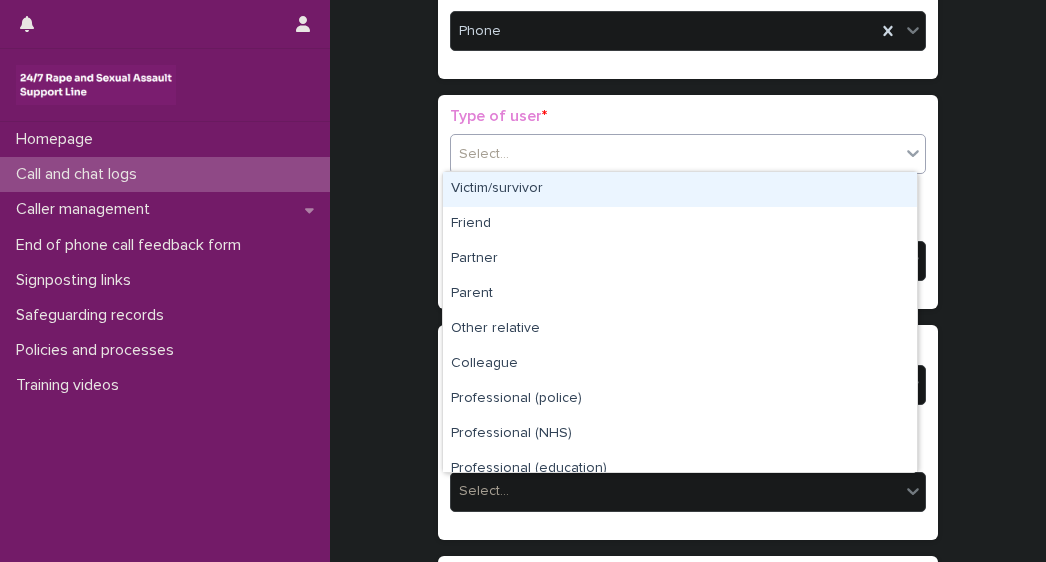 click on "Select..." at bounding box center (675, 154) 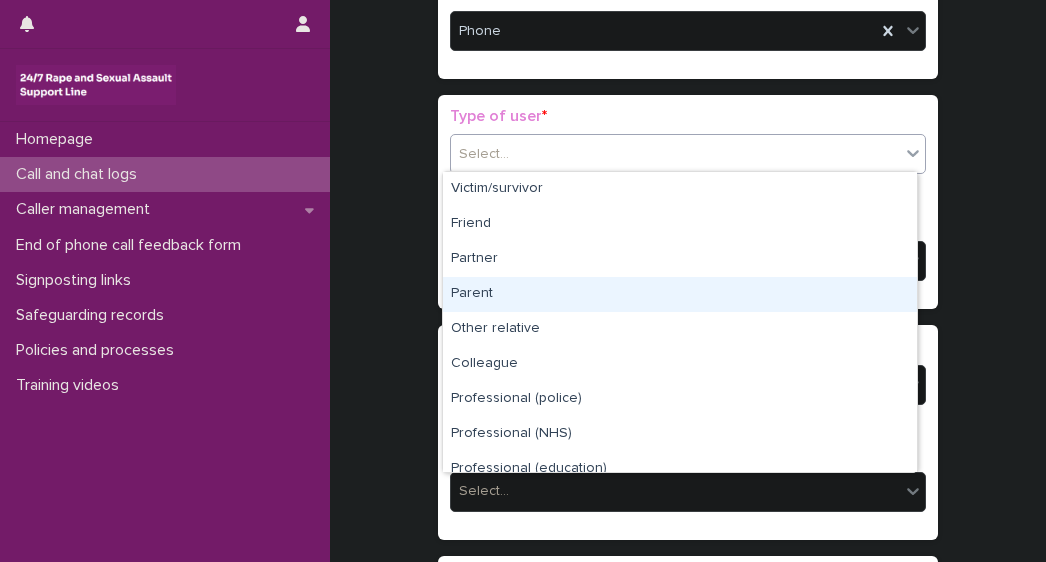 scroll, scrollTop: 225, scrollLeft: 0, axis: vertical 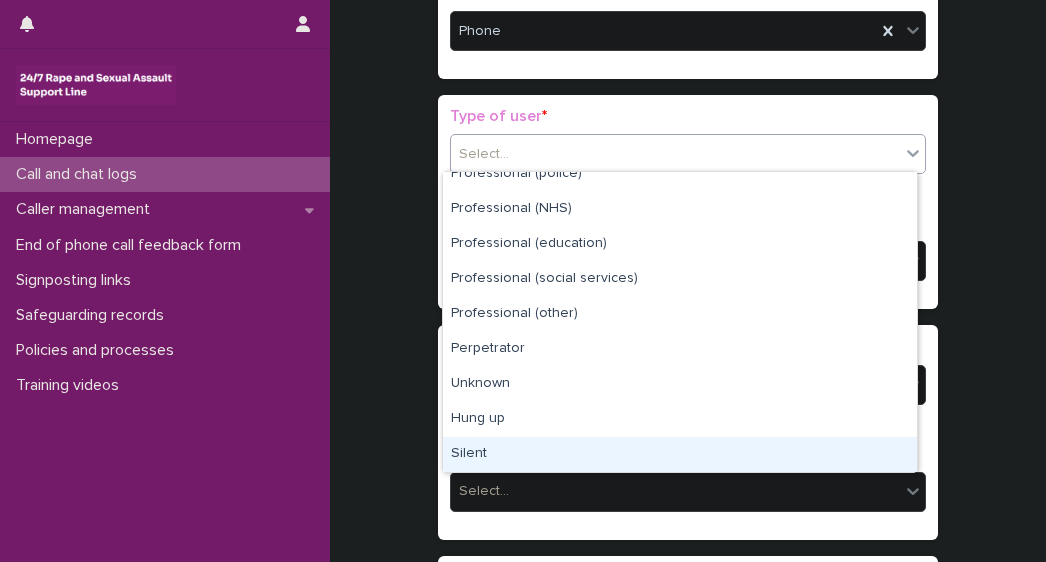 click on "Silent" at bounding box center [680, 454] 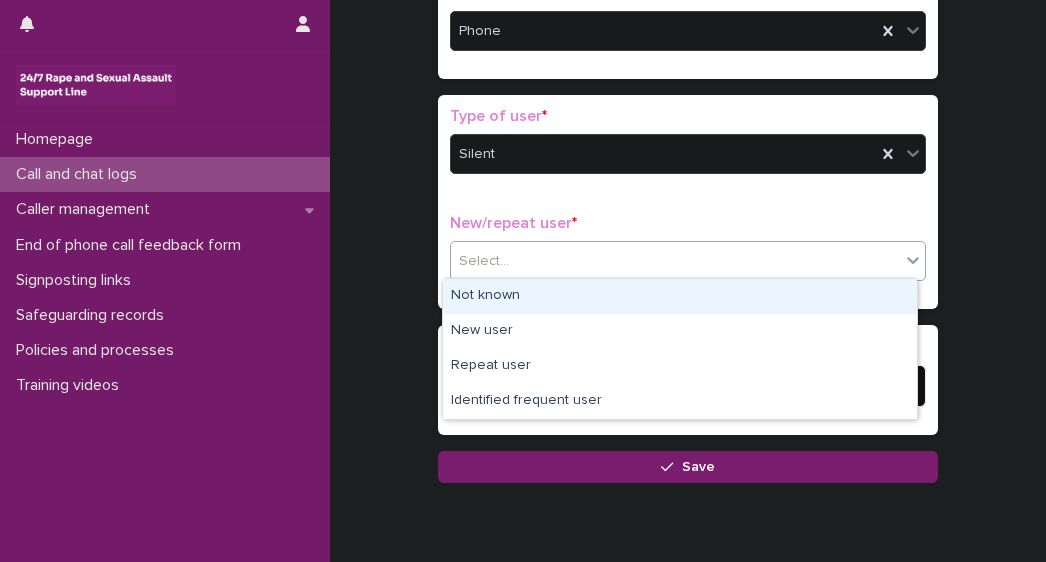click on "Select..." at bounding box center [484, 261] 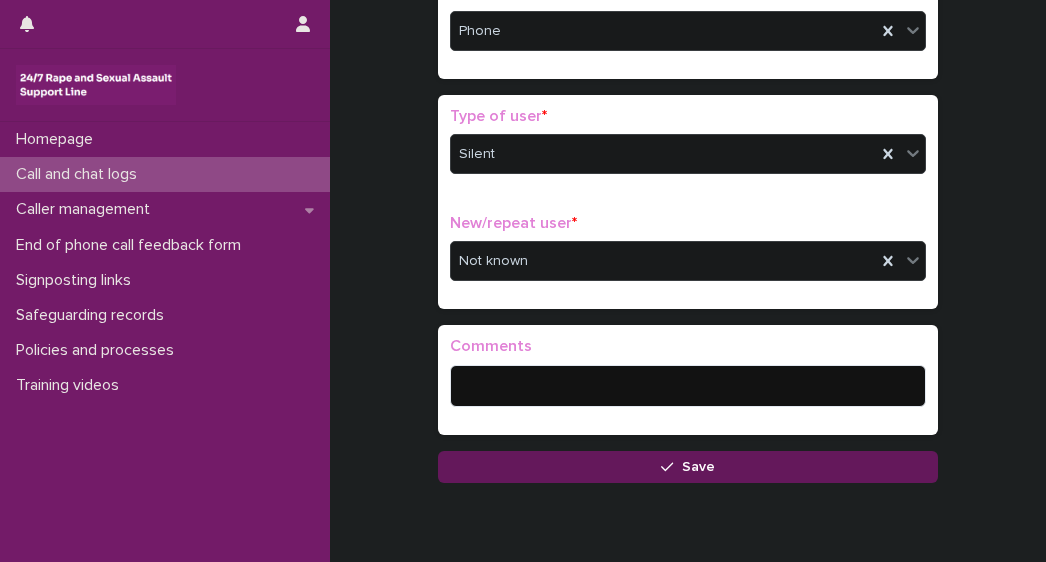 click on "Save" at bounding box center [688, 467] 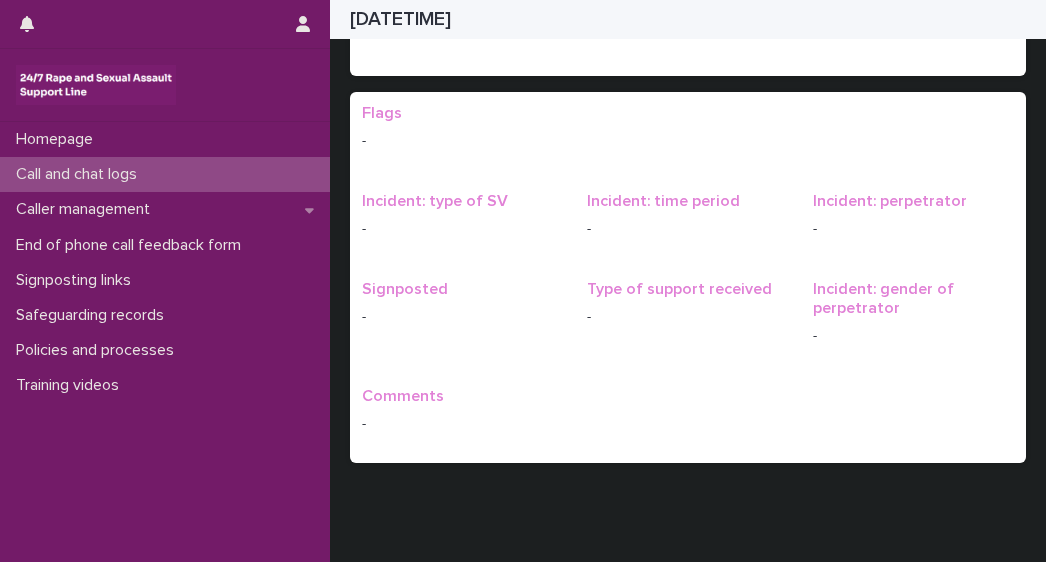 scroll, scrollTop: 0, scrollLeft: 0, axis: both 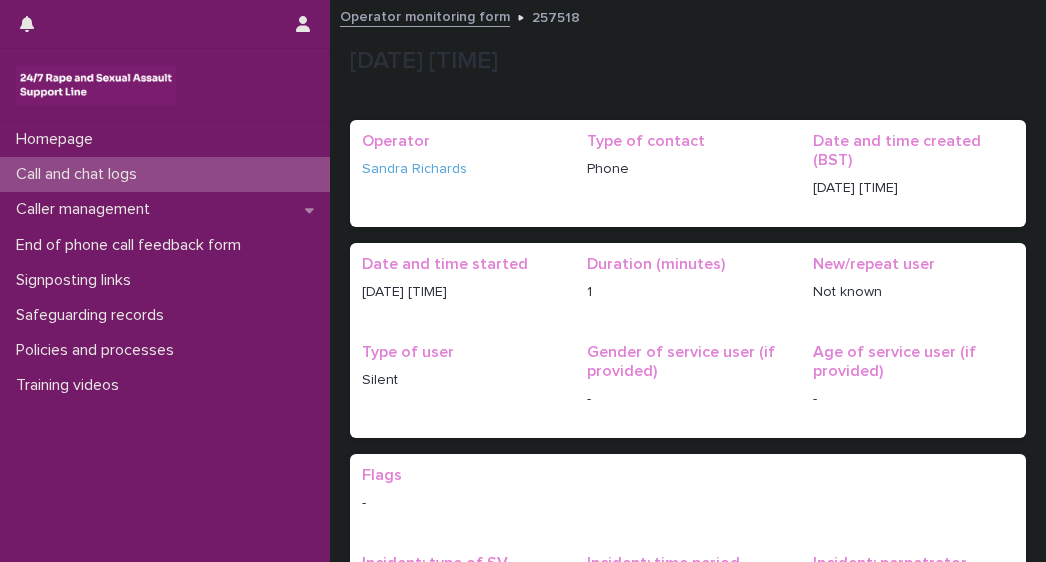 click on "Call and chat logs" at bounding box center (80, 174) 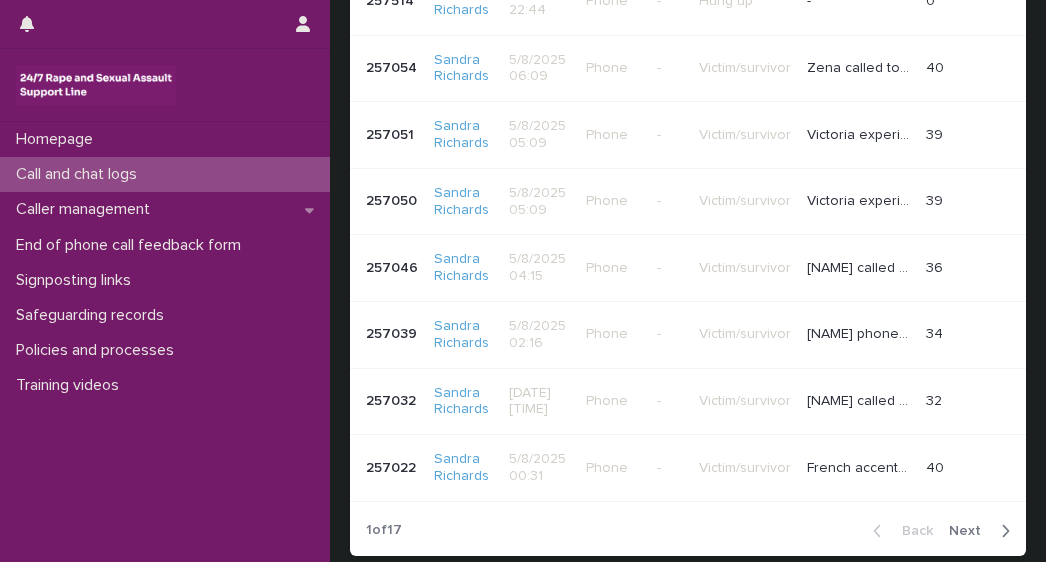scroll, scrollTop: 602, scrollLeft: 0, axis: vertical 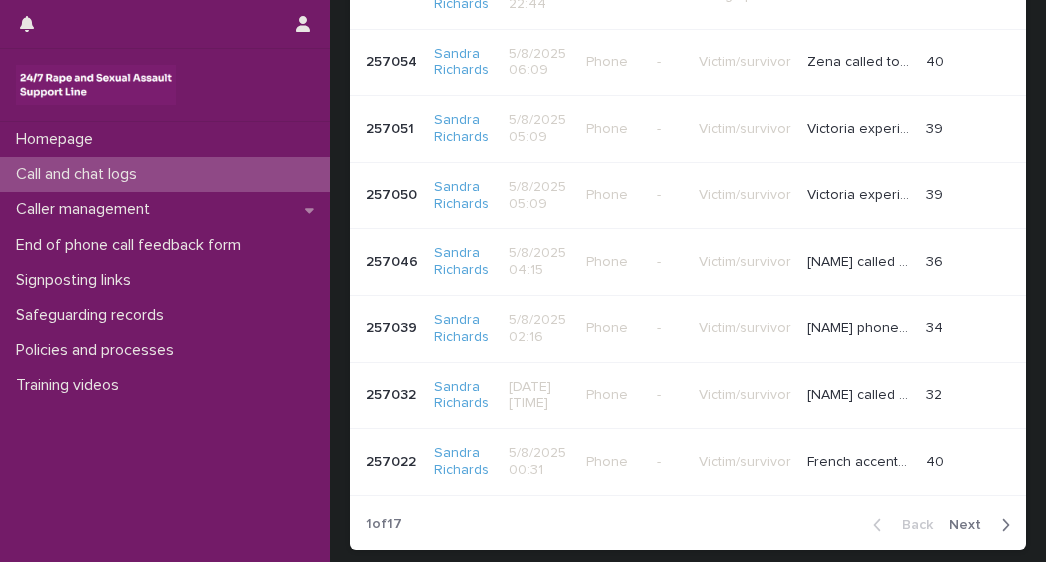 click on "Next" at bounding box center [971, 525] 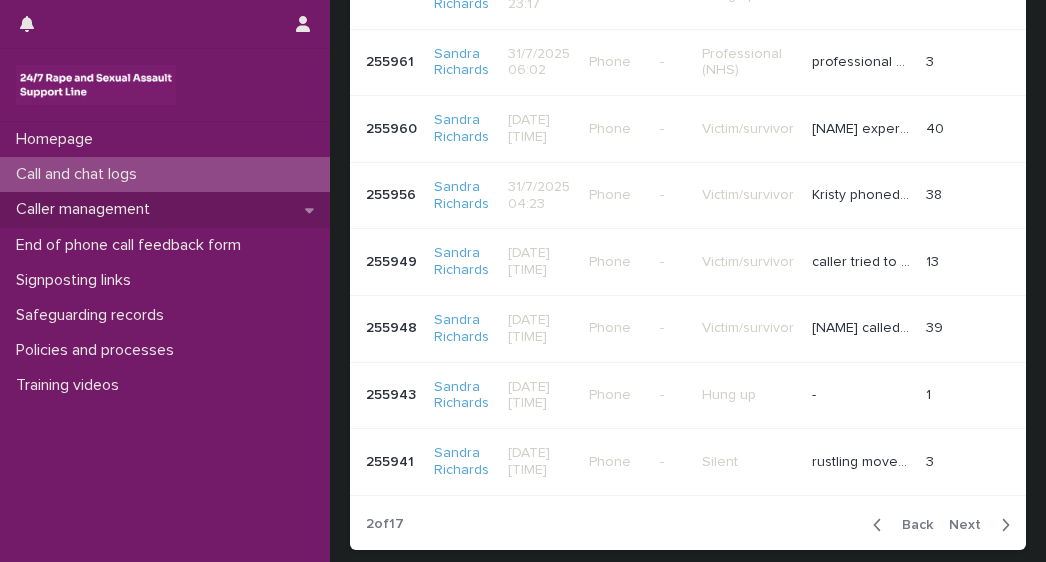 click on "Caller management" at bounding box center (87, 209) 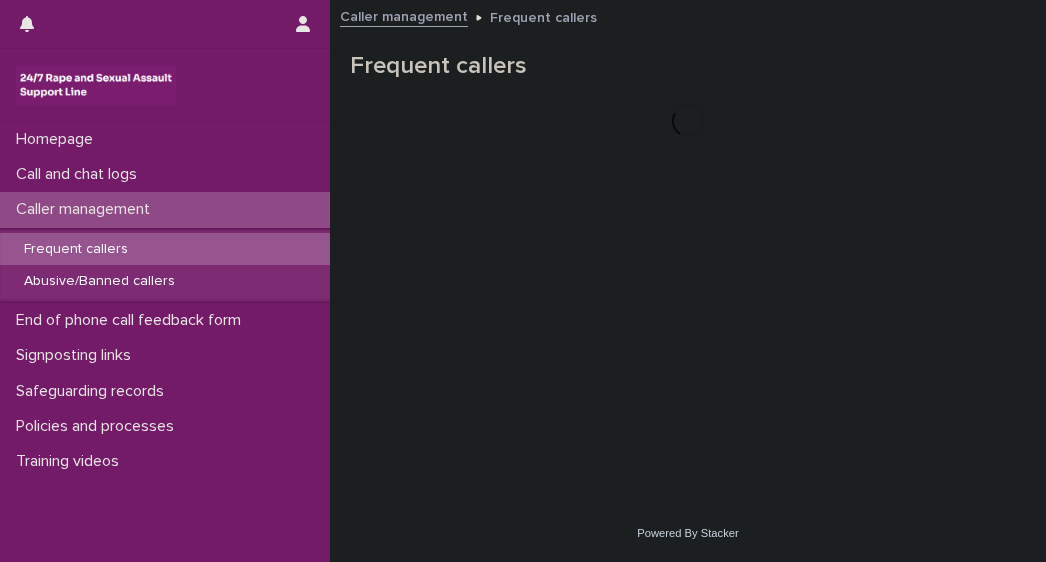 scroll, scrollTop: 0, scrollLeft: 0, axis: both 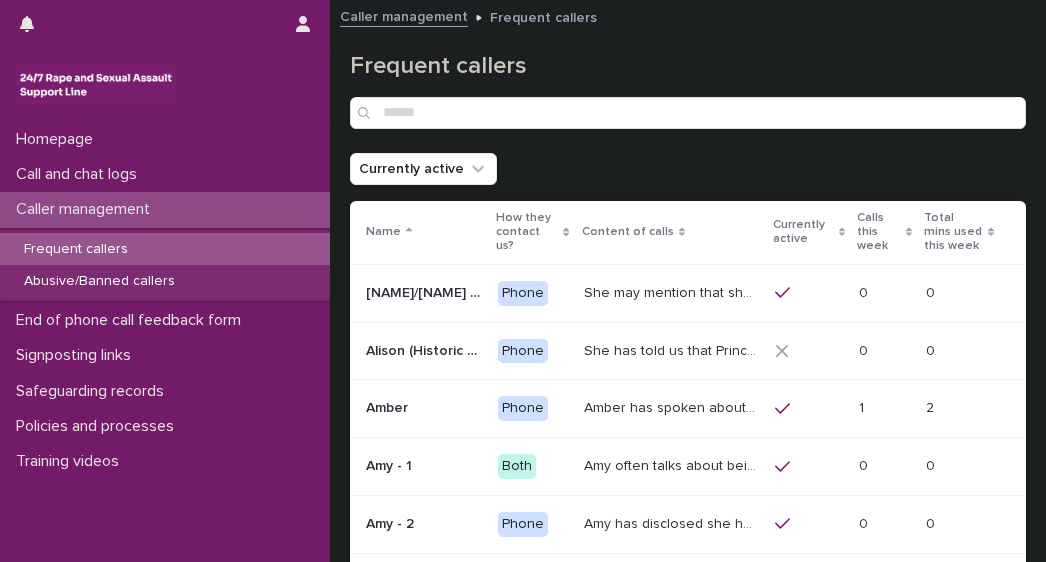 click on "Frequent callers" at bounding box center (76, 249) 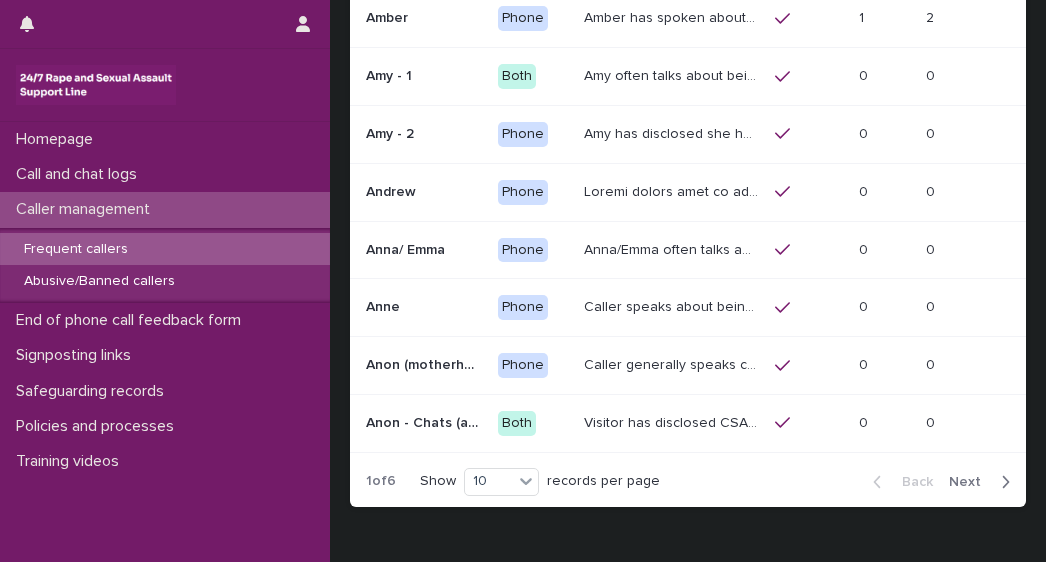 scroll, scrollTop: 395, scrollLeft: 0, axis: vertical 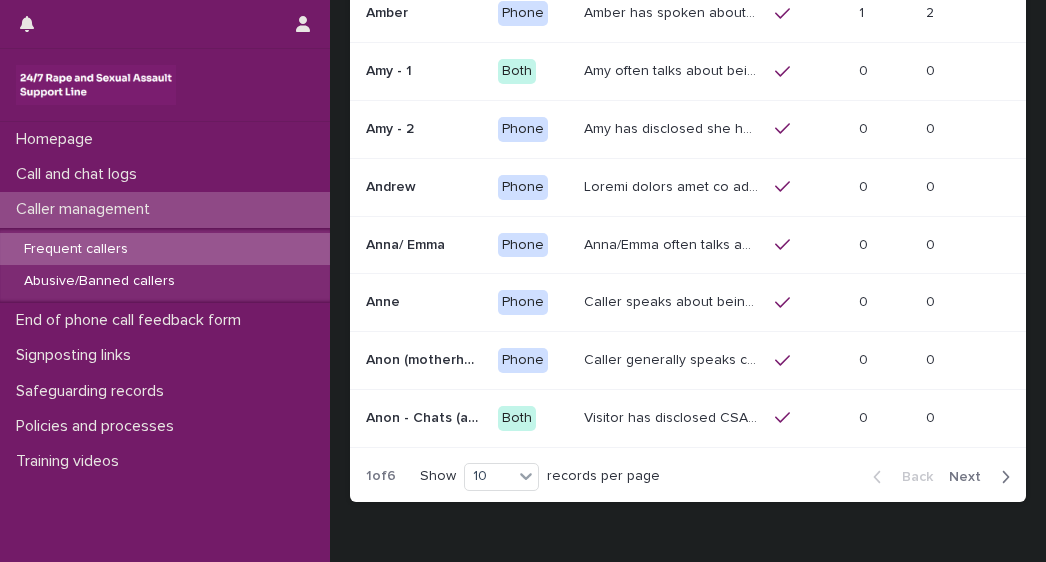 click on "Next" at bounding box center [971, 477] 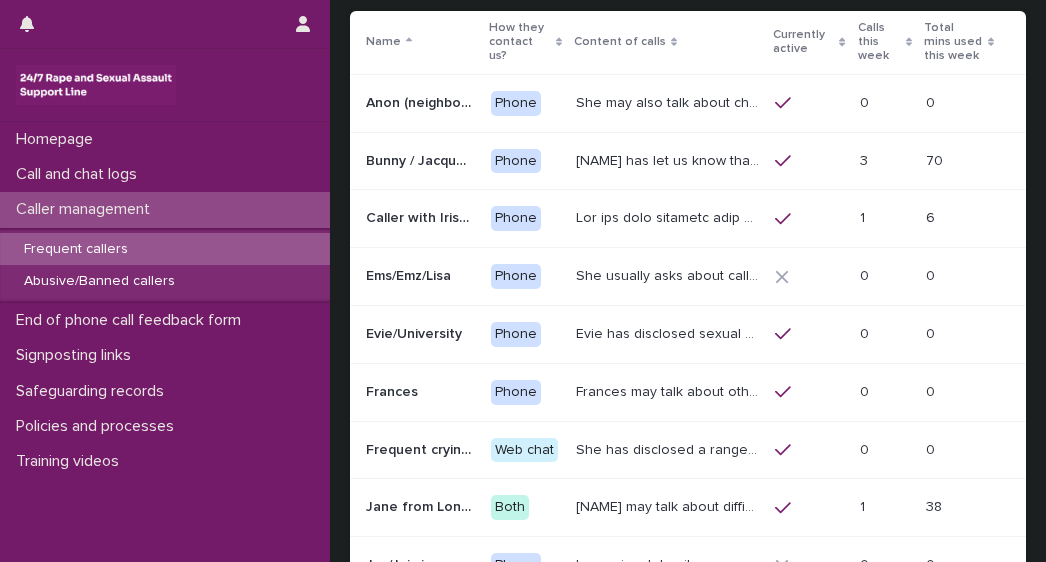 scroll, scrollTop: 192, scrollLeft: 0, axis: vertical 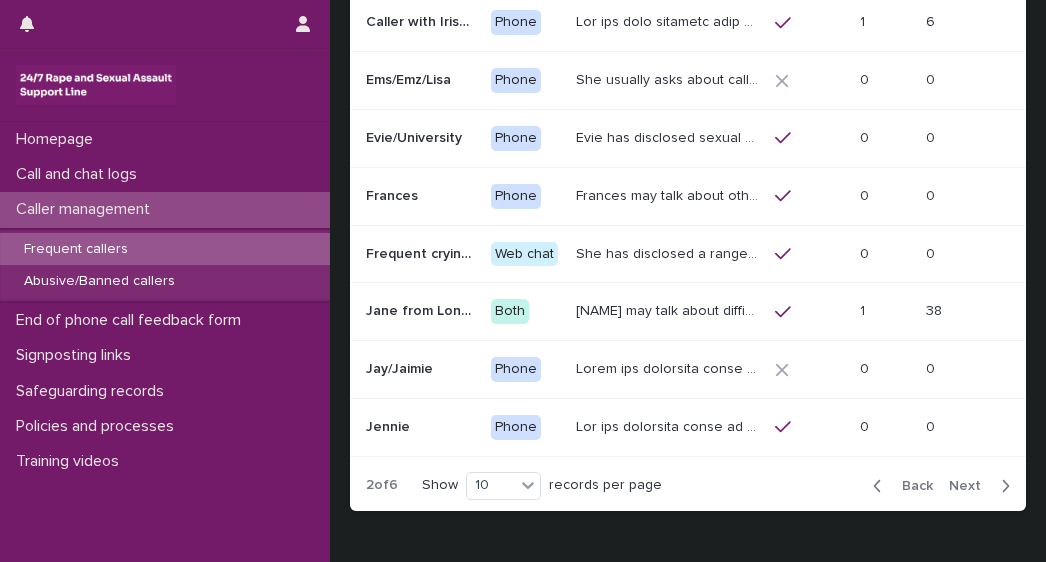 click on "Next" at bounding box center (983, 486) 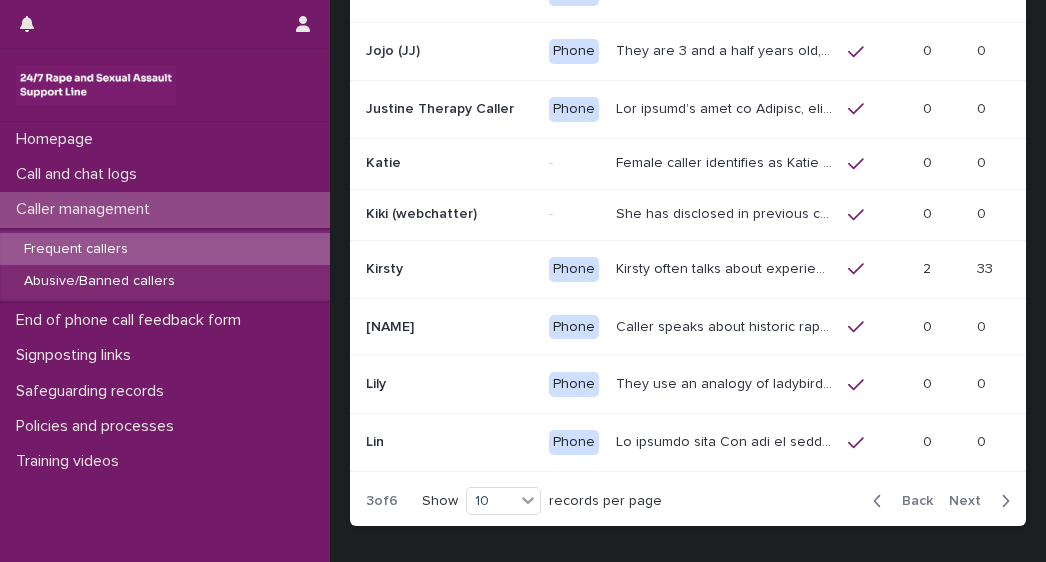 scroll, scrollTop: 394, scrollLeft: 0, axis: vertical 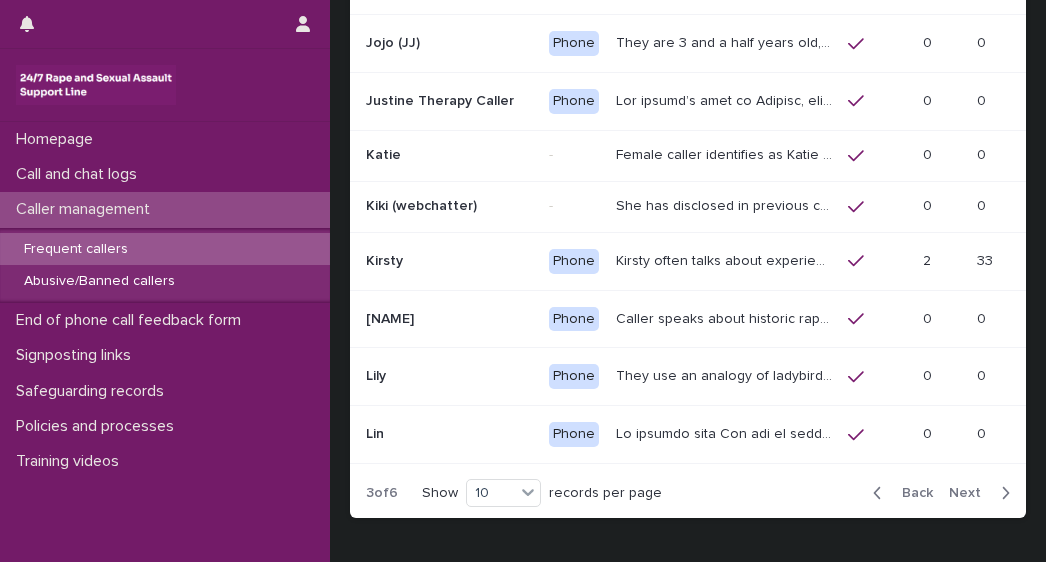 click on "Kirsty often talks about experiencing sexual violence by a family friend six years ago, and again by a friend while on holiday last year.
She talks about how difficult these traumatic experiences have affected her,  that she has struggled with suicidal thoughts and attempts.
She has mentioned being dismissed and unsupported by medical professionals and emergency service.
She has complex PTSD (CPTSD)" at bounding box center [726, 259] 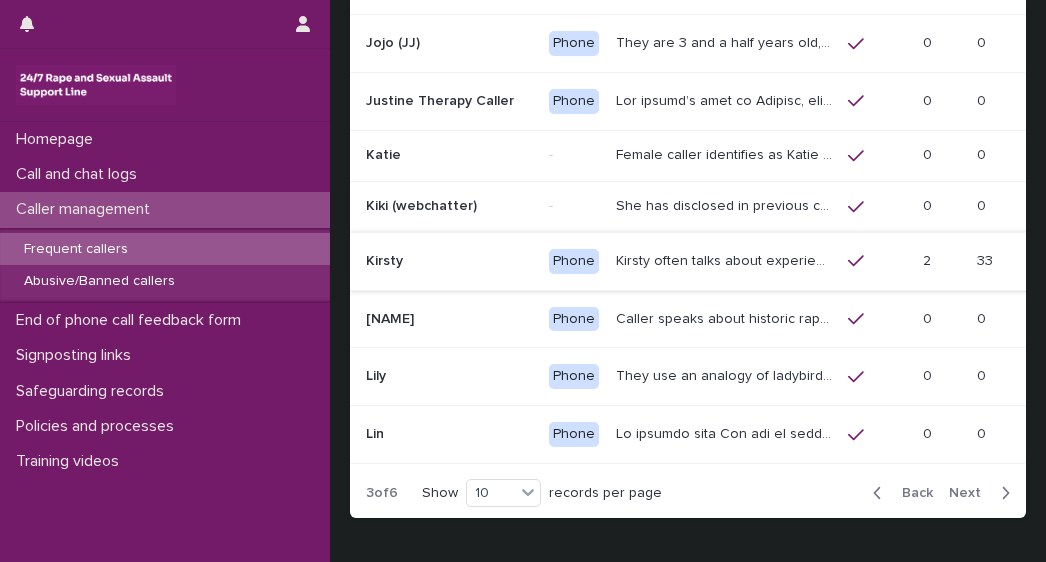 scroll, scrollTop: 0, scrollLeft: 0, axis: both 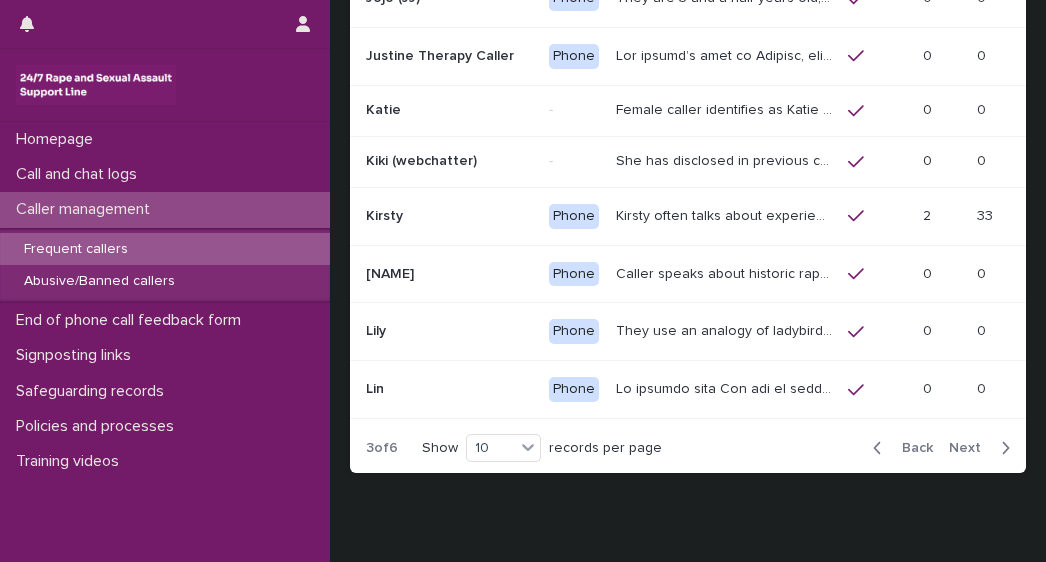 click on "Next" at bounding box center (971, 448) 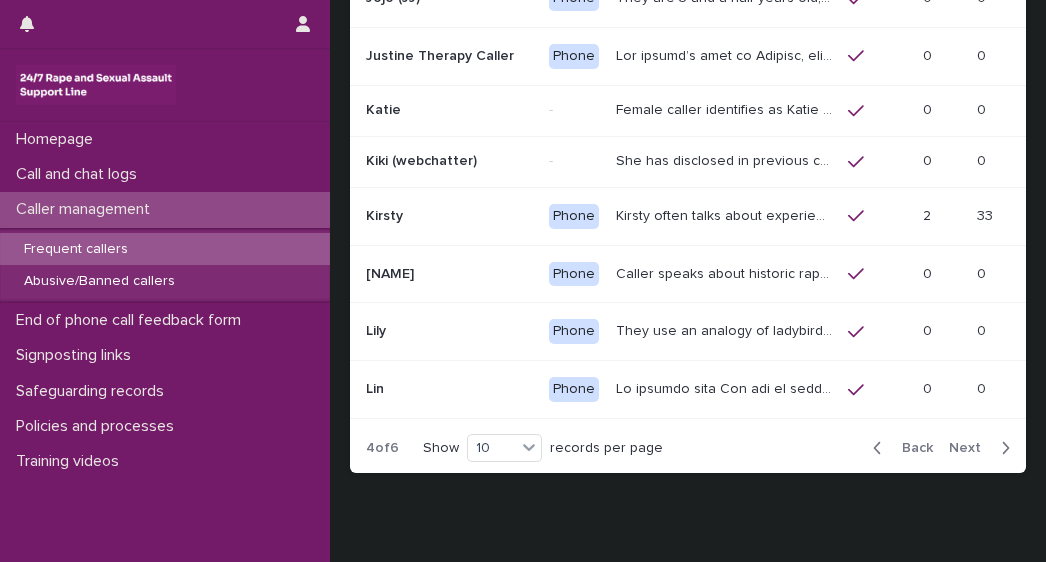 scroll, scrollTop: 432, scrollLeft: 0, axis: vertical 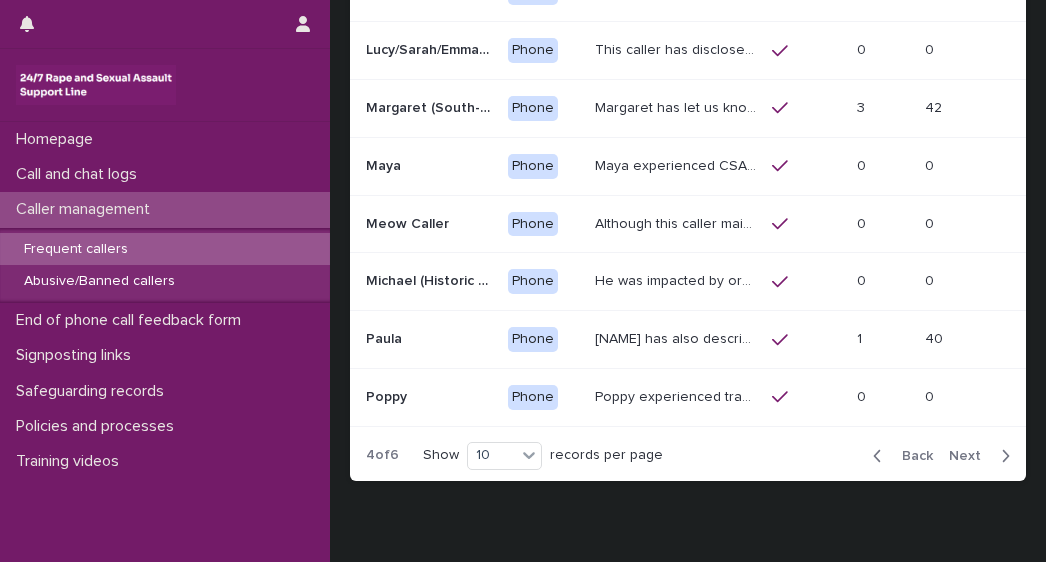 click on "Next" at bounding box center (971, 456) 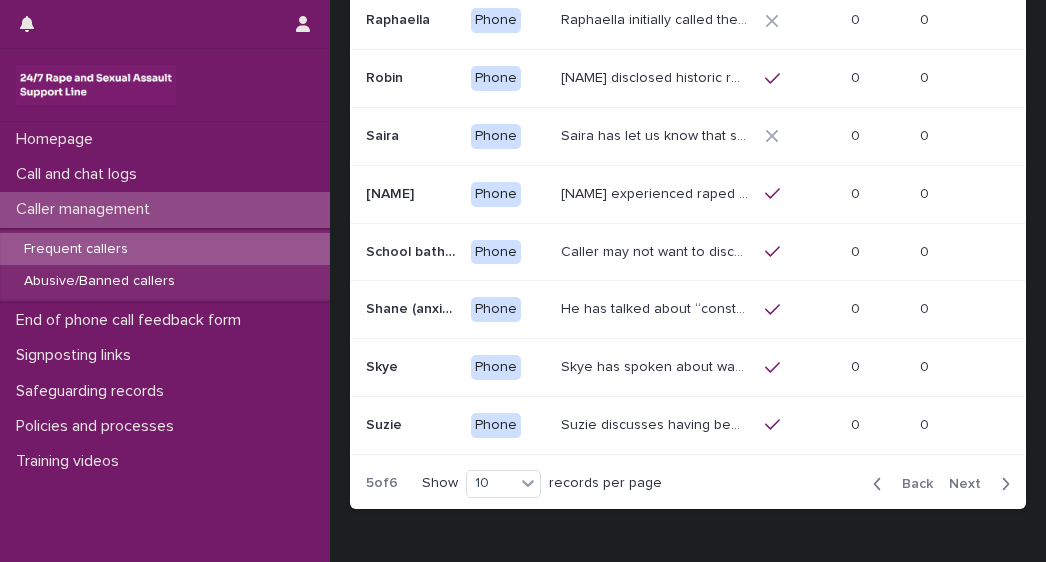 scroll, scrollTop: 404, scrollLeft: 0, axis: vertical 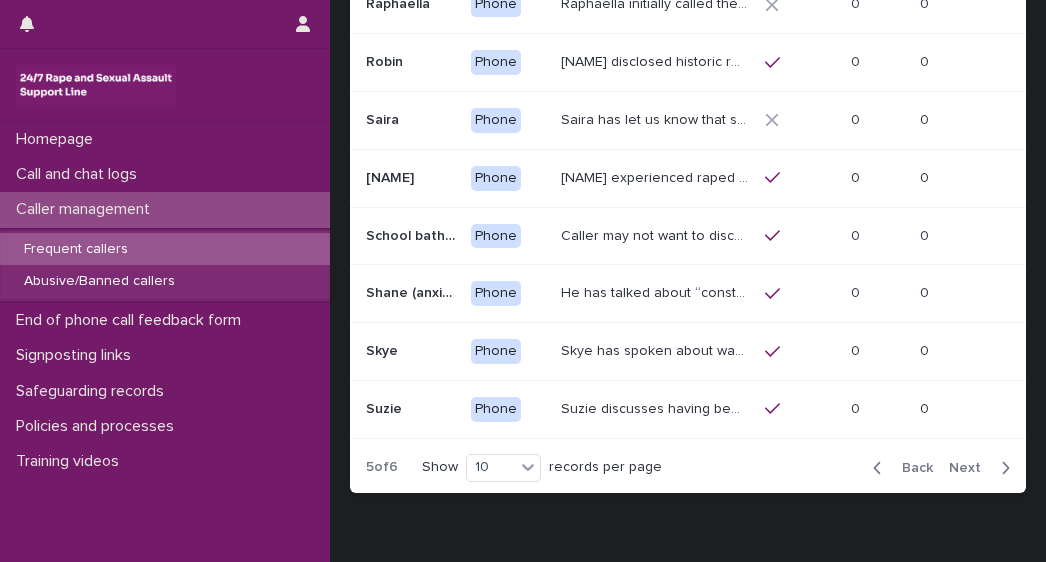 click on "Next" at bounding box center (971, 468) 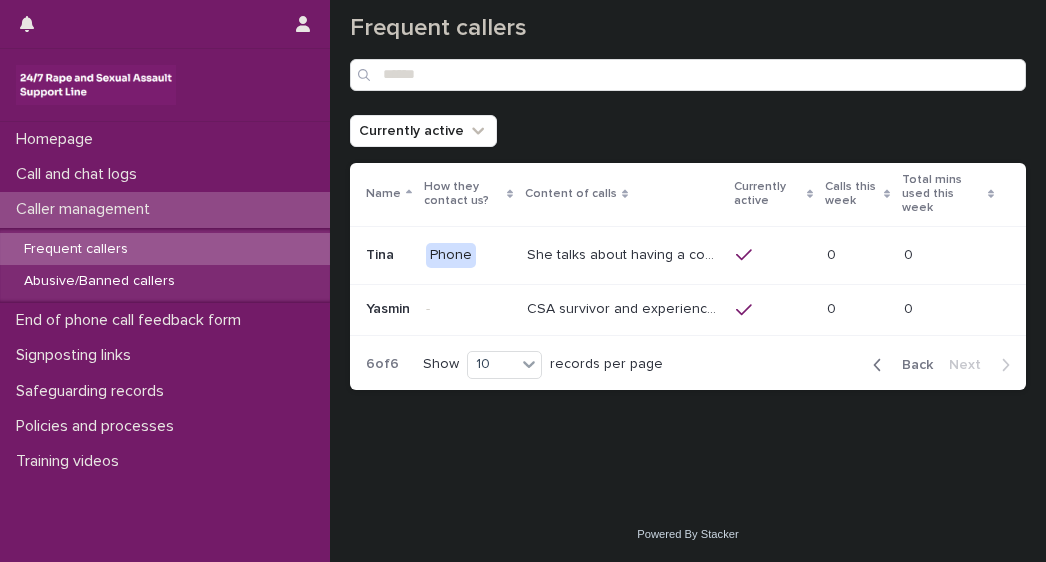 scroll, scrollTop: 38, scrollLeft: 0, axis: vertical 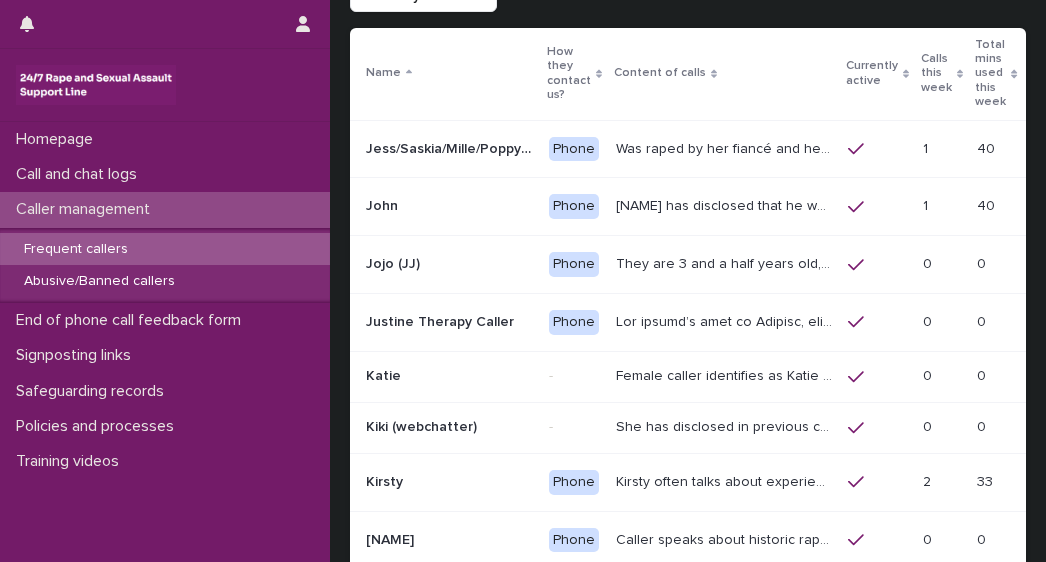 click on "Phone" at bounding box center (574, 149) 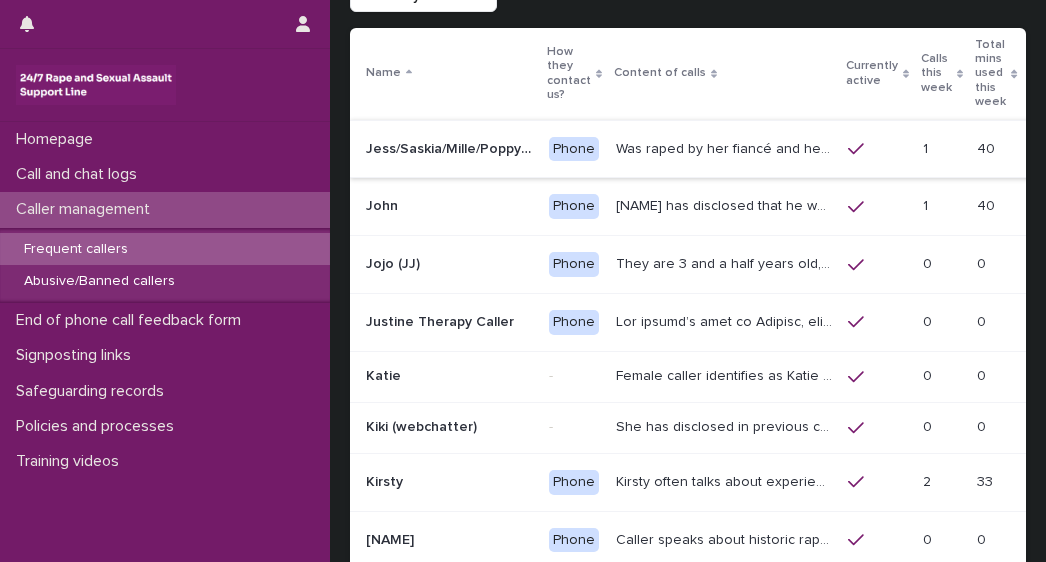 scroll, scrollTop: 0, scrollLeft: 0, axis: both 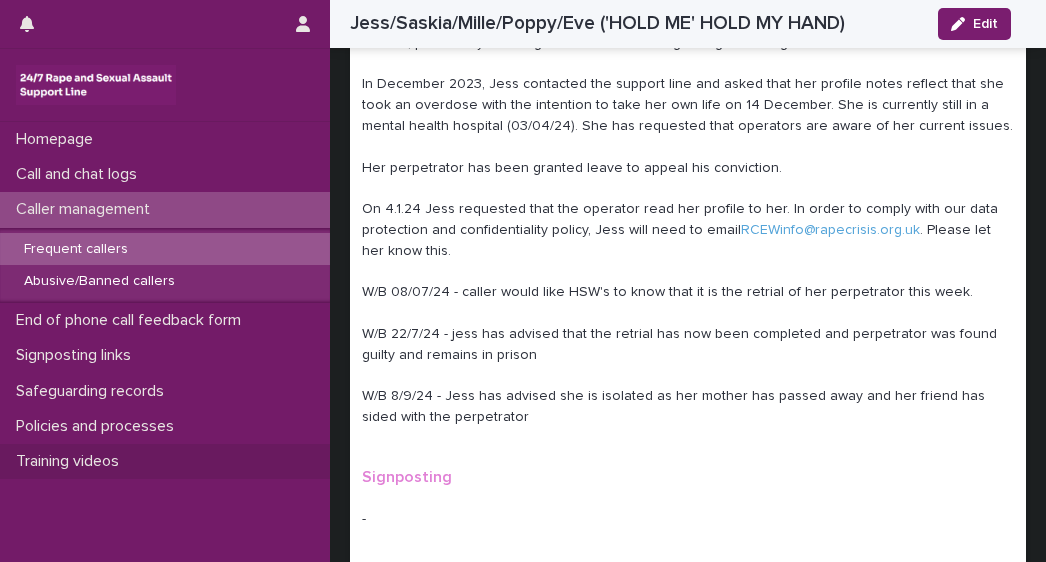 click on "Training videos" at bounding box center (165, 461) 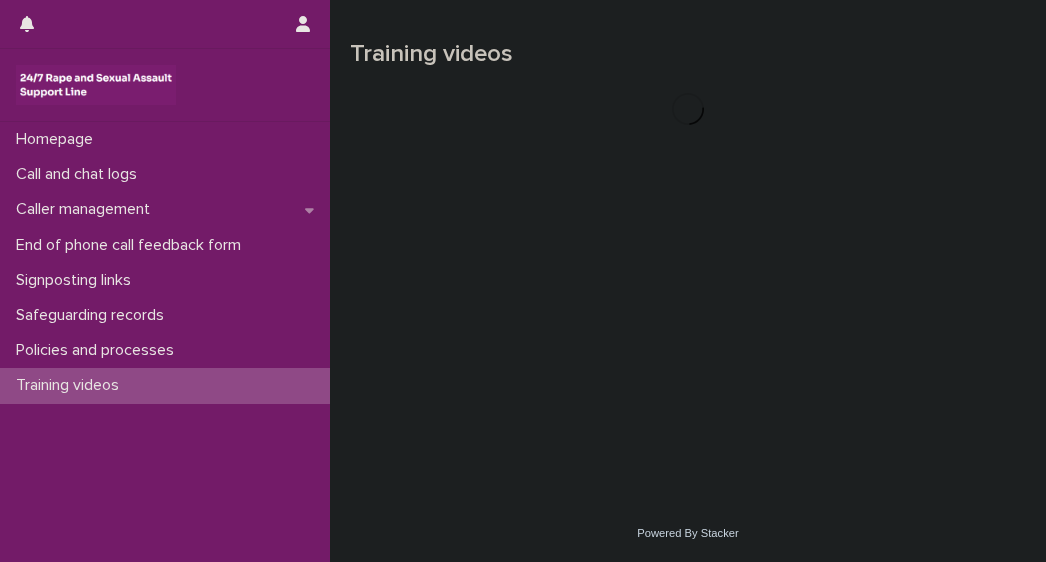 scroll, scrollTop: 0, scrollLeft: 0, axis: both 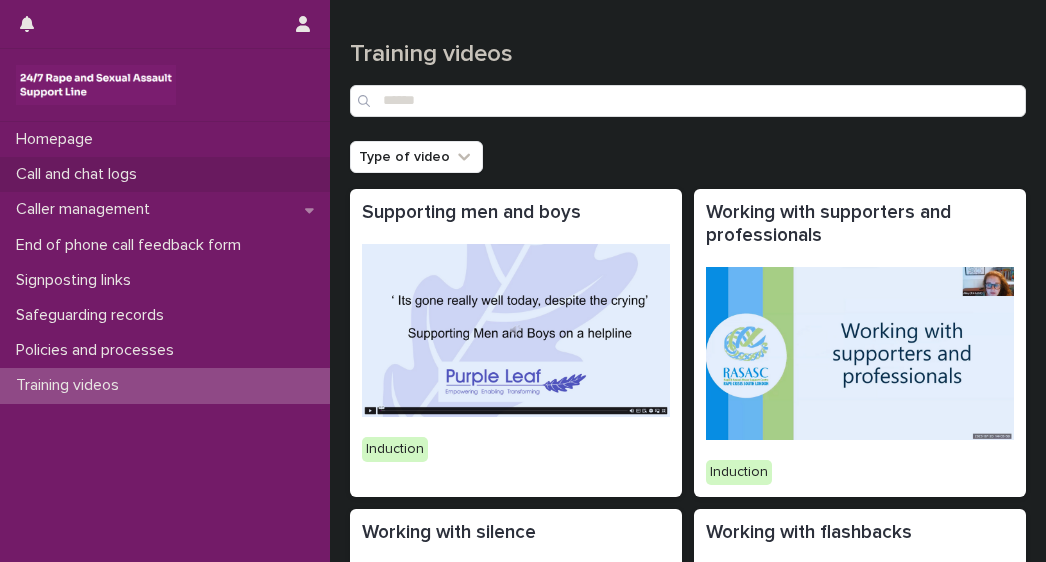 click on "Call and chat logs" at bounding box center (80, 174) 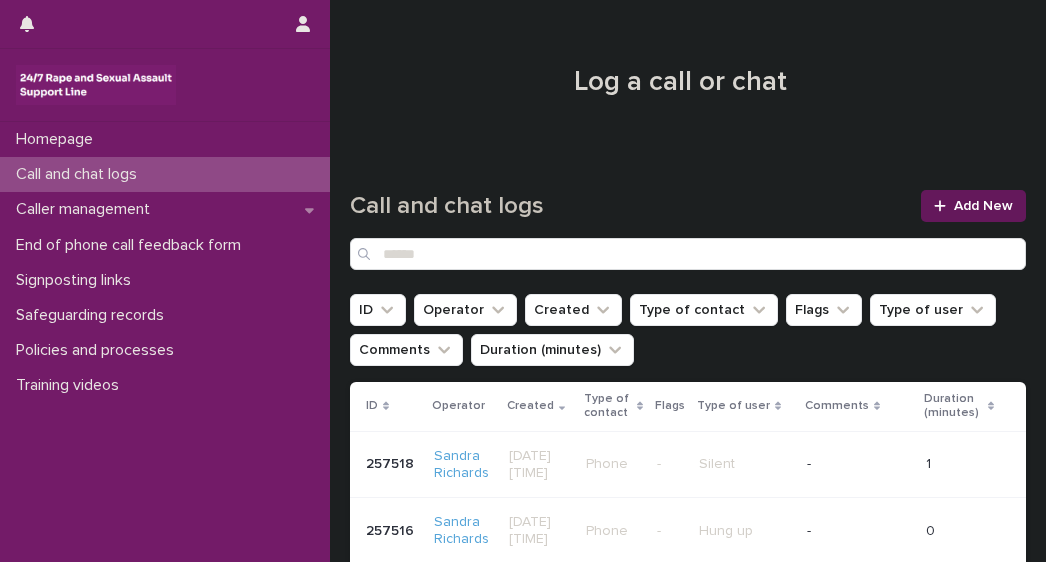 click on "Add New" at bounding box center [983, 206] 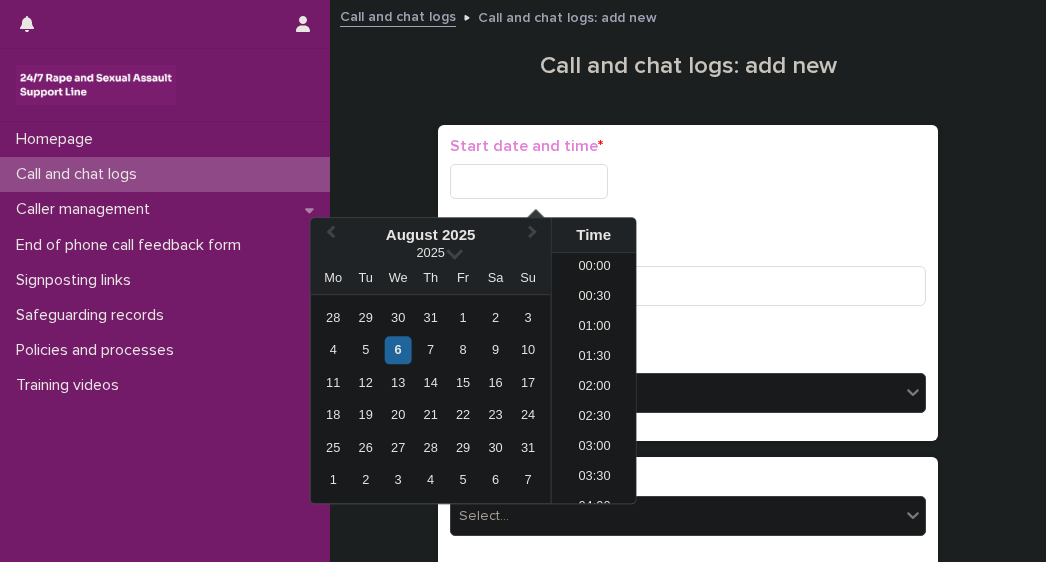 click at bounding box center (529, 181) 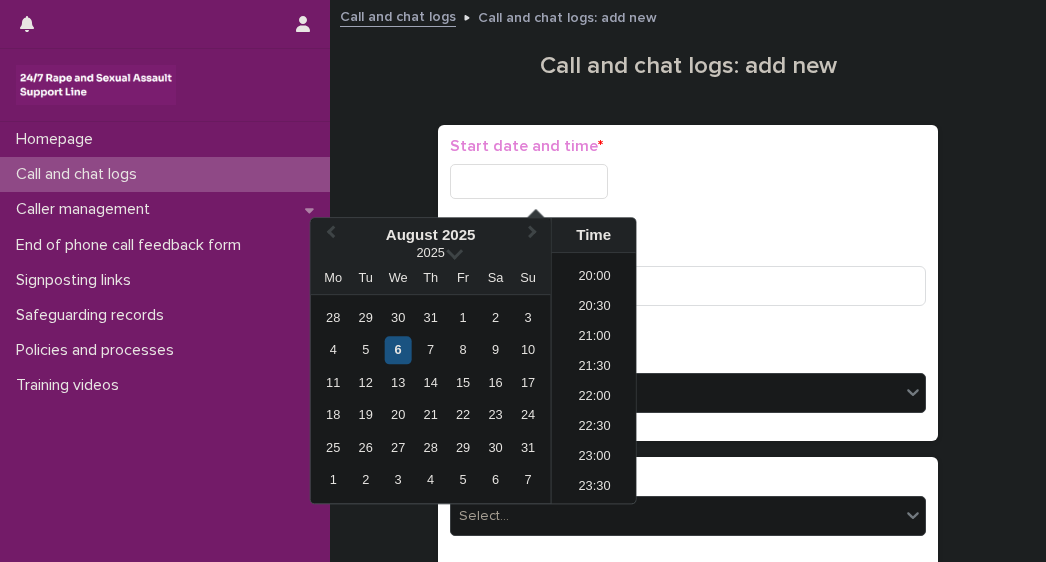 click on "6" at bounding box center [398, 350] 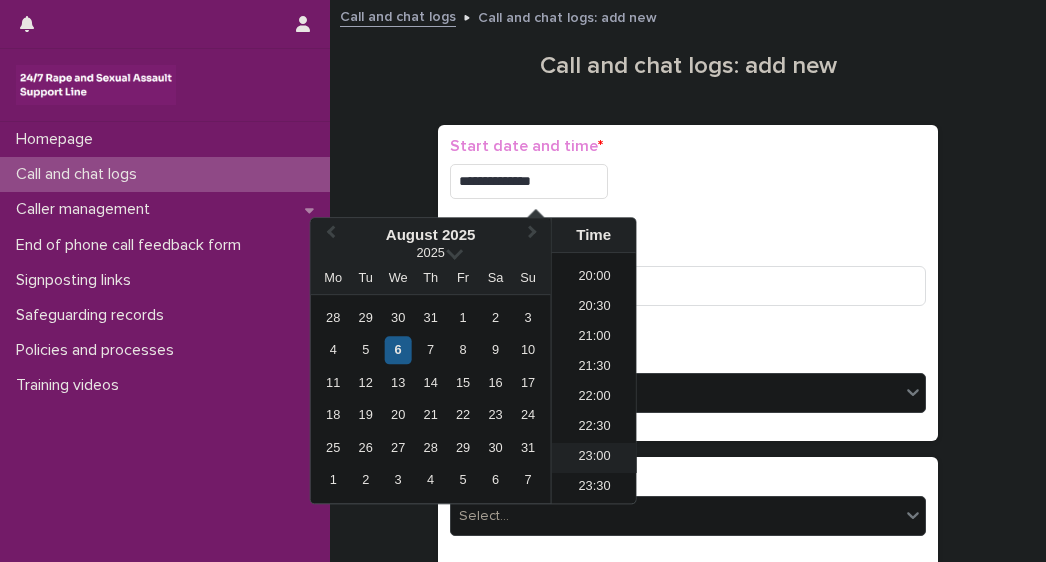 click on "23:00" at bounding box center [594, 458] 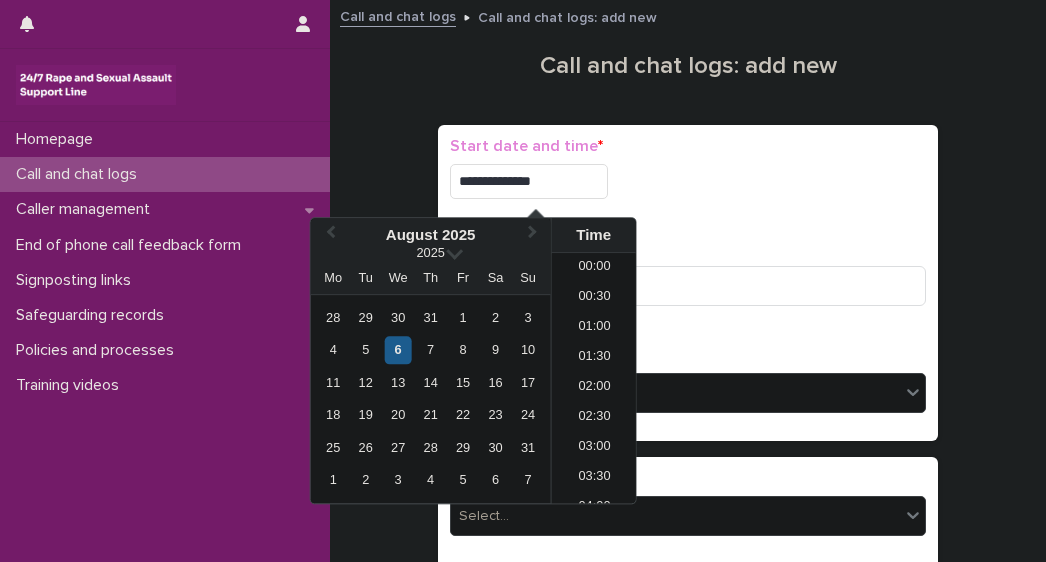 scroll, scrollTop: 1190, scrollLeft: 0, axis: vertical 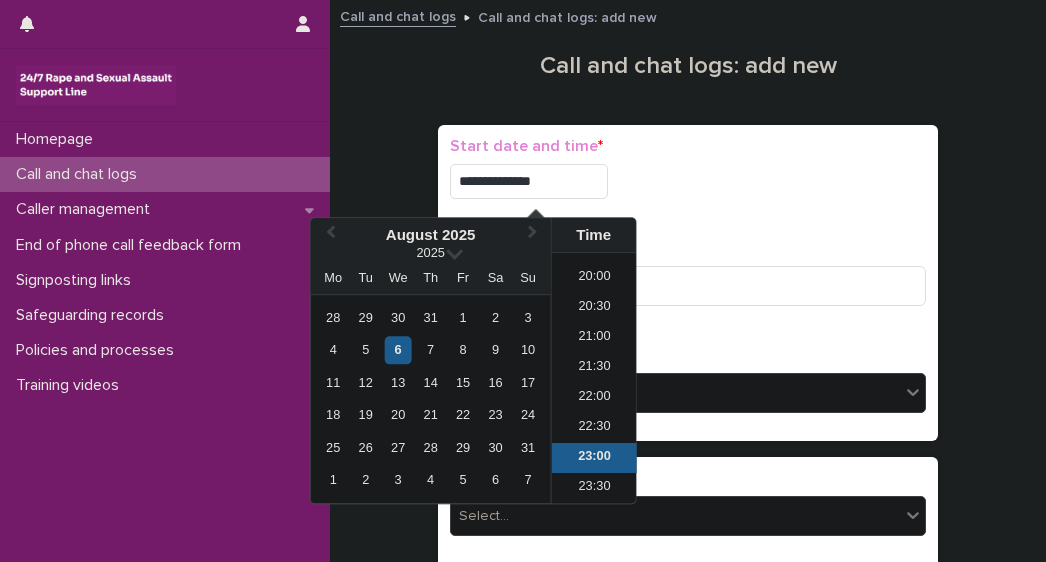 click on "**********" at bounding box center [529, 181] 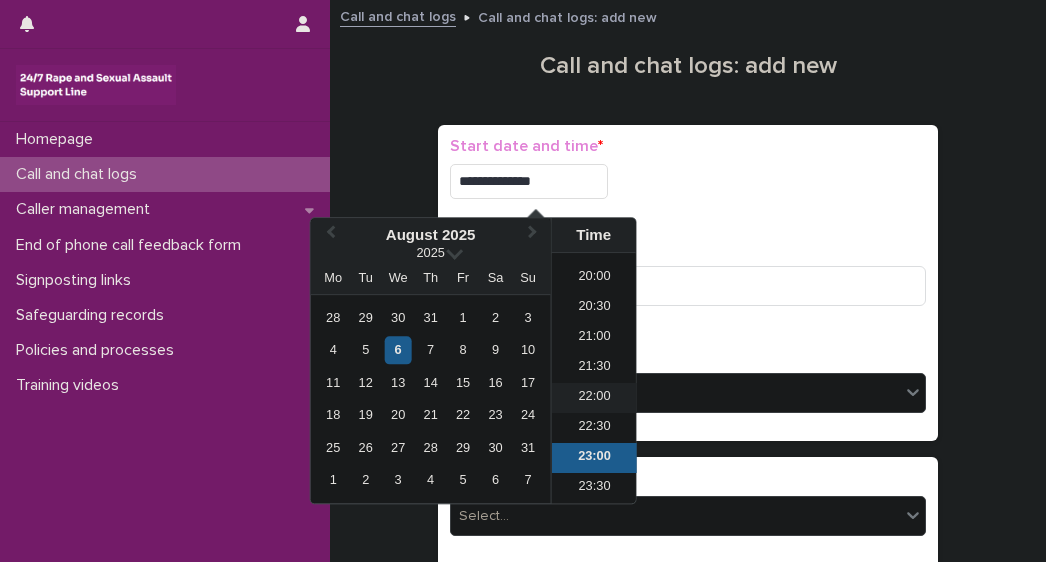 click on "22:00" at bounding box center (594, 398) 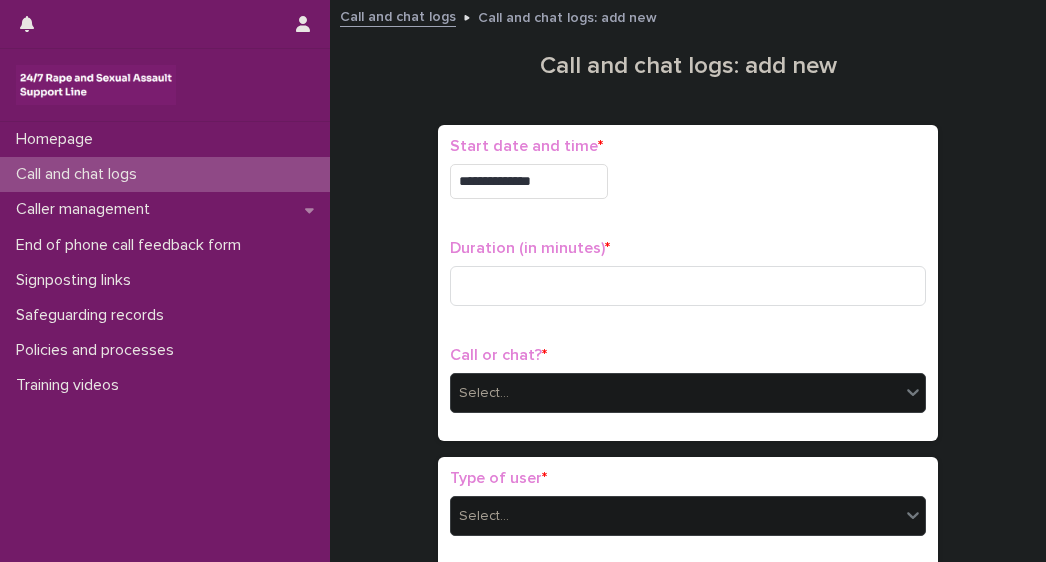 click on "**********" at bounding box center (529, 181) 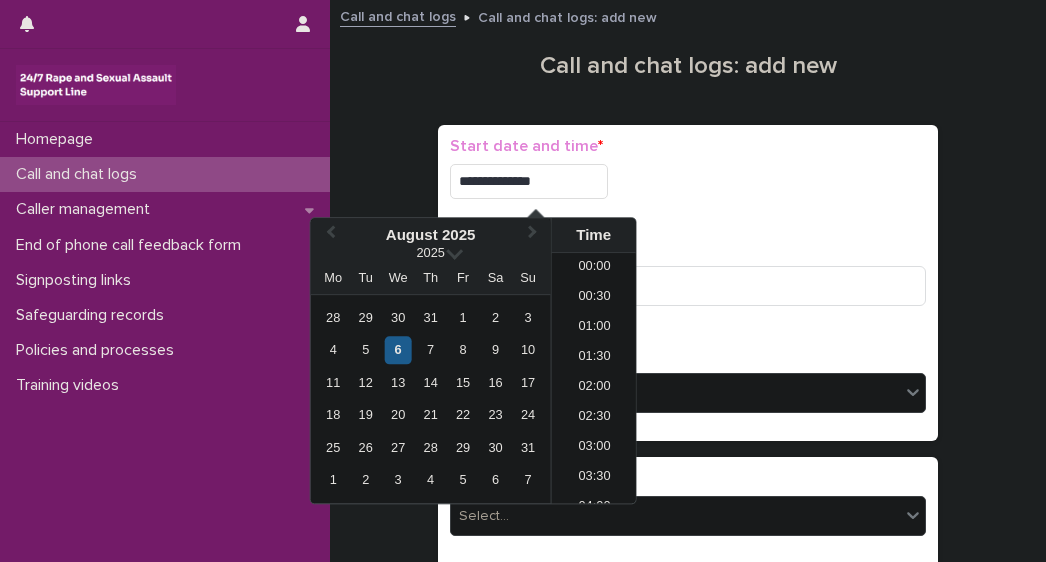 scroll, scrollTop: 1190, scrollLeft: 0, axis: vertical 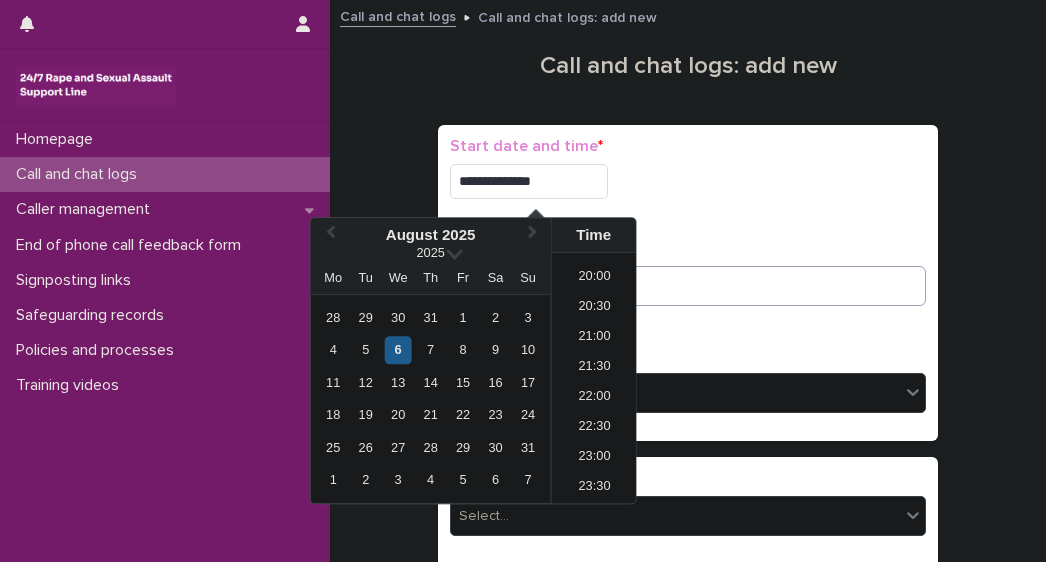 type on "**********" 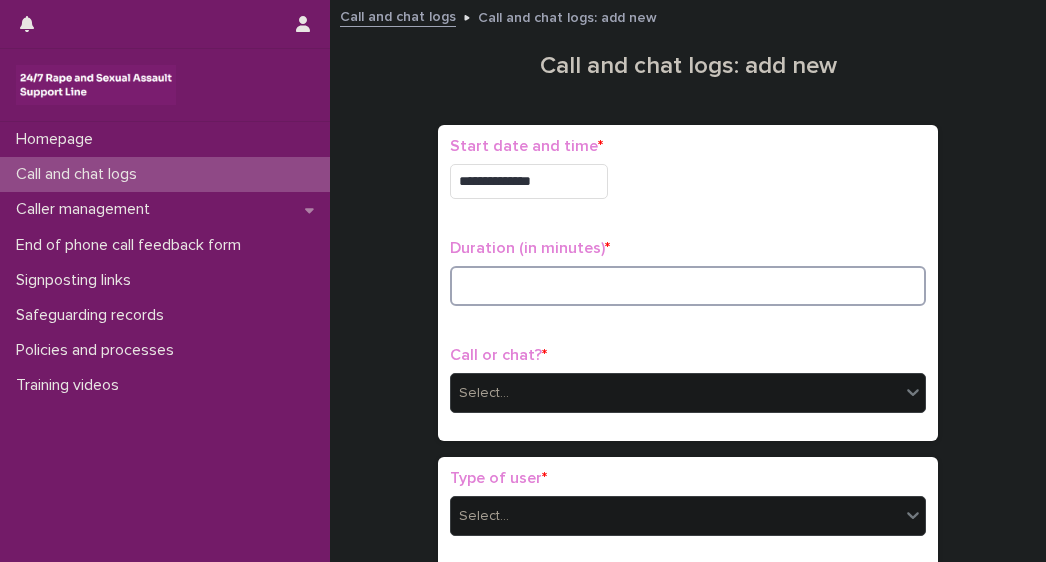 click at bounding box center [688, 286] 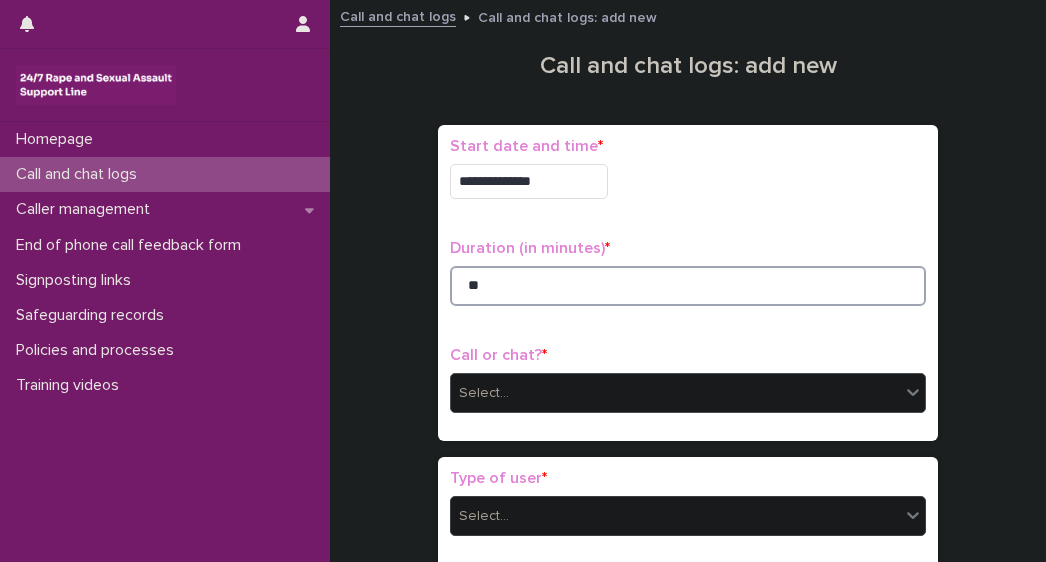 type on "**" 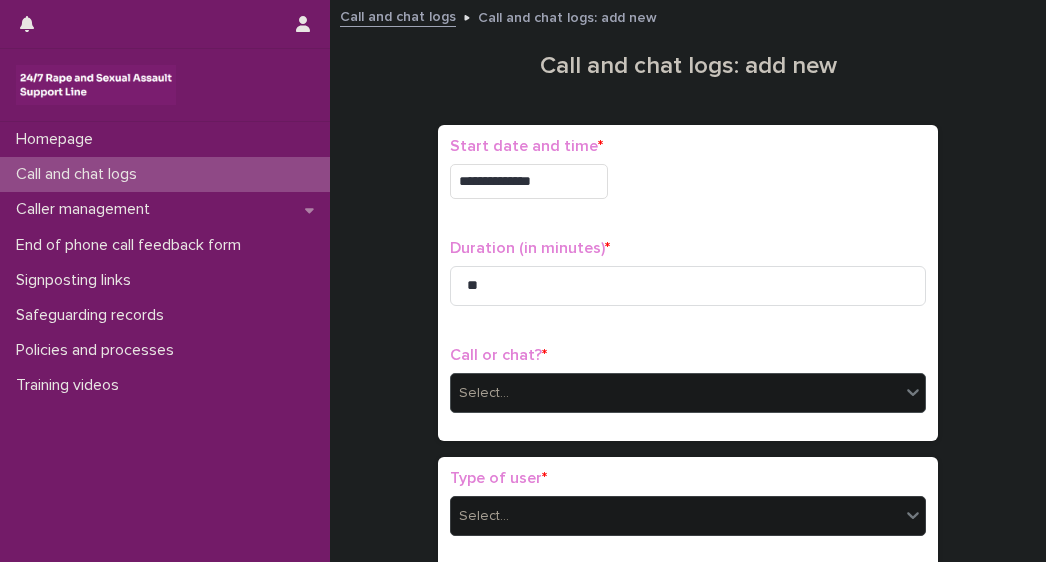 click on "Select..." at bounding box center (675, 393) 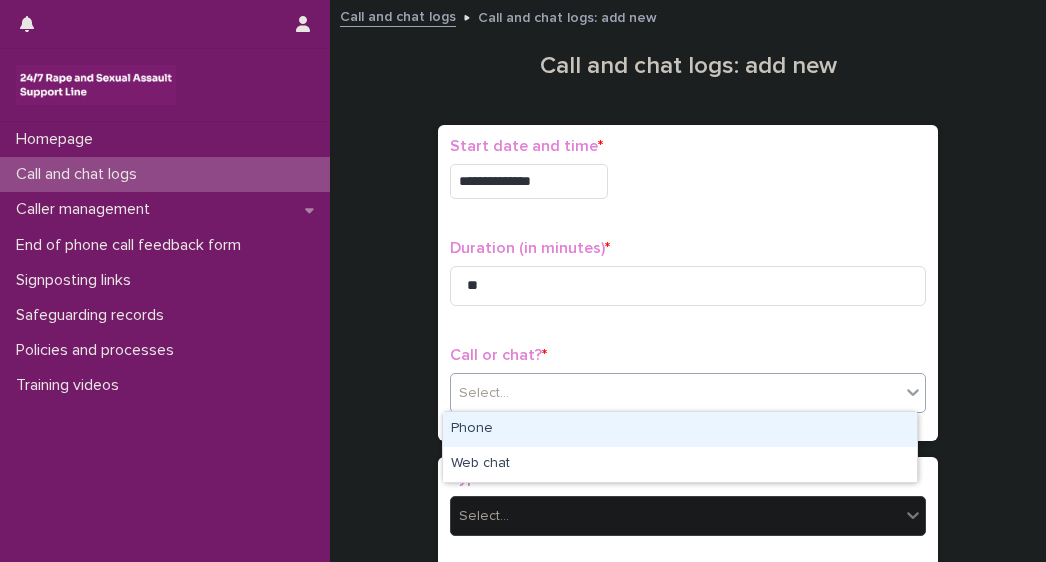 click on "Phone" at bounding box center [680, 429] 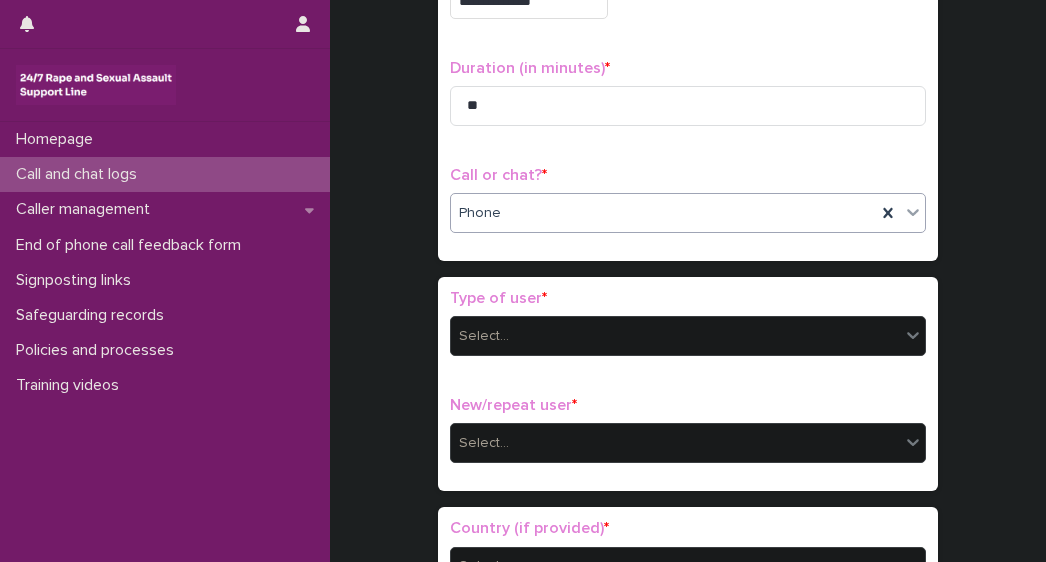 scroll, scrollTop: 252, scrollLeft: 0, axis: vertical 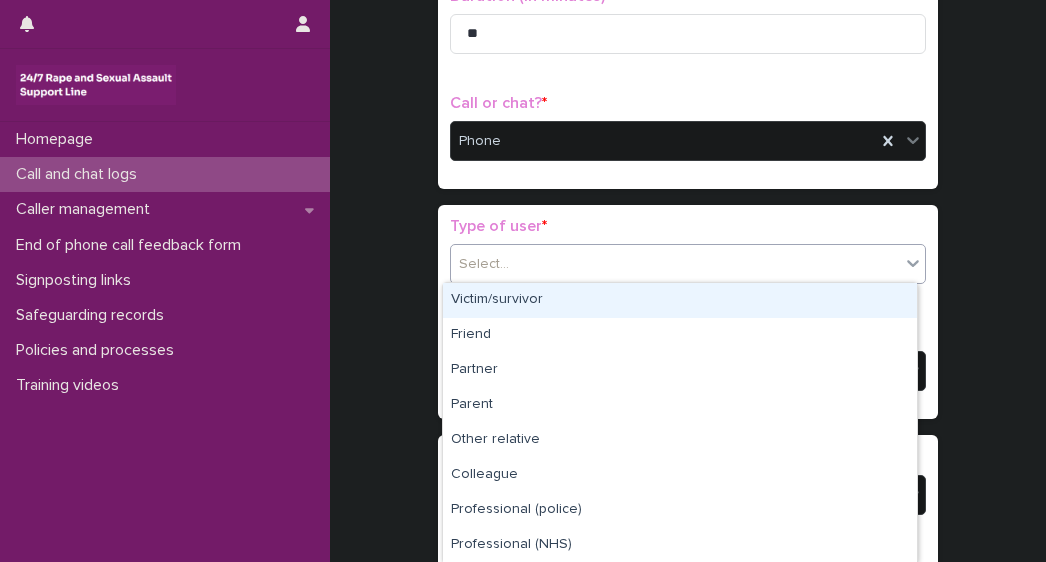 click on "Select..." at bounding box center [675, 264] 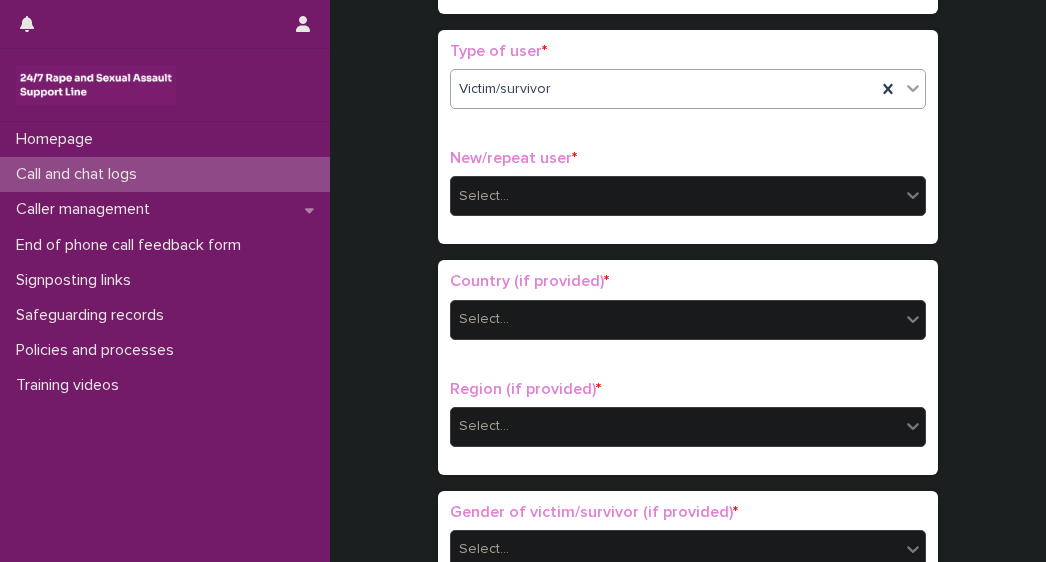 scroll, scrollTop: 464, scrollLeft: 0, axis: vertical 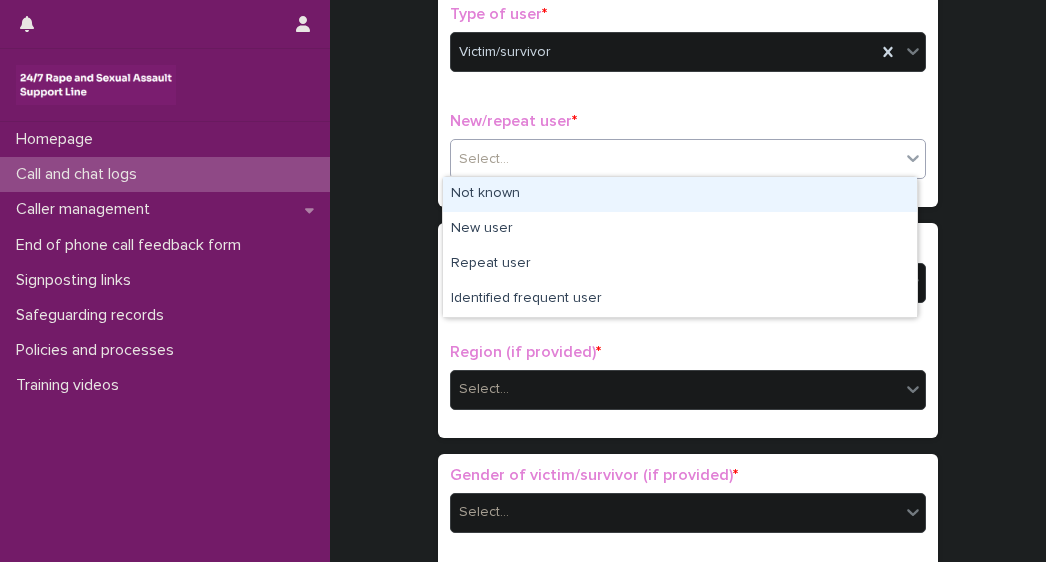 click on "Select..." at bounding box center (688, 159) 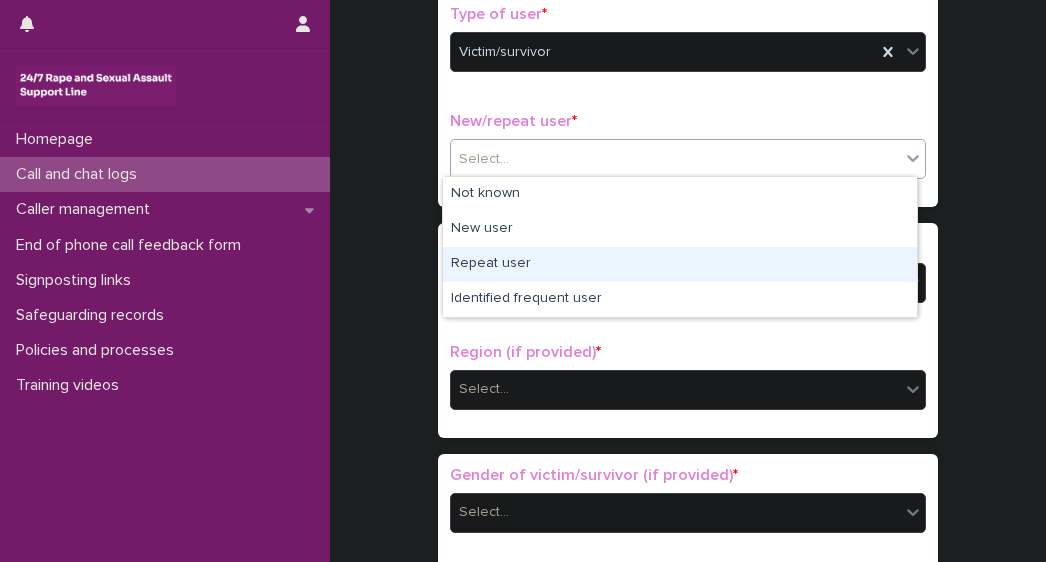 click on "Repeat user" at bounding box center [680, 264] 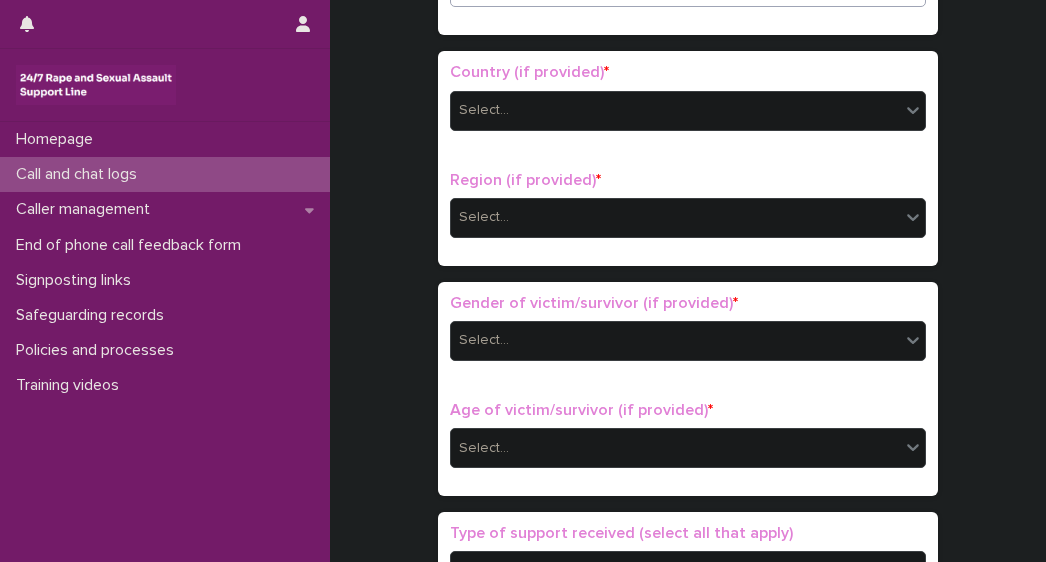 scroll, scrollTop: 650, scrollLeft: 0, axis: vertical 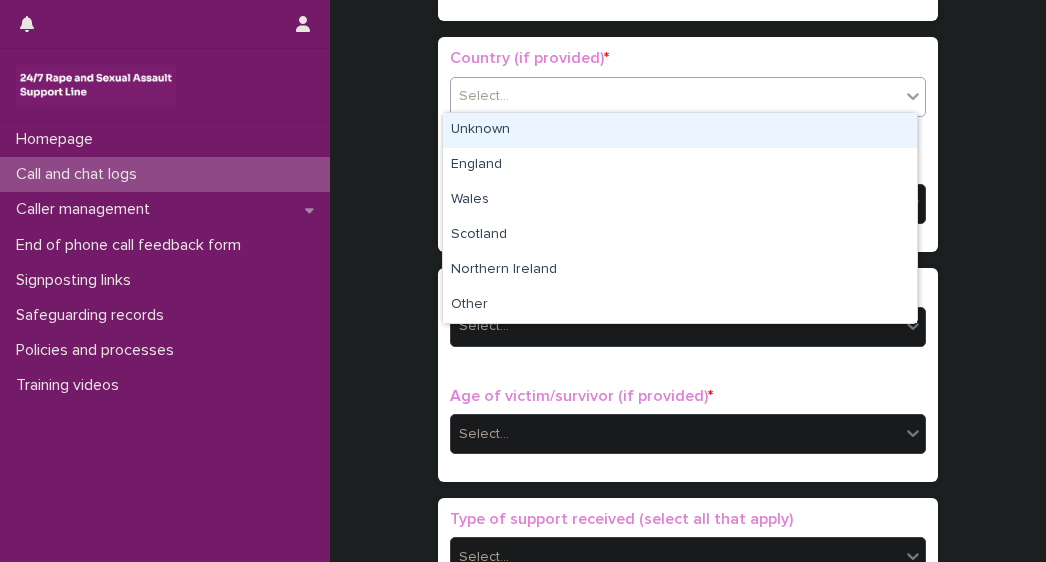 click on "Select..." at bounding box center (675, 96) 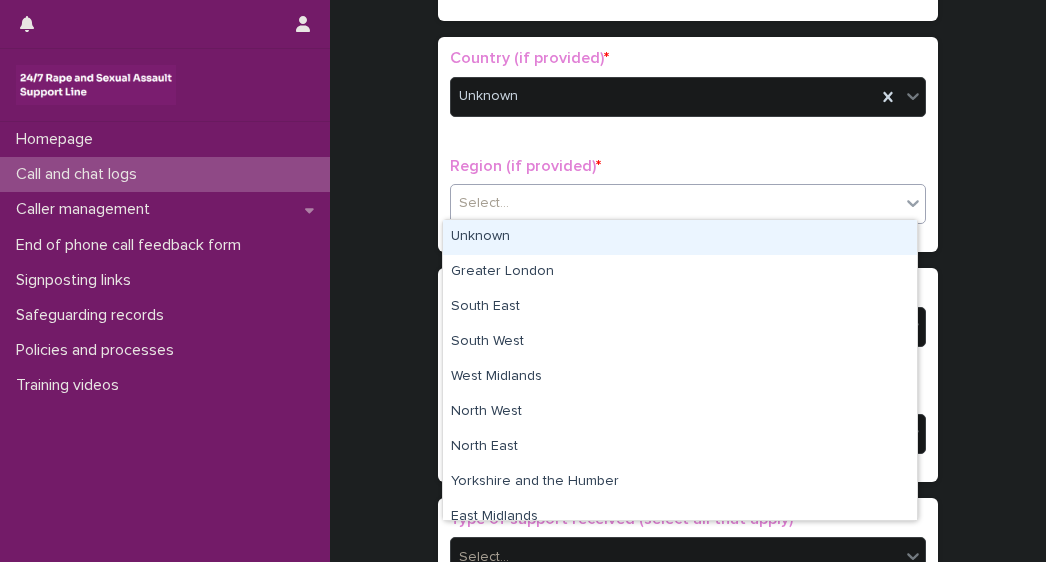 click on "Select..." at bounding box center [675, 203] 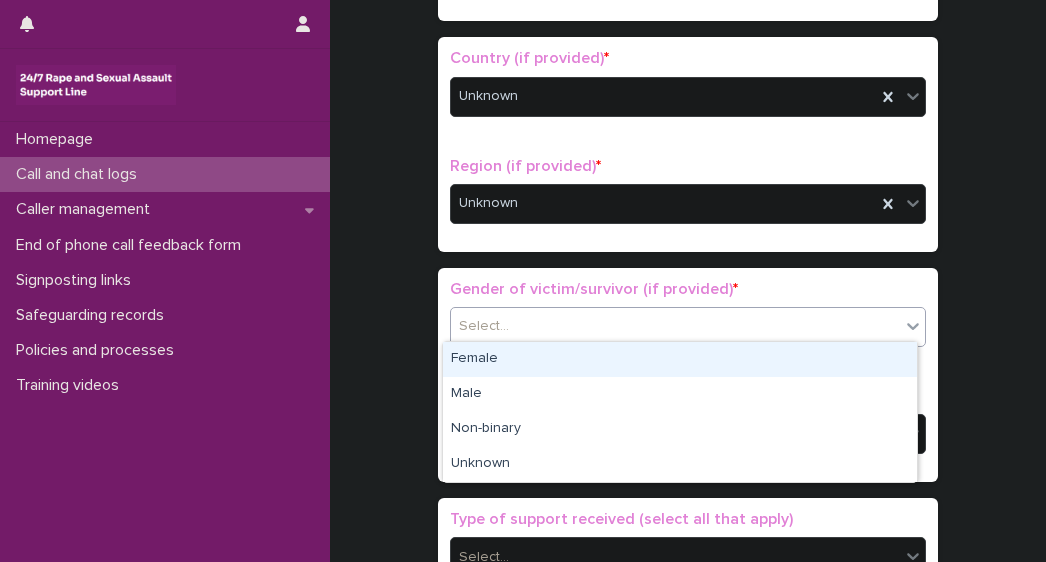 click on "Select..." at bounding box center [675, 326] 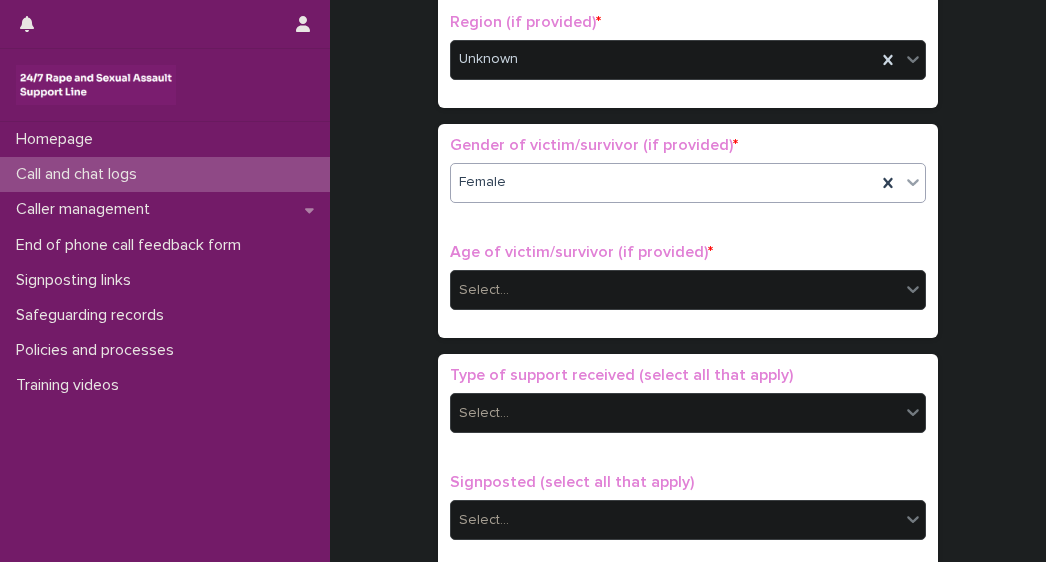 scroll, scrollTop: 920, scrollLeft: 0, axis: vertical 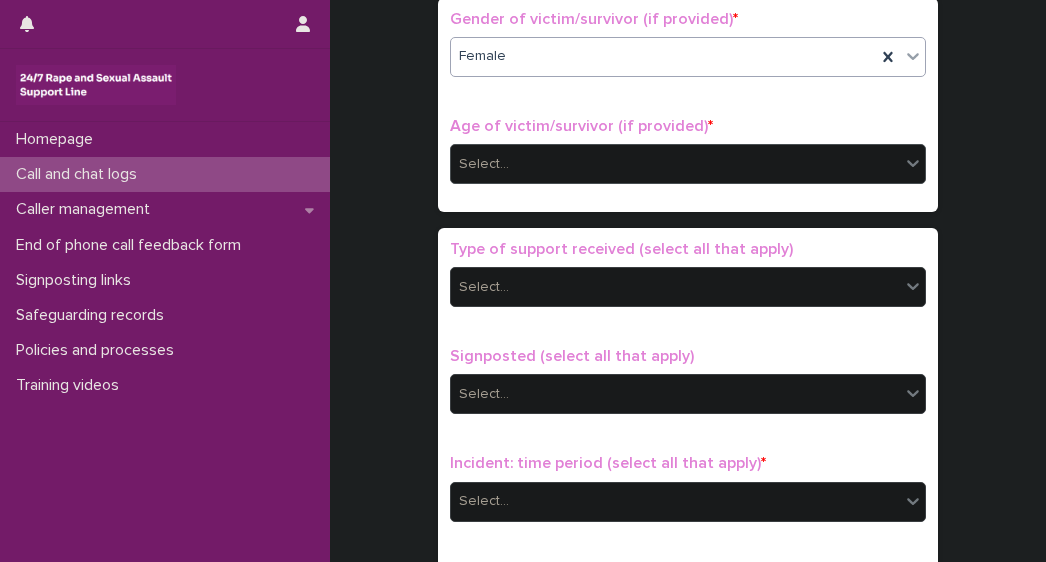 click on "Select..." at bounding box center (675, 164) 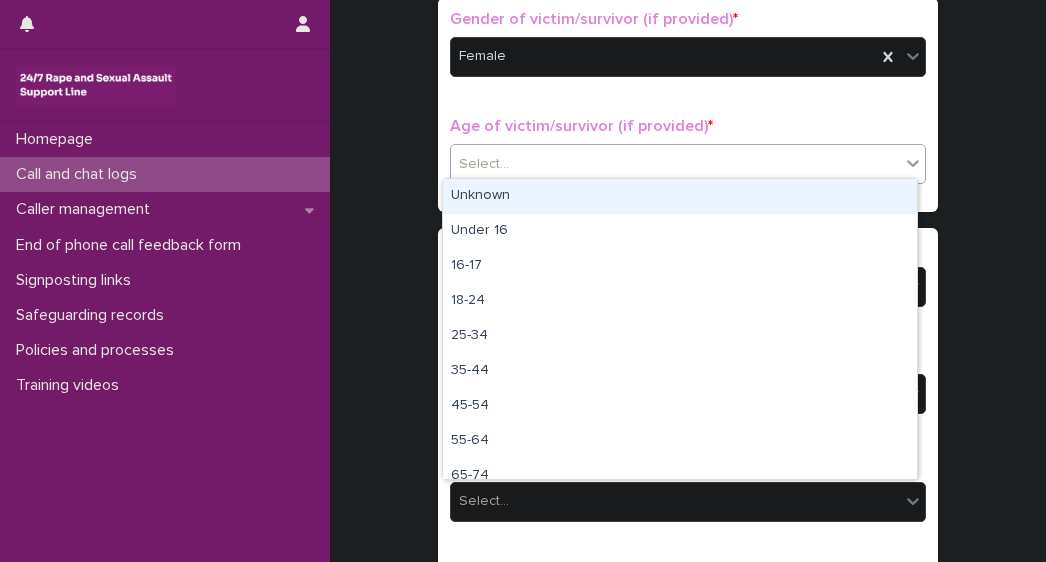 click on "Unknown" at bounding box center [680, 196] 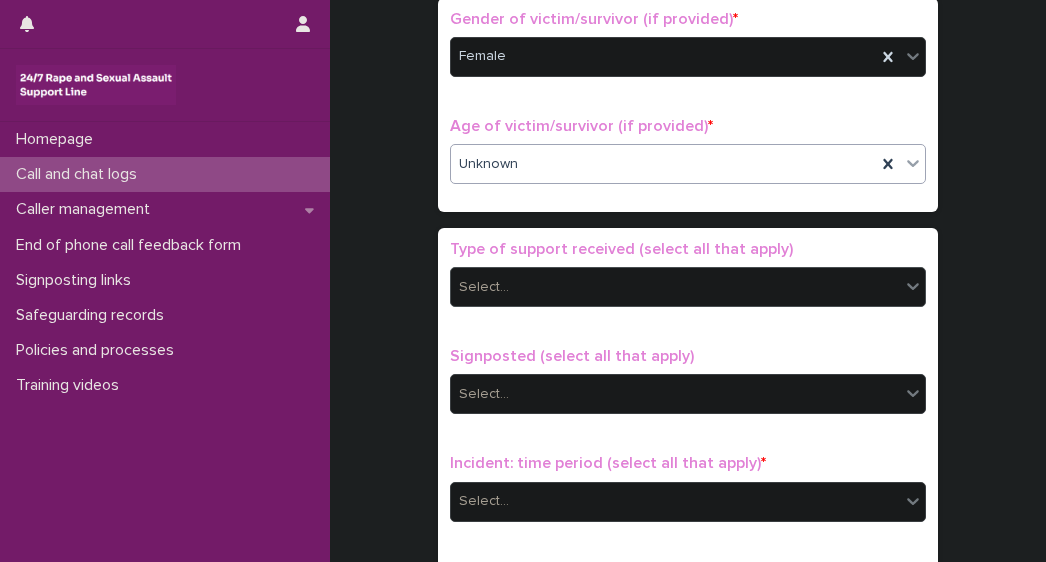 click on "Select..." at bounding box center (675, 287) 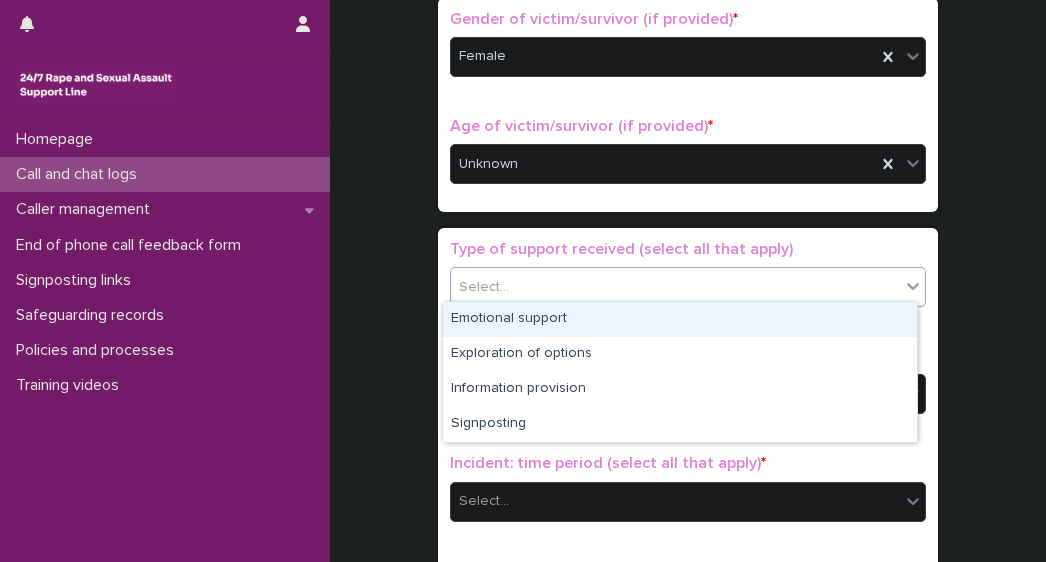 click on "Emotional support" at bounding box center (680, 319) 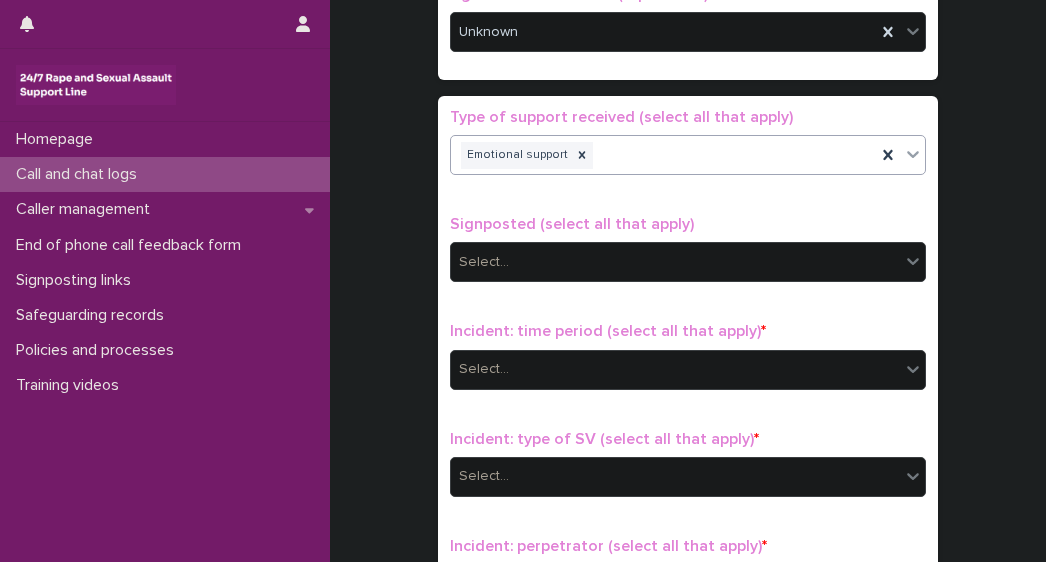 scroll, scrollTop: 1100, scrollLeft: 0, axis: vertical 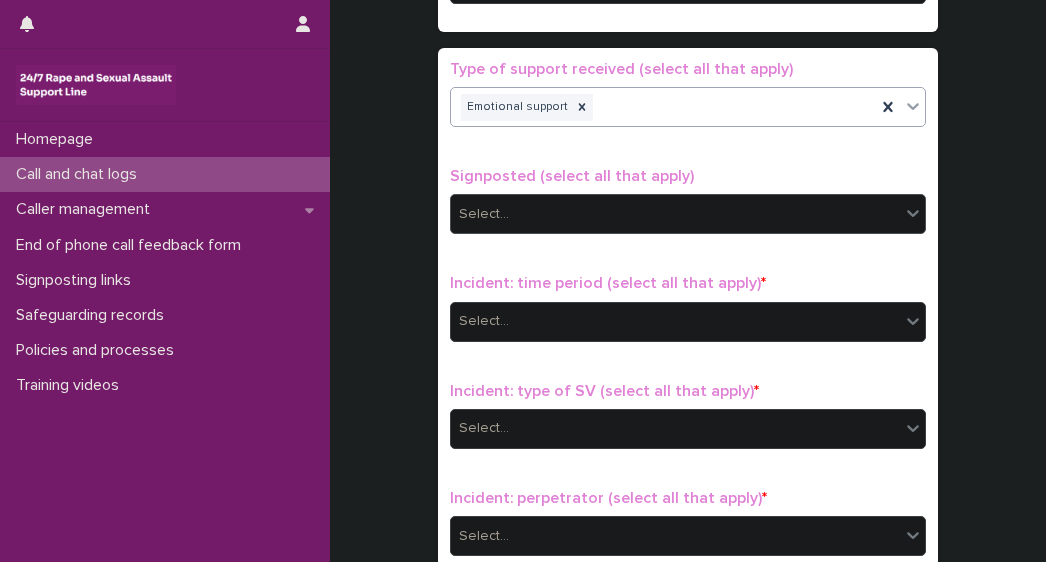 click on "Select..." at bounding box center [675, 214] 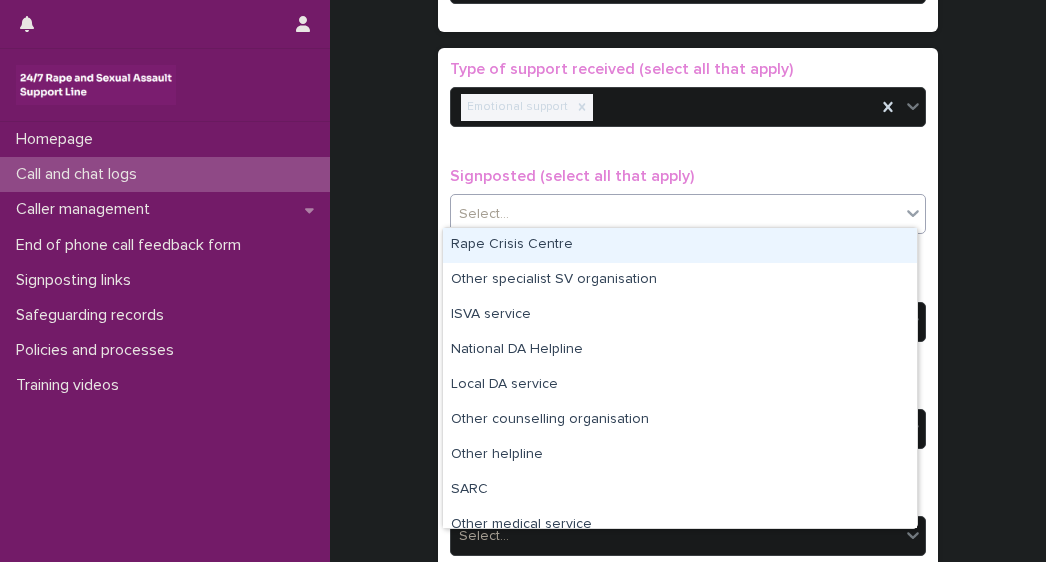 click on "Rape Crisis Centre" at bounding box center (680, 245) 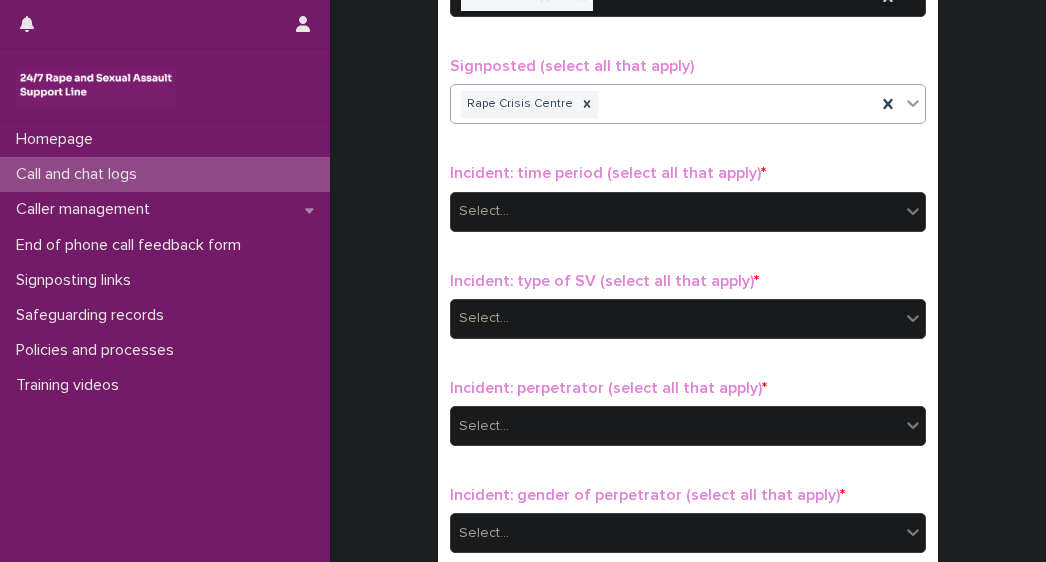 scroll, scrollTop: 1227, scrollLeft: 0, axis: vertical 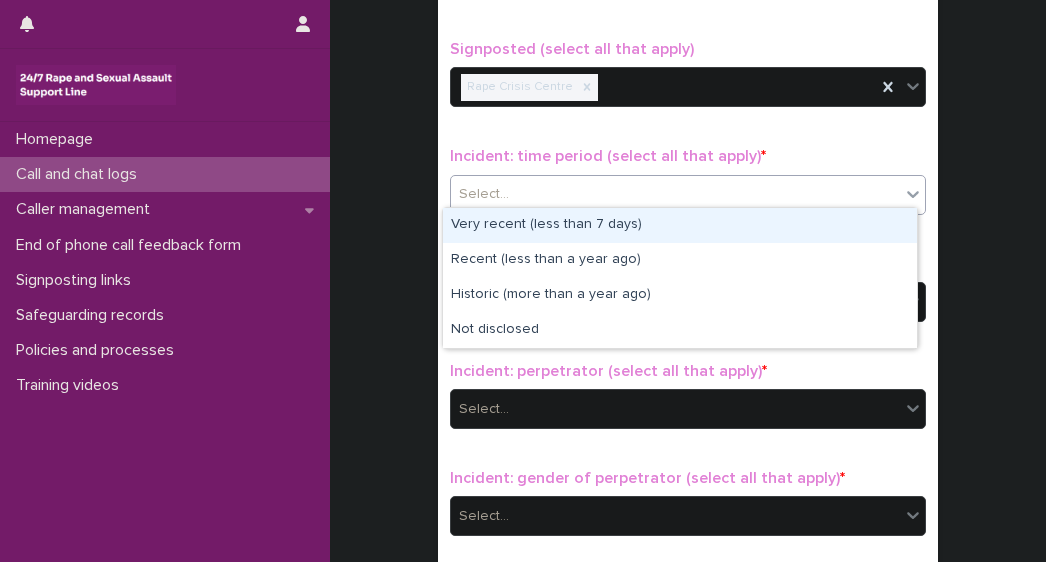 click on "Select..." at bounding box center [675, 194] 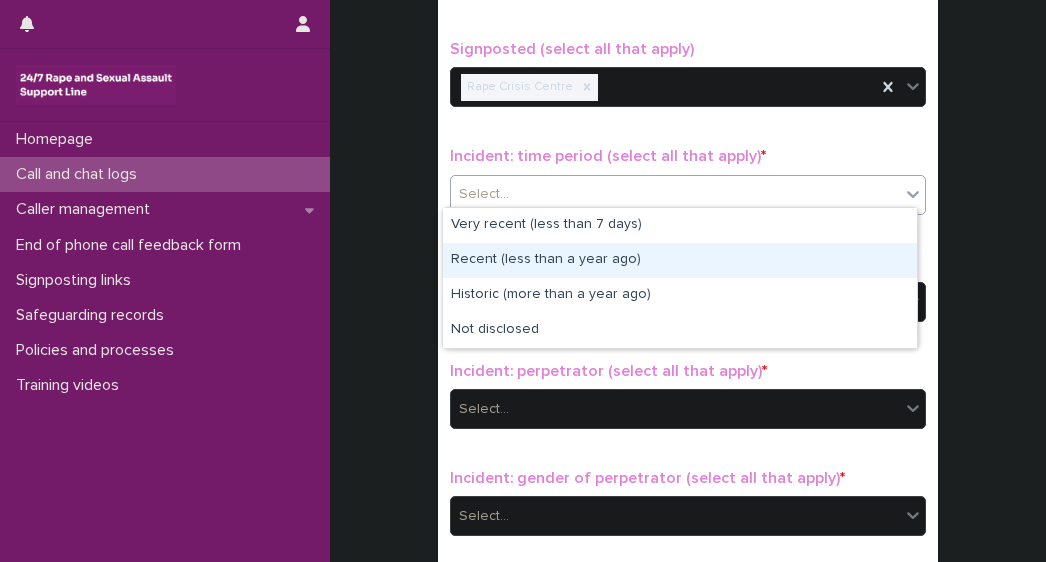 click on "Recent (less than a year ago)" at bounding box center (680, 260) 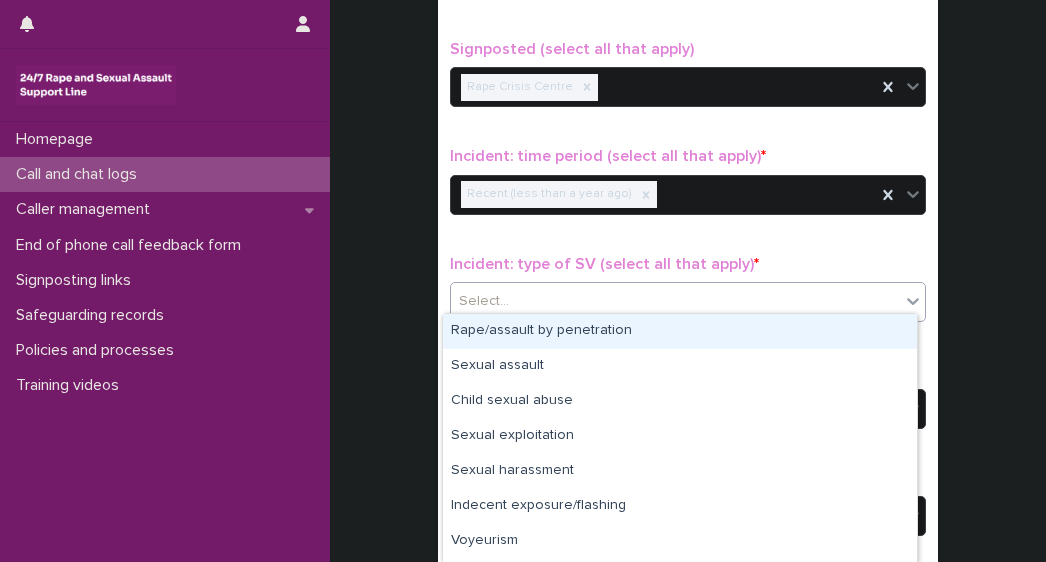 click on "Select..." at bounding box center (675, 301) 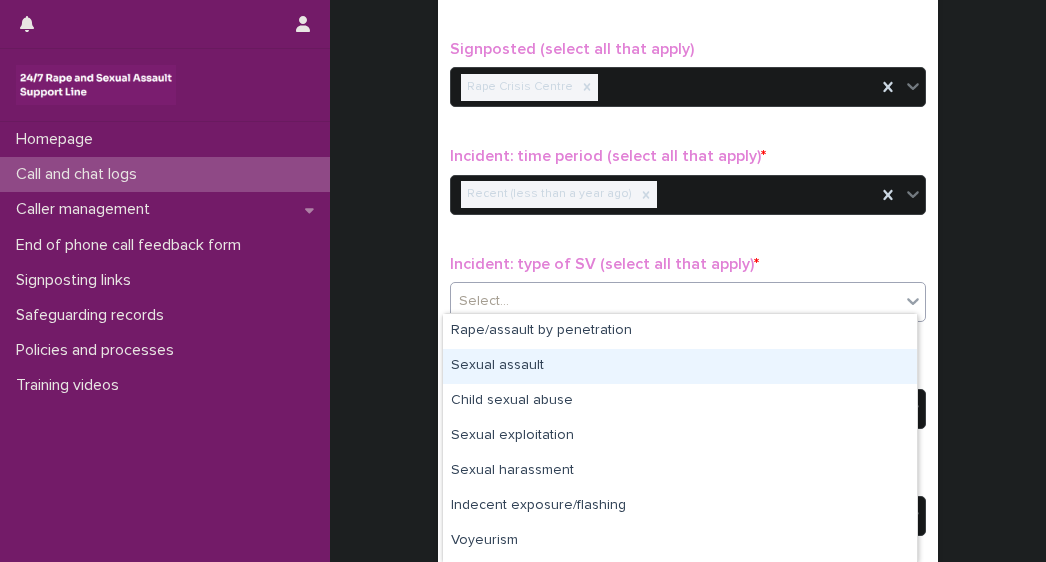 click on "Sexual assault" at bounding box center [680, 366] 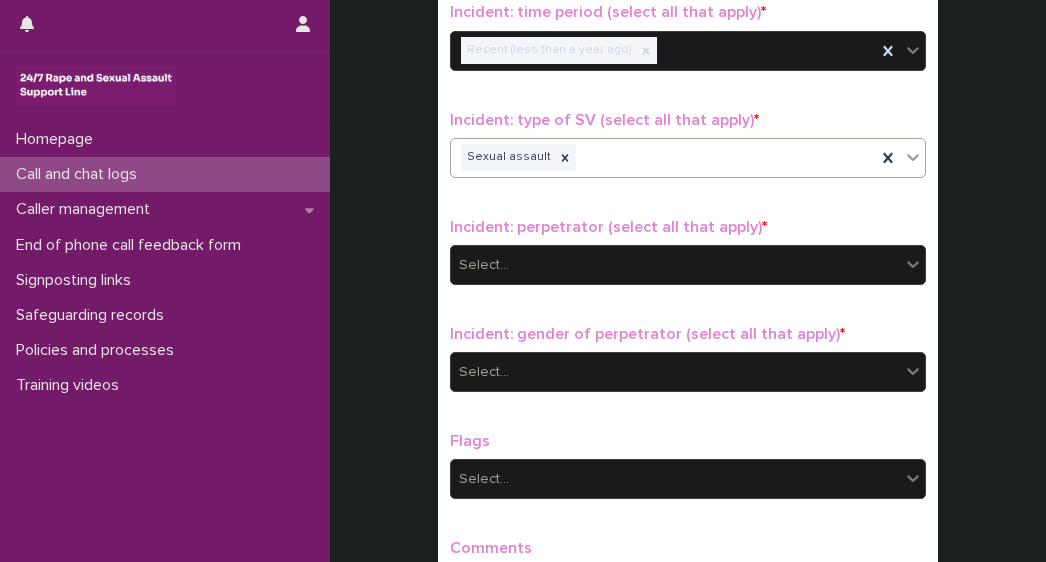 scroll, scrollTop: 1402, scrollLeft: 0, axis: vertical 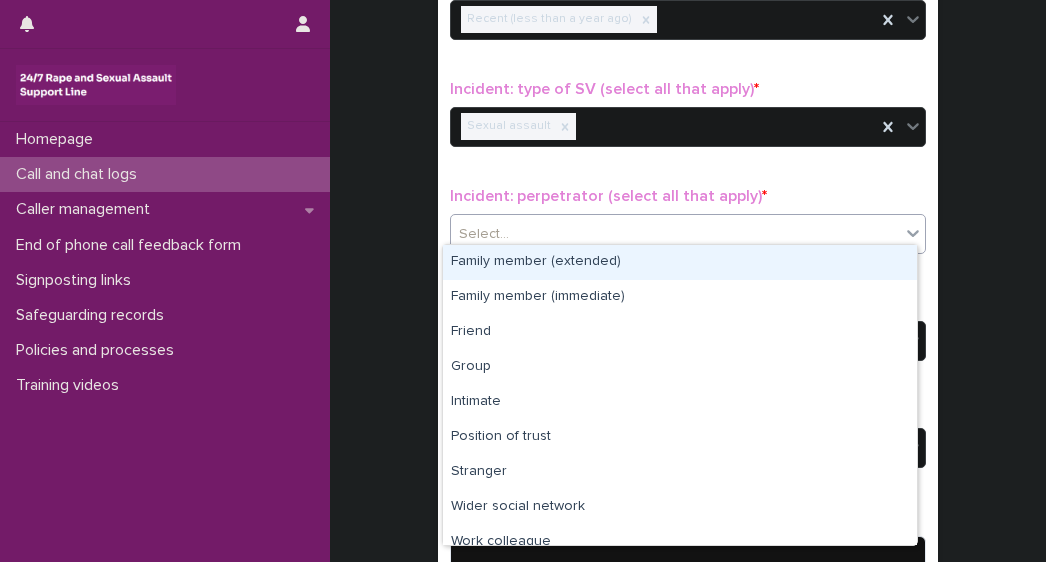 click on "Select..." at bounding box center [675, 234] 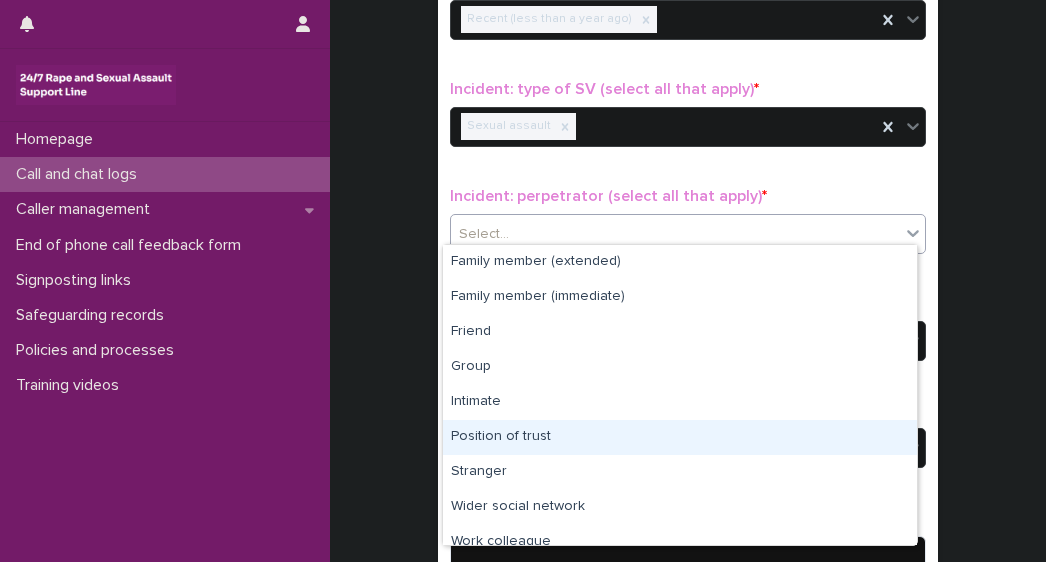 scroll, scrollTop: 1640, scrollLeft: 0, axis: vertical 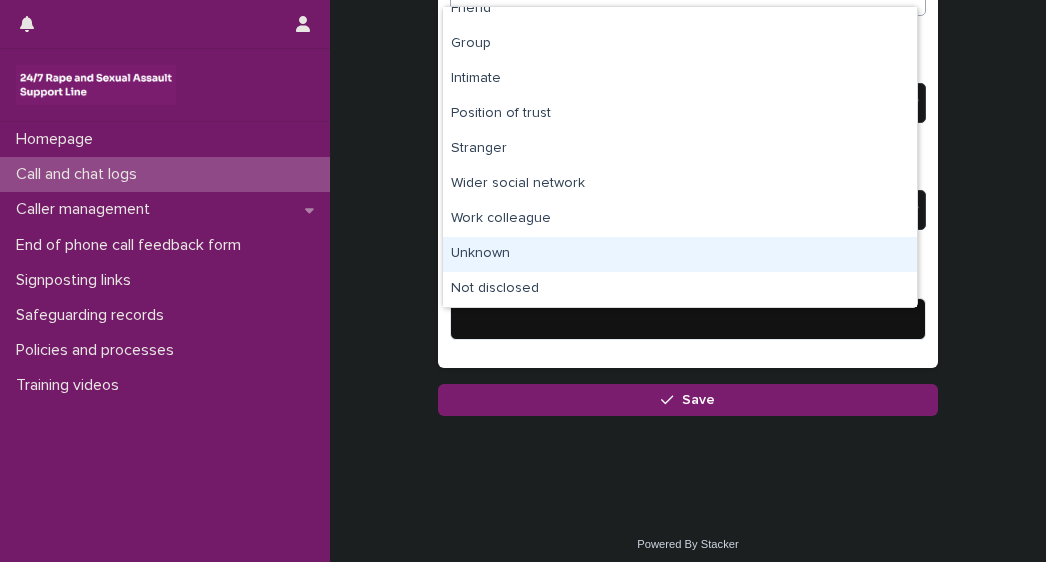 click on "Unknown" at bounding box center [680, 254] 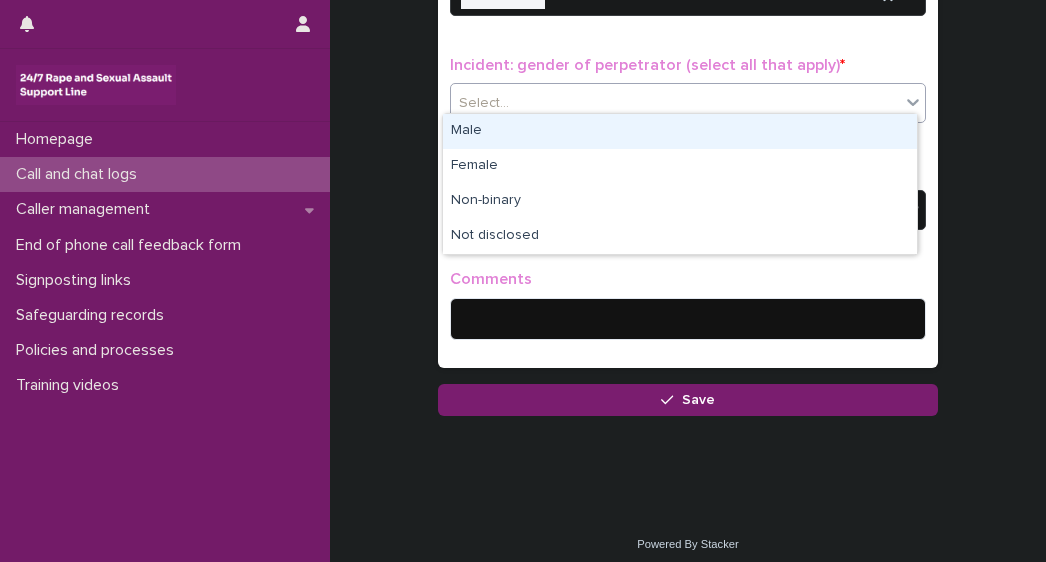 click on "Select..." at bounding box center [675, 103] 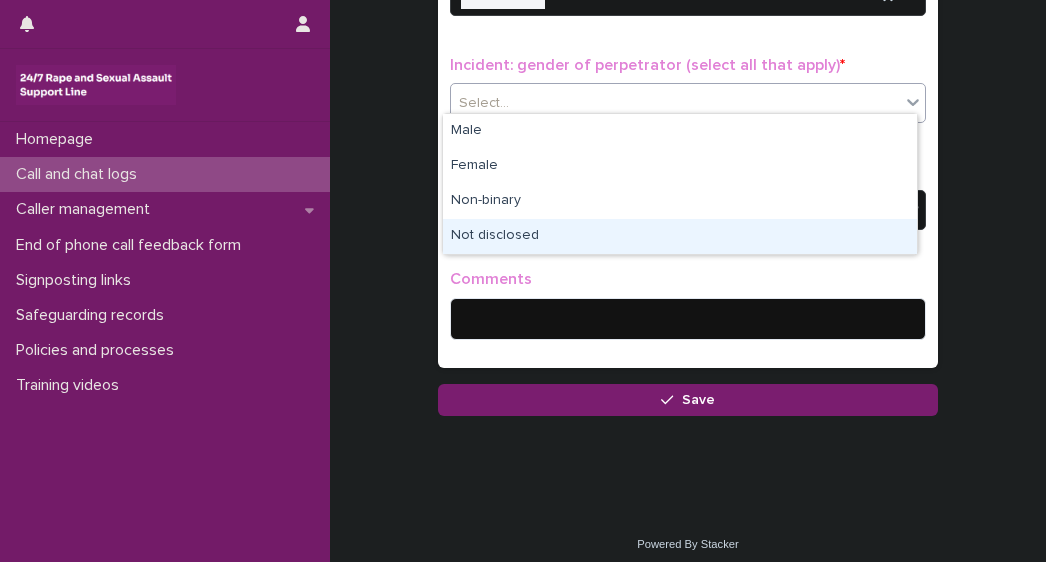 click on "Not disclosed" at bounding box center (680, 236) 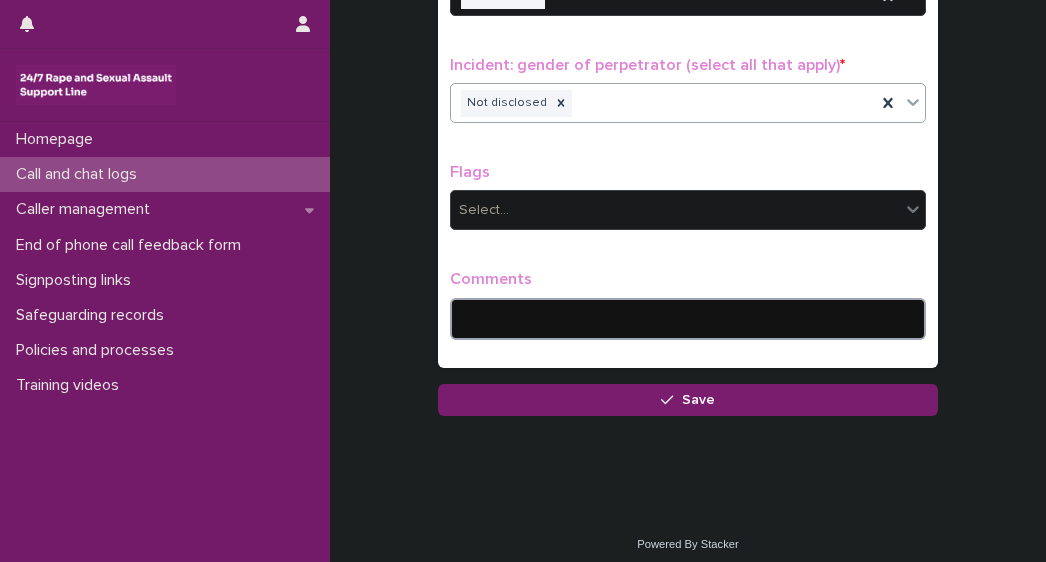 click at bounding box center (688, 319) 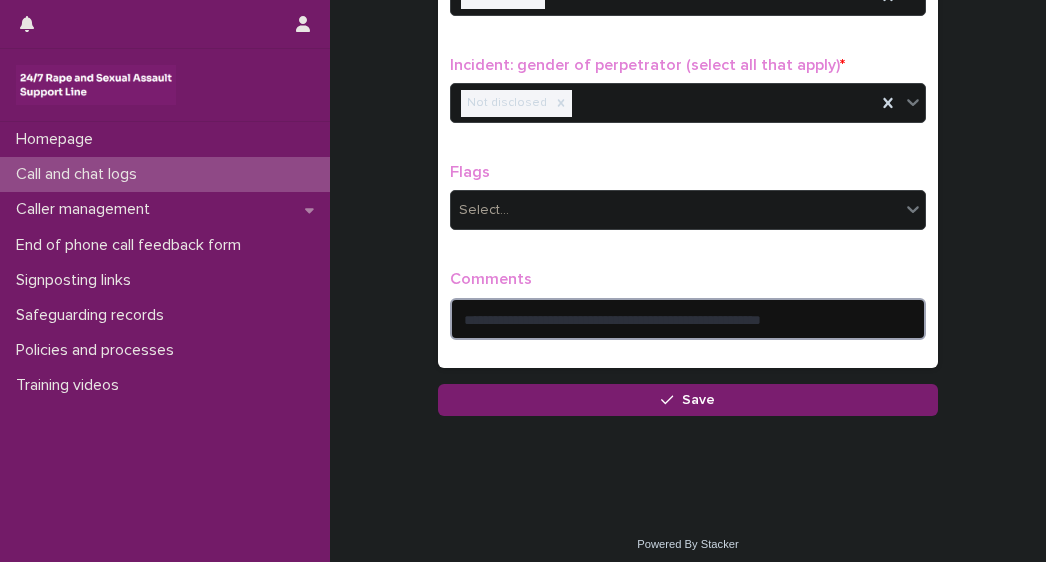 click on "**********" at bounding box center (688, 319) 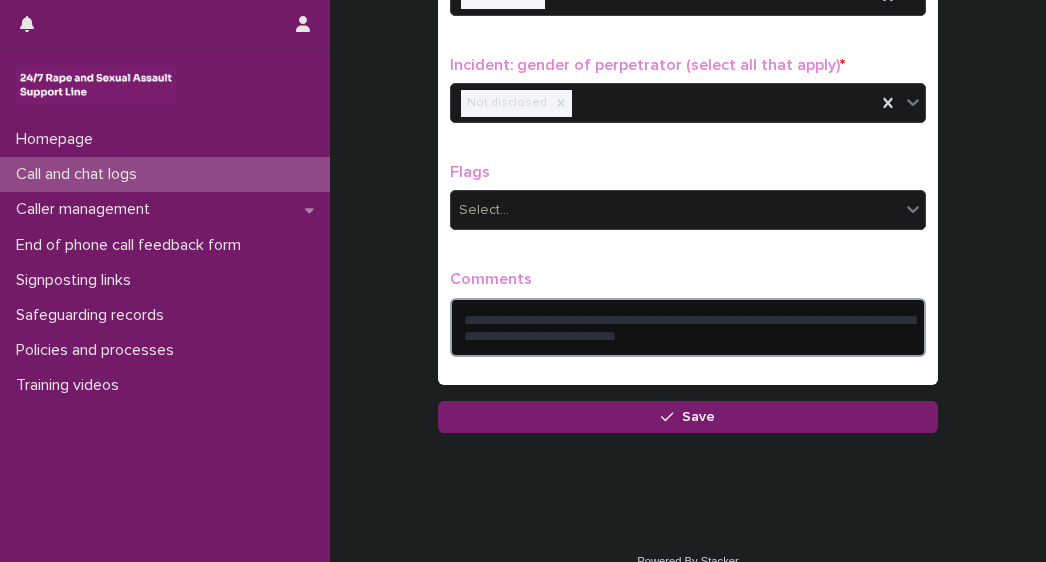 click on "**********" at bounding box center (688, 327) 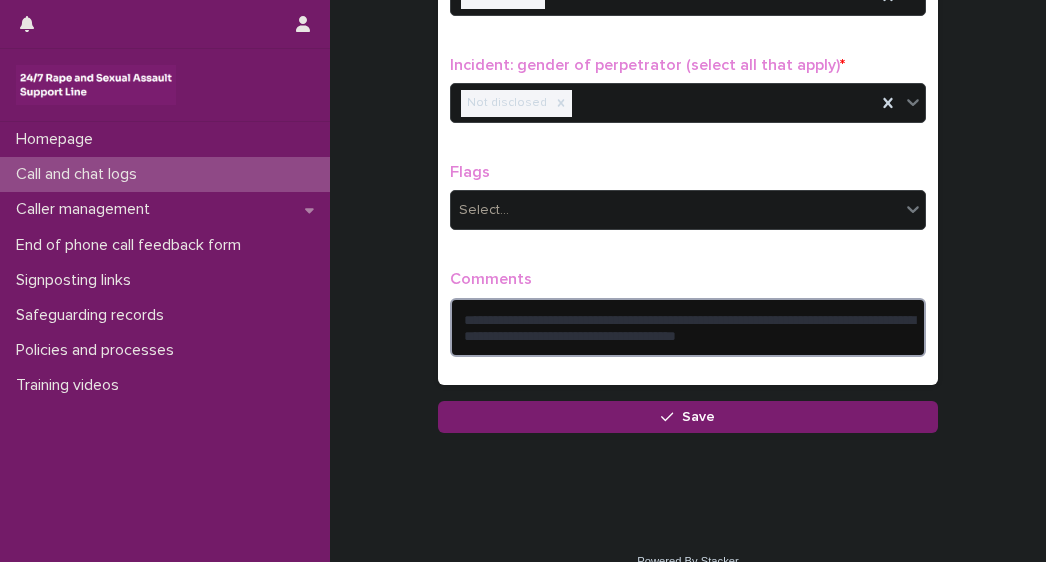 click on "**********" at bounding box center (688, 327) 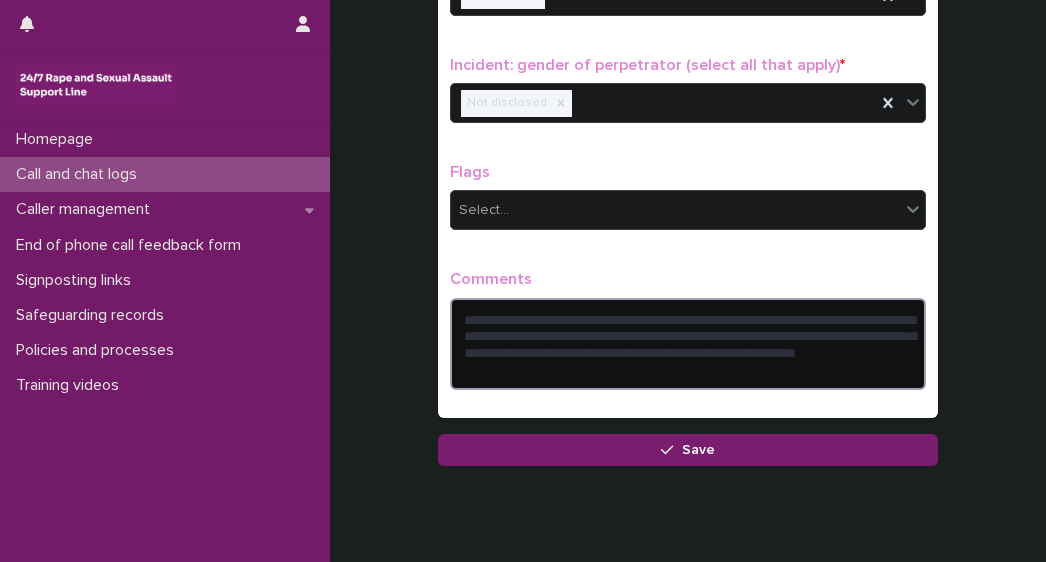 drag, startPoint x: 530, startPoint y: 327, endPoint x: 654, endPoint y: 359, distance: 128.06248 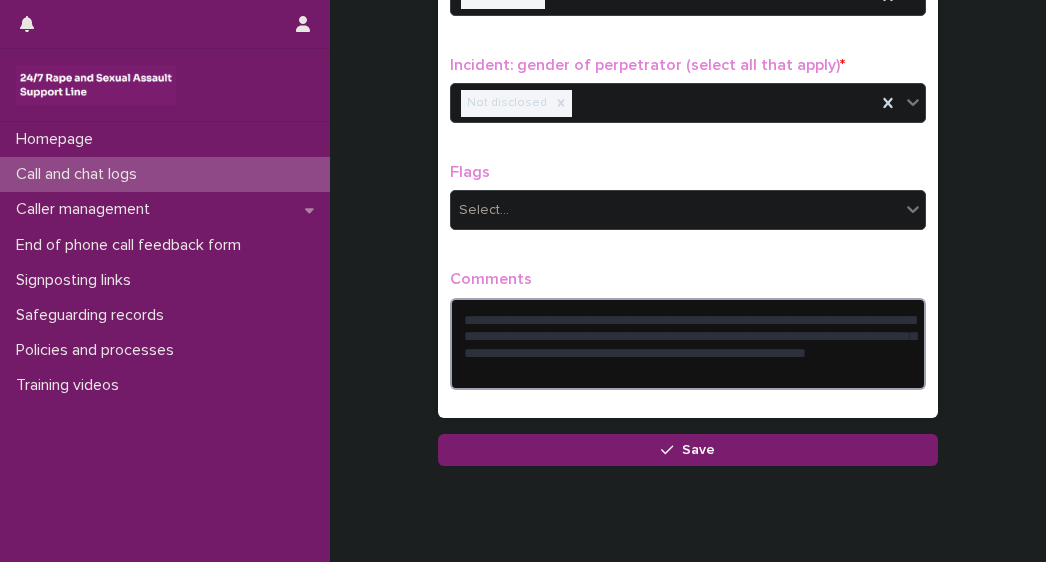 click on "**********" at bounding box center (688, 344) 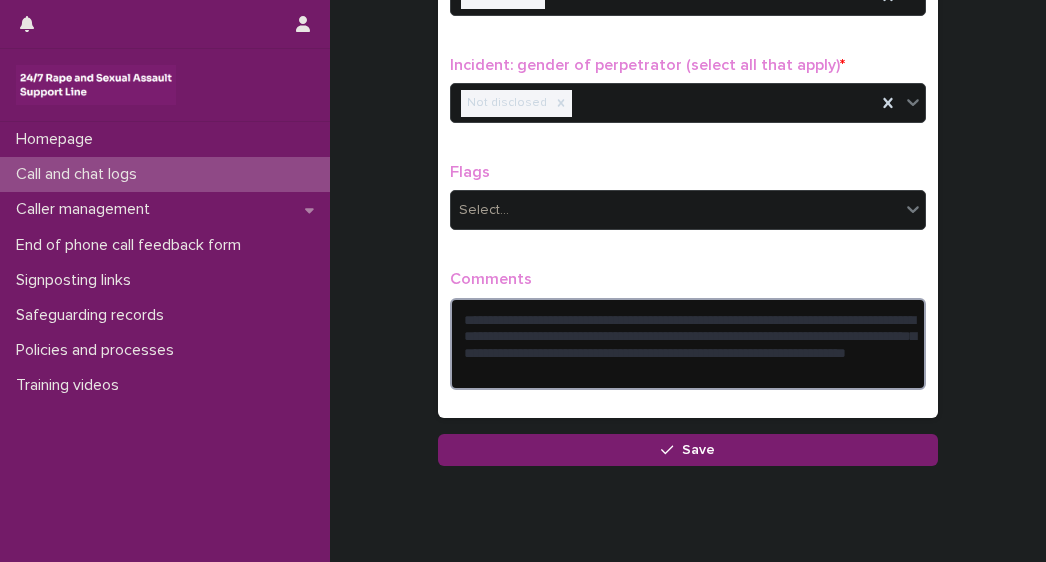 click on "**********" at bounding box center (688, 344) 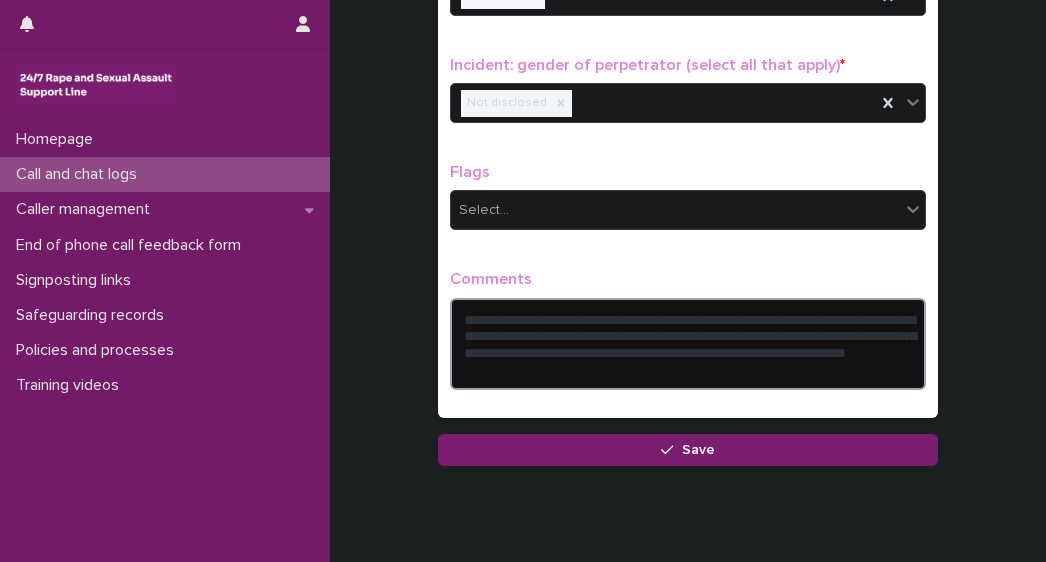 click on "**********" at bounding box center (688, 344) 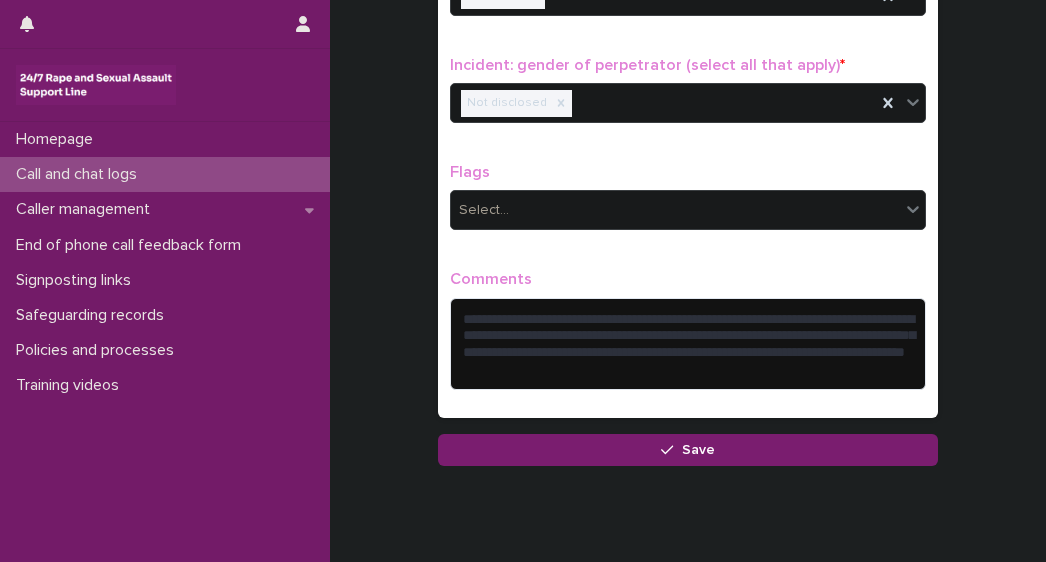 drag, startPoint x: 639, startPoint y: 321, endPoint x: 613, endPoint y: 257, distance: 69.079666 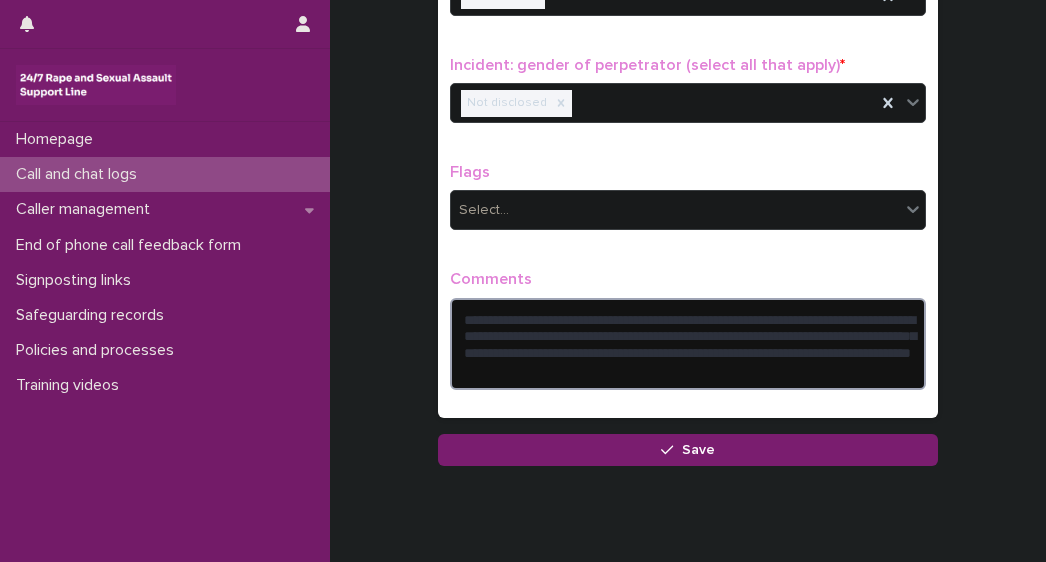 click on "**********" at bounding box center [688, 344] 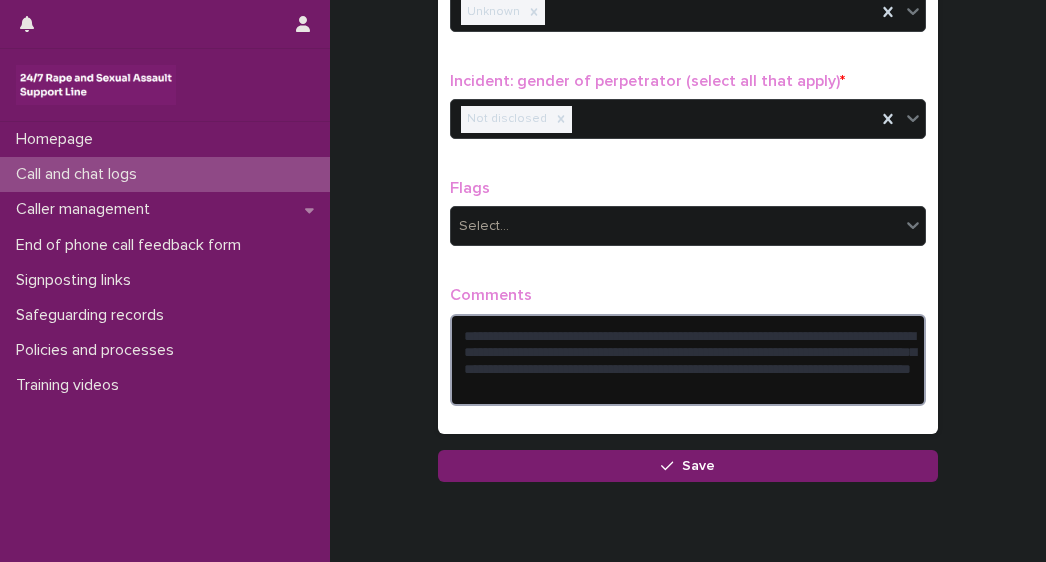 scroll, scrollTop: 1690, scrollLeft: 0, axis: vertical 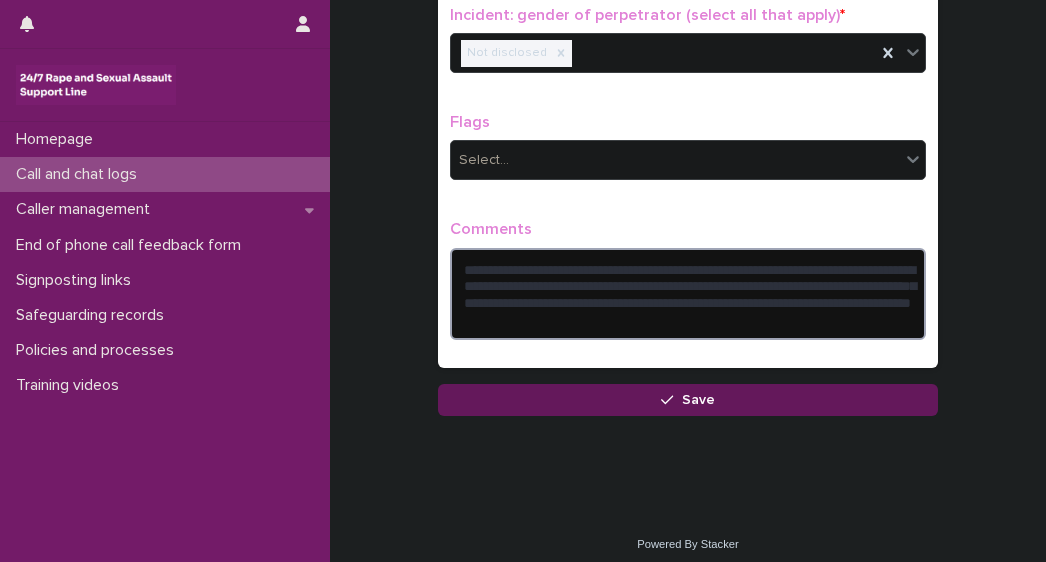 type on "**********" 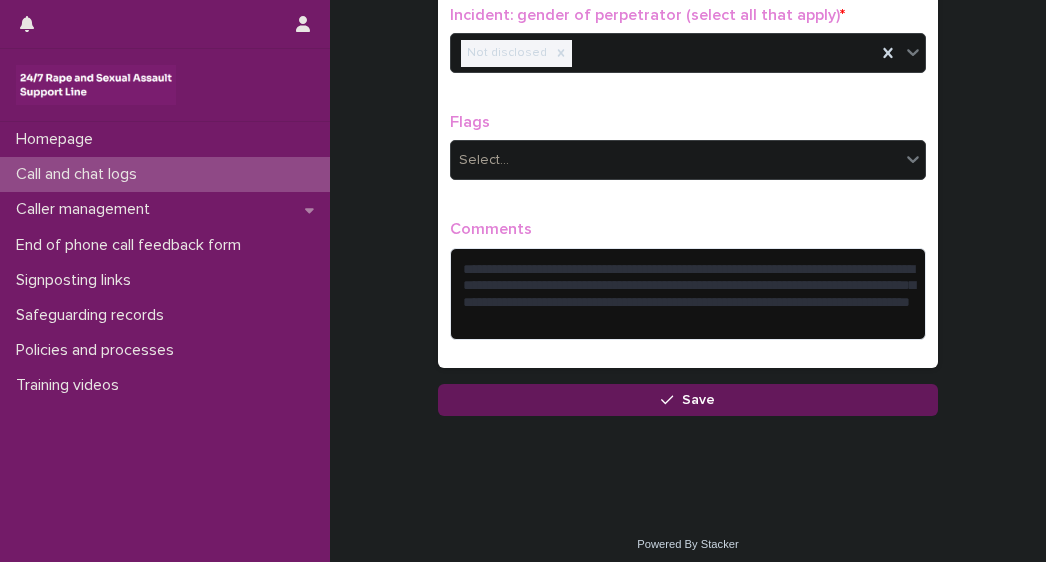 click on "Save" at bounding box center [688, 400] 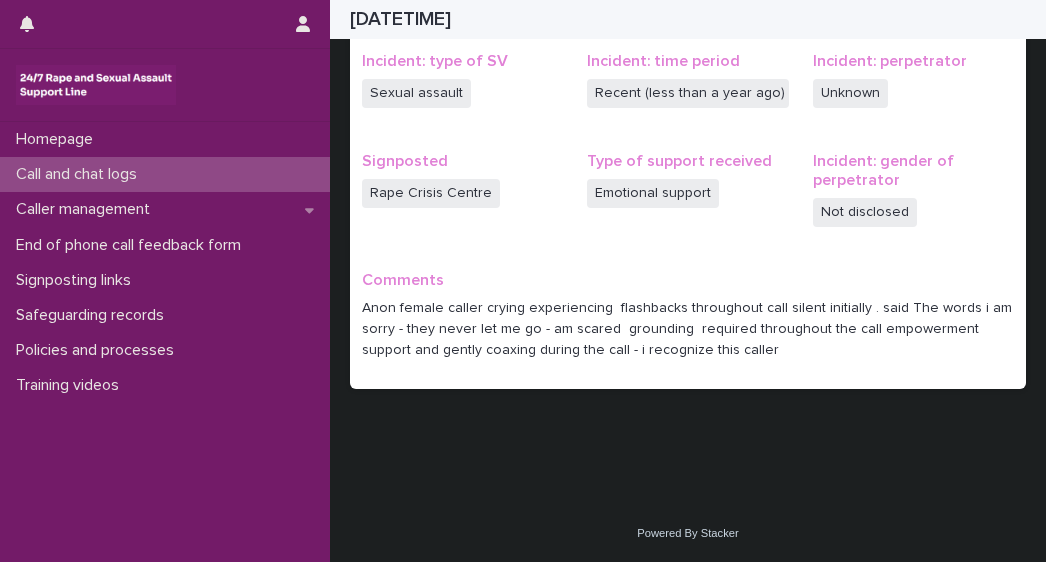 scroll, scrollTop: 501, scrollLeft: 0, axis: vertical 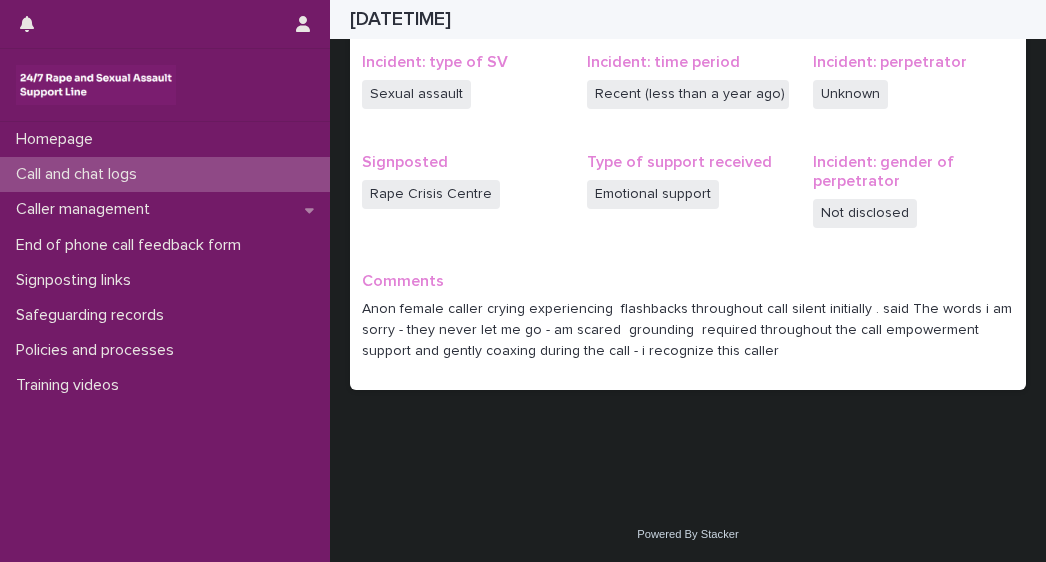 click on "Call and chat logs" at bounding box center [80, 174] 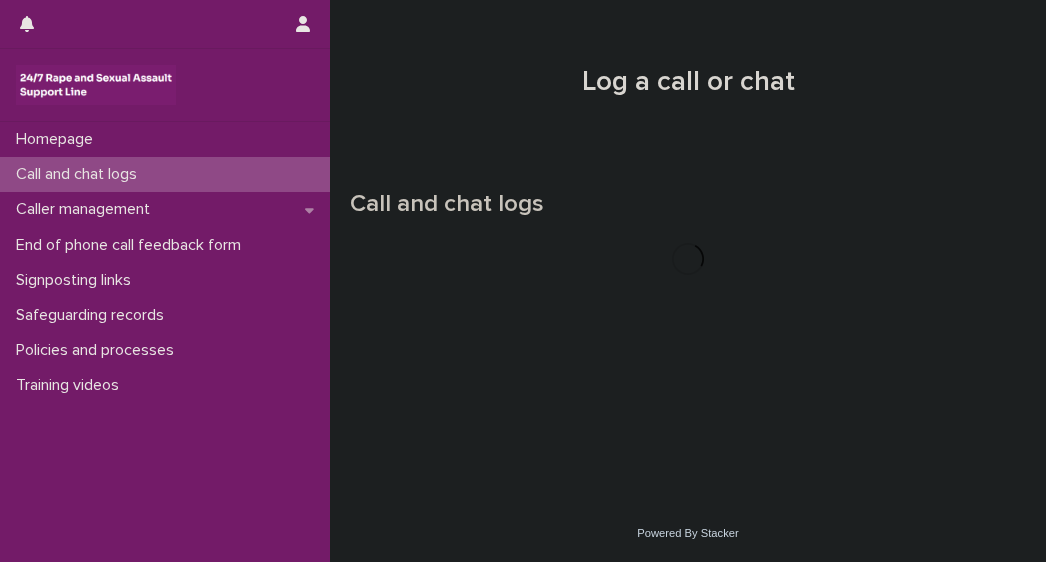scroll, scrollTop: 0, scrollLeft: 0, axis: both 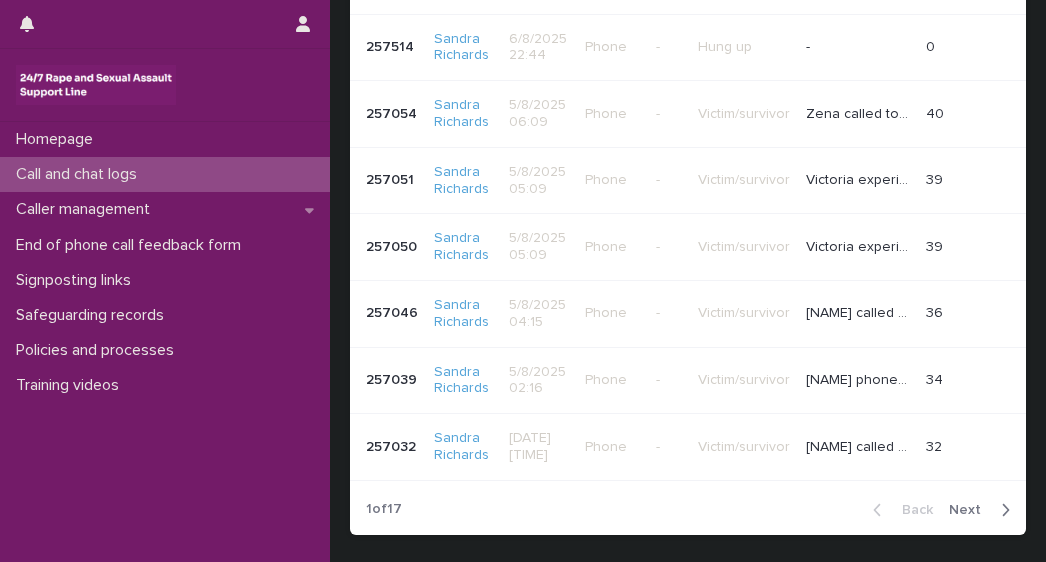 click on "Next" at bounding box center [971, 510] 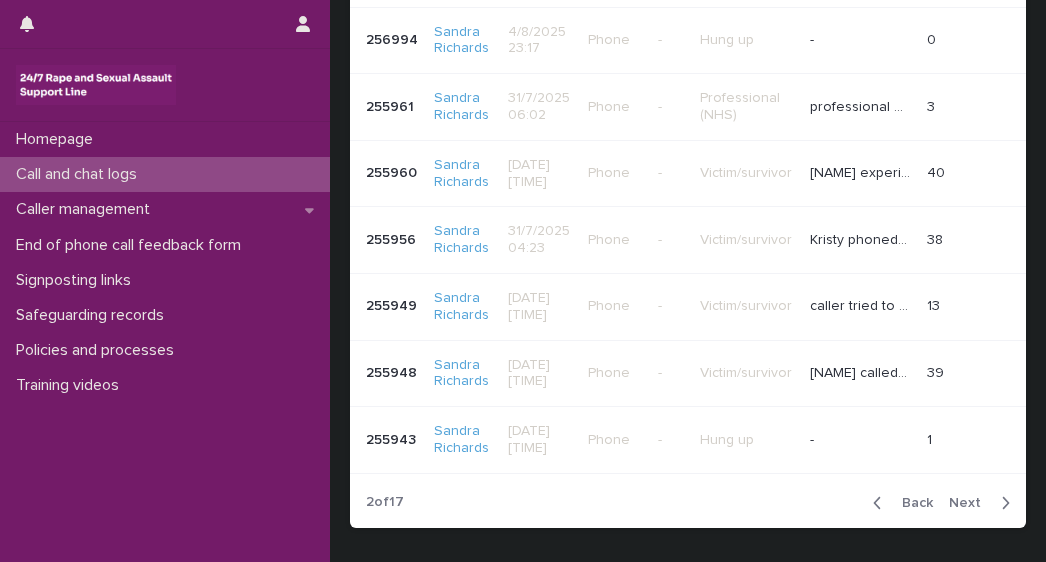 scroll, scrollTop: 643, scrollLeft: 0, axis: vertical 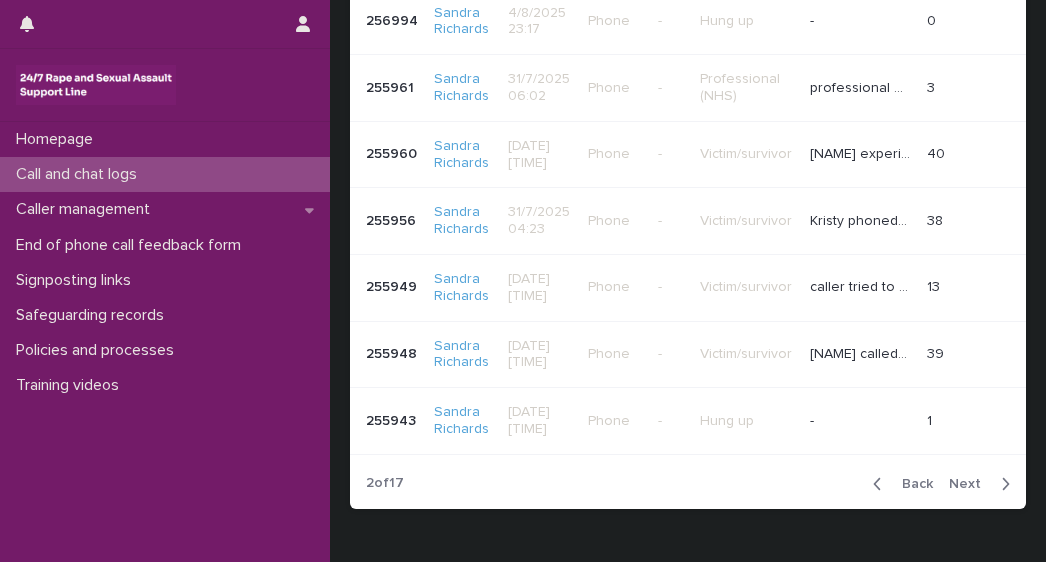 click 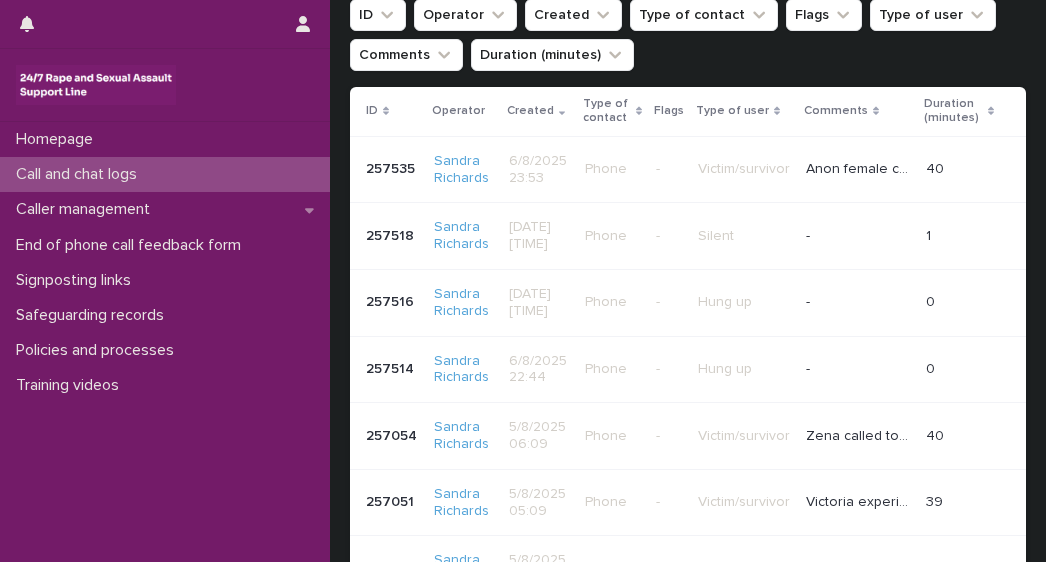 scroll, scrollTop: 293, scrollLeft: 0, axis: vertical 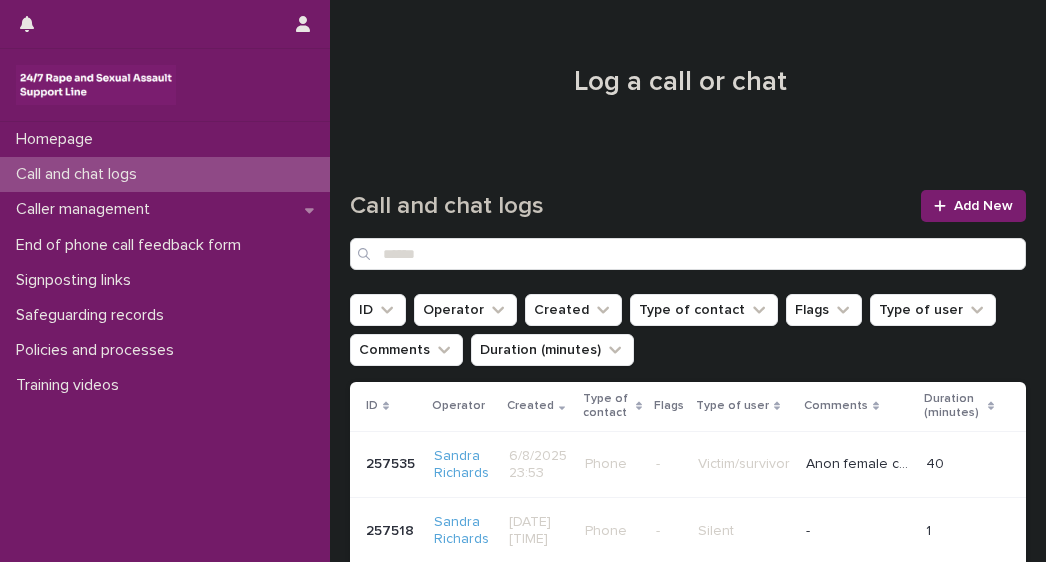 click at bounding box center [366, 254] 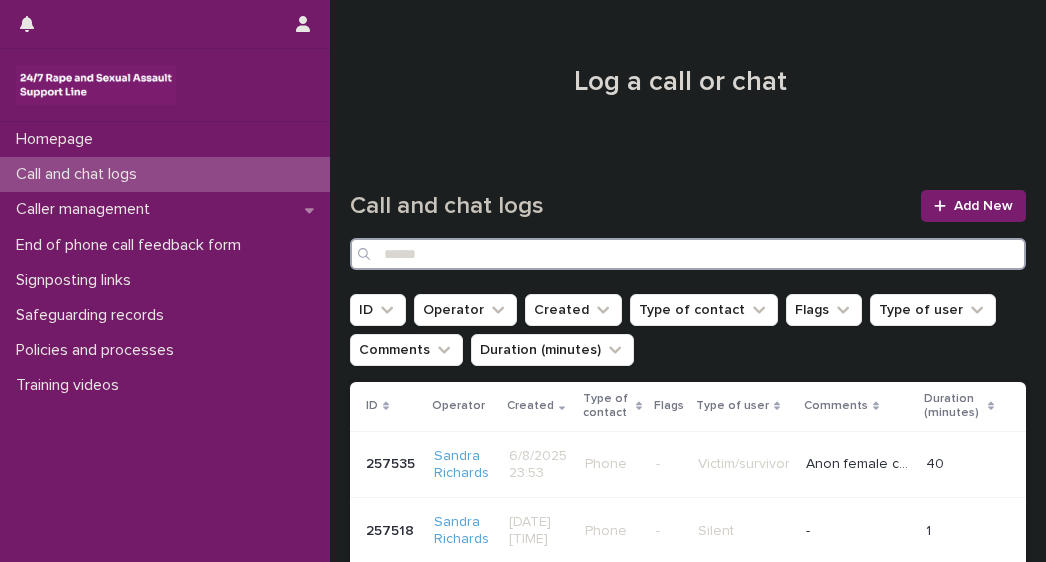 click at bounding box center [688, 254] 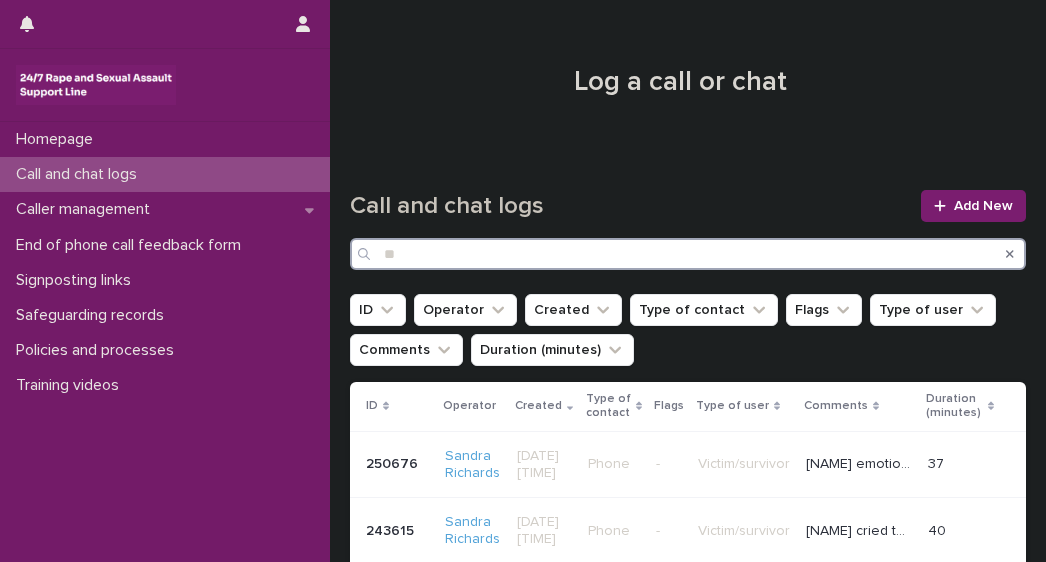type on "*" 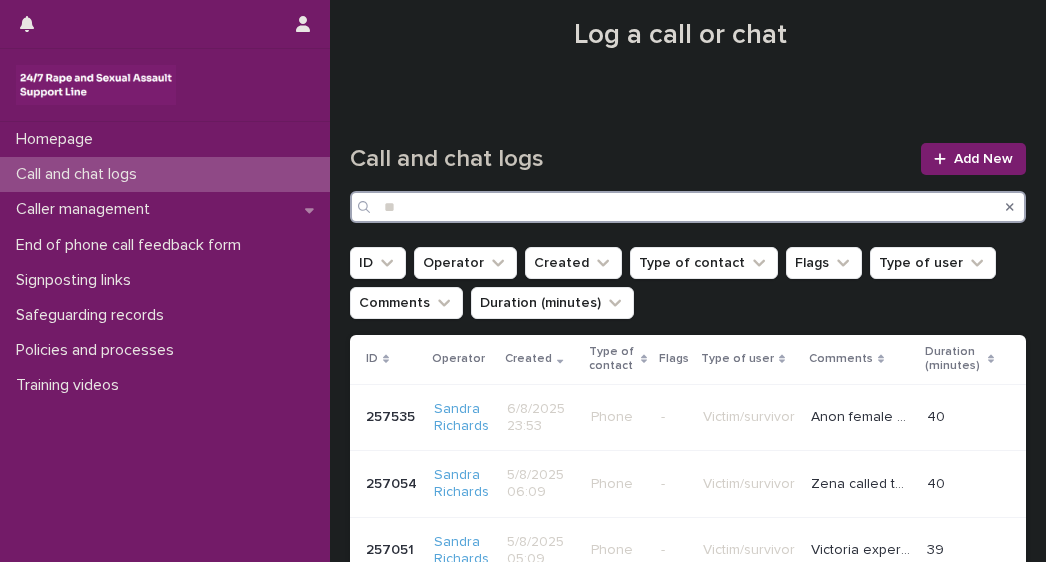 scroll, scrollTop: 0, scrollLeft: 0, axis: both 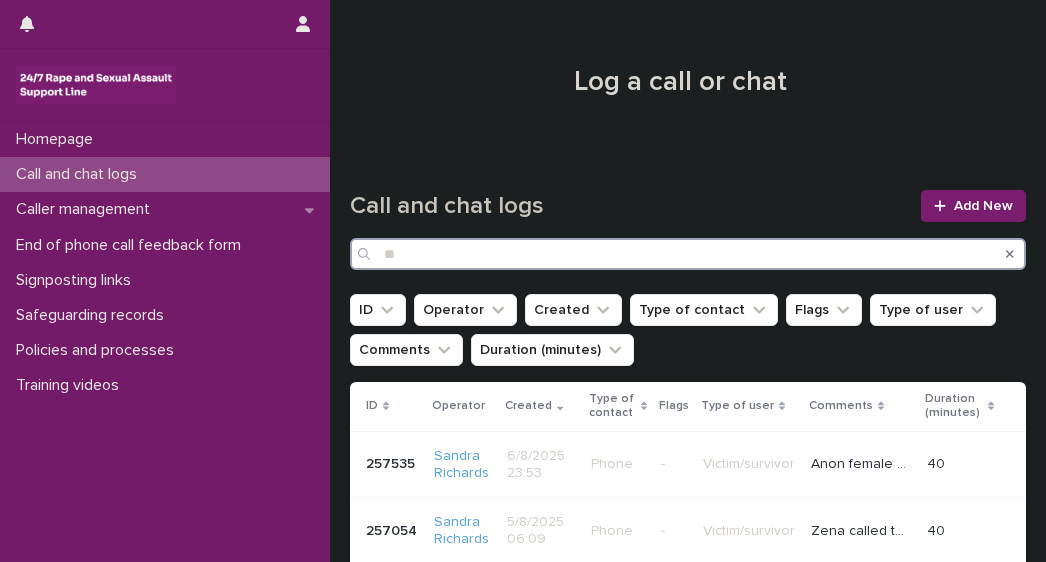 type on "*" 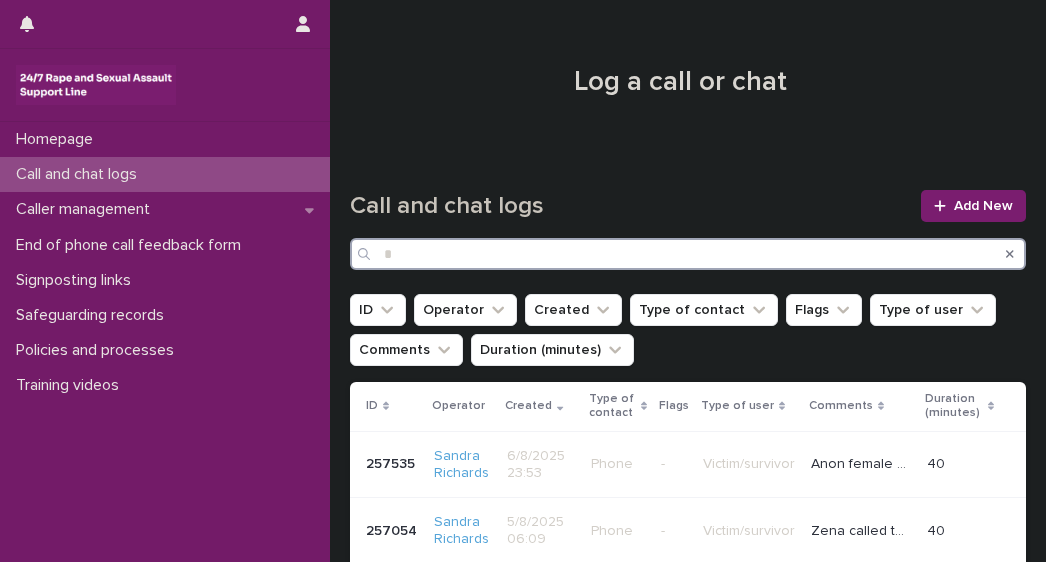 type 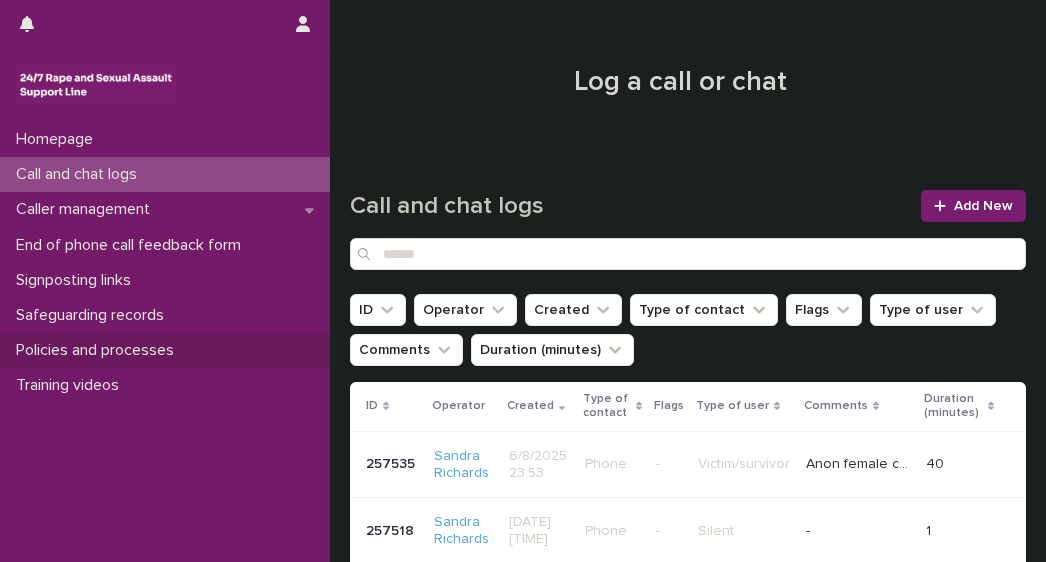 click on "Policies and processes" at bounding box center (99, 350) 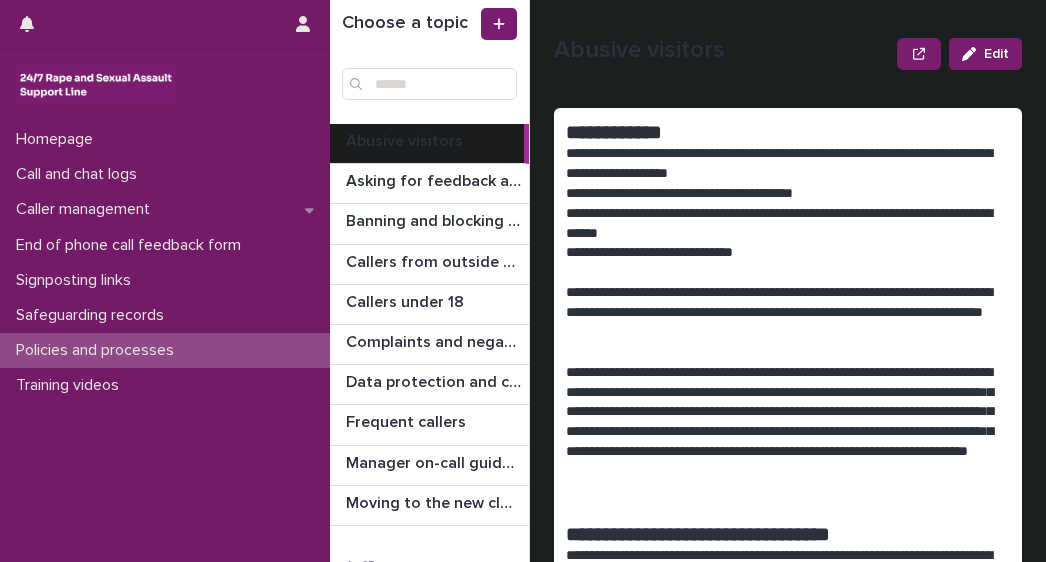 scroll, scrollTop: 0, scrollLeft: 0, axis: both 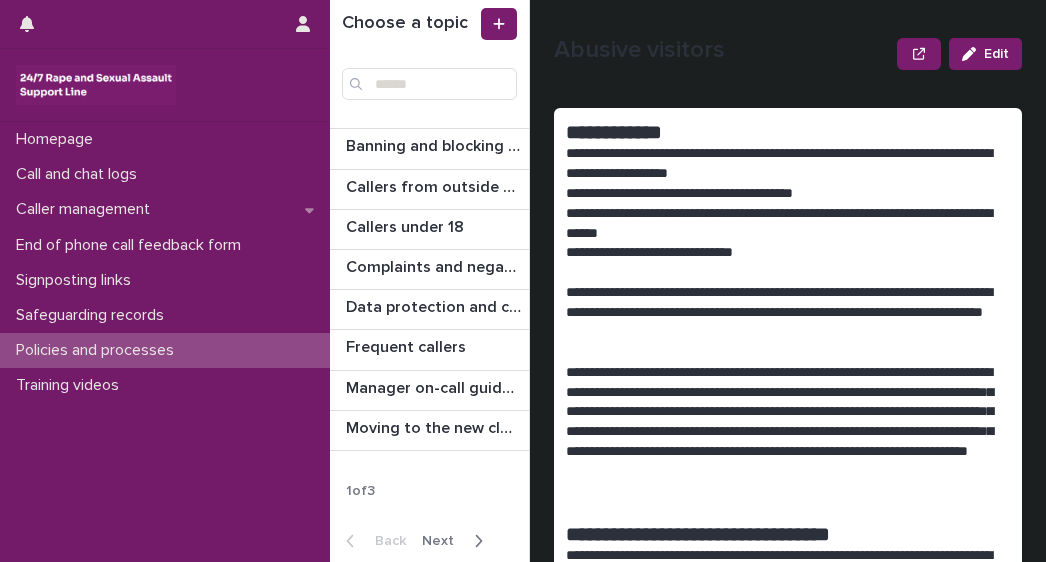 click on "Next" at bounding box center (444, 541) 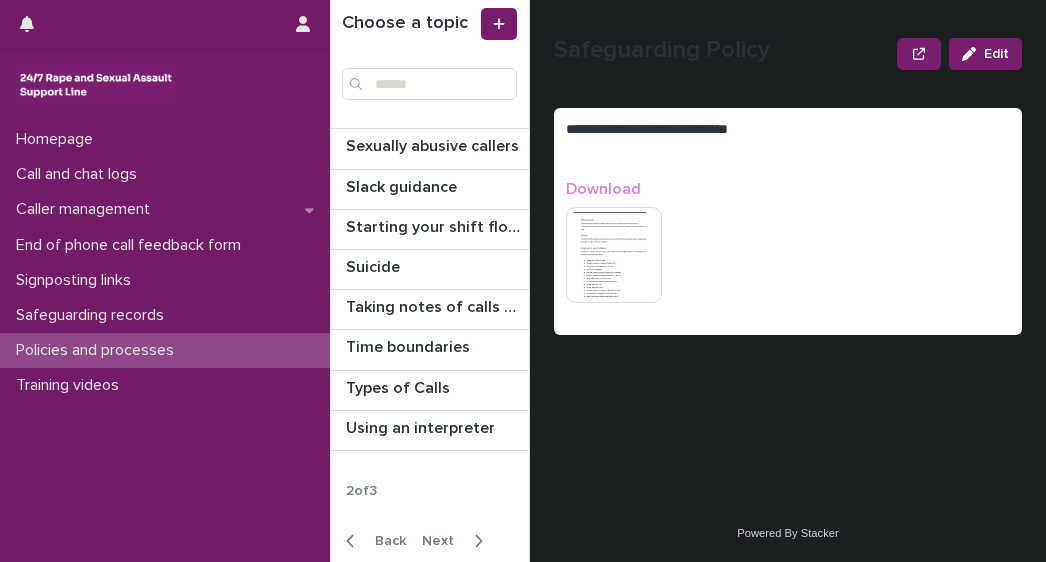 click on "Next" at bounding box center (444, 541) 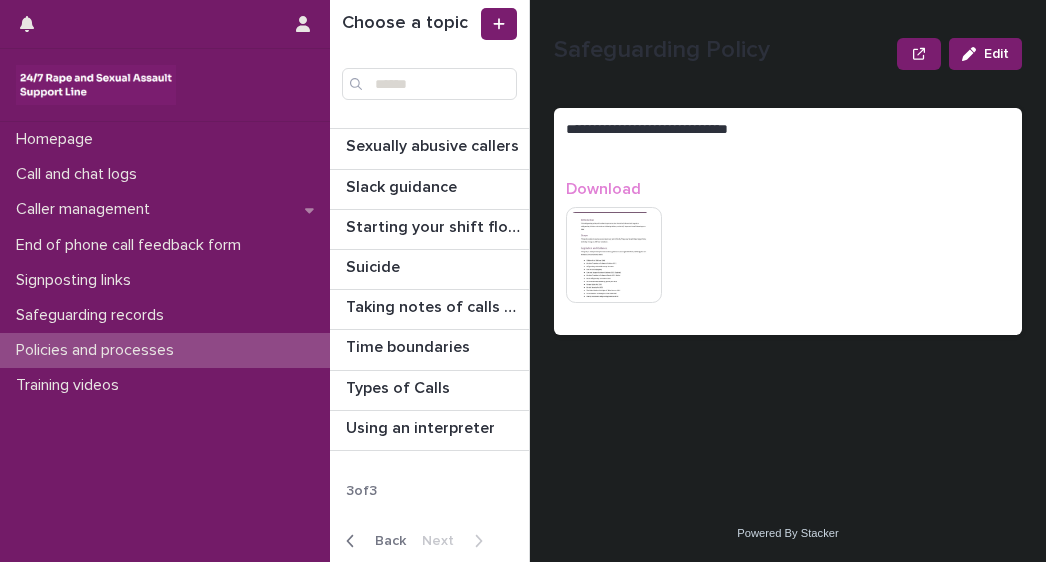 scroll, scrollTop: 0, scrollLeft: 0, axis: both 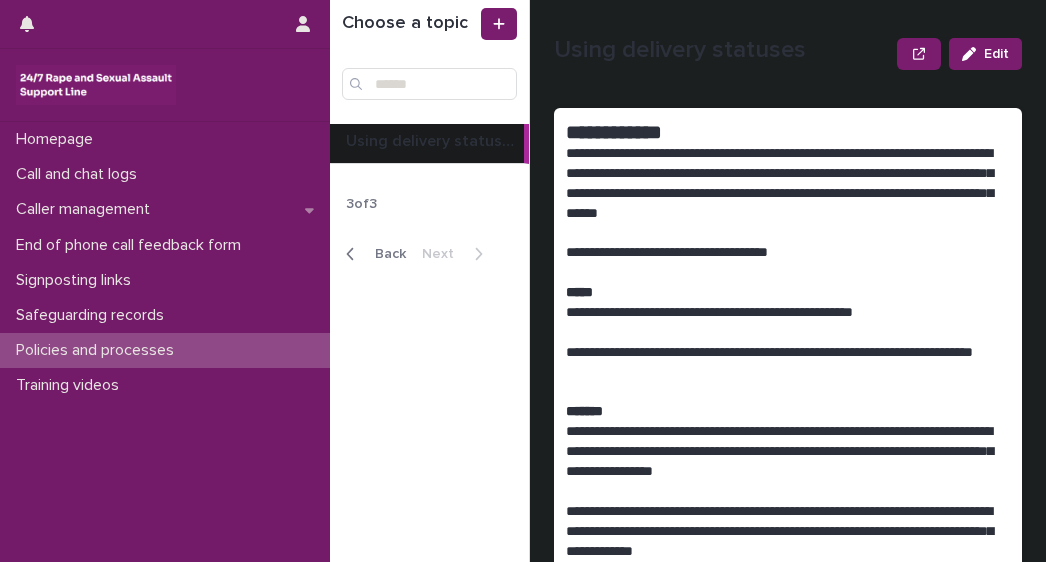 click 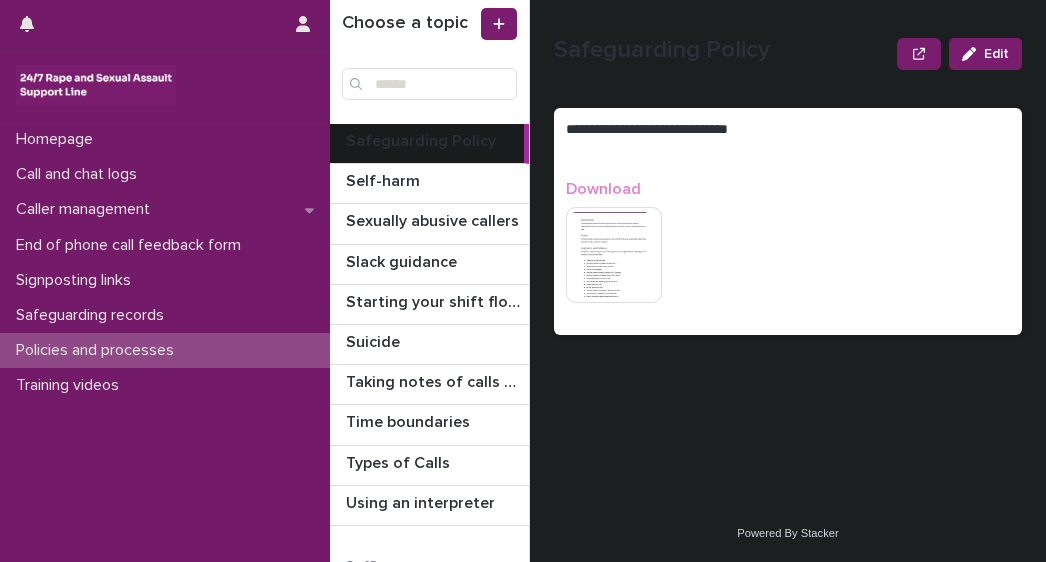click on "Safeguarding Policy" at bounding box center (423, 139) 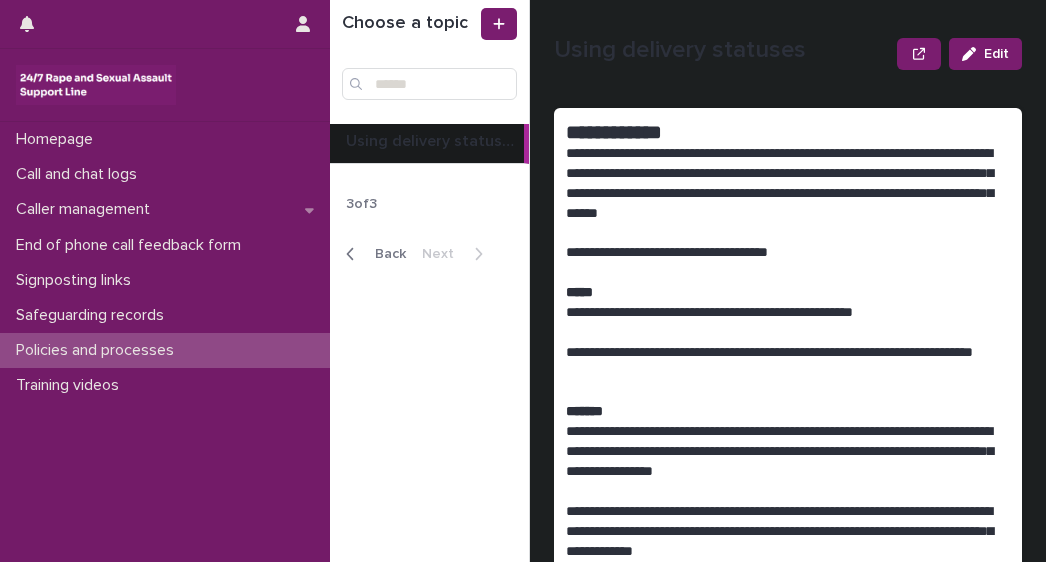 click on "Policies and processes" at bounding box center (99, 350) 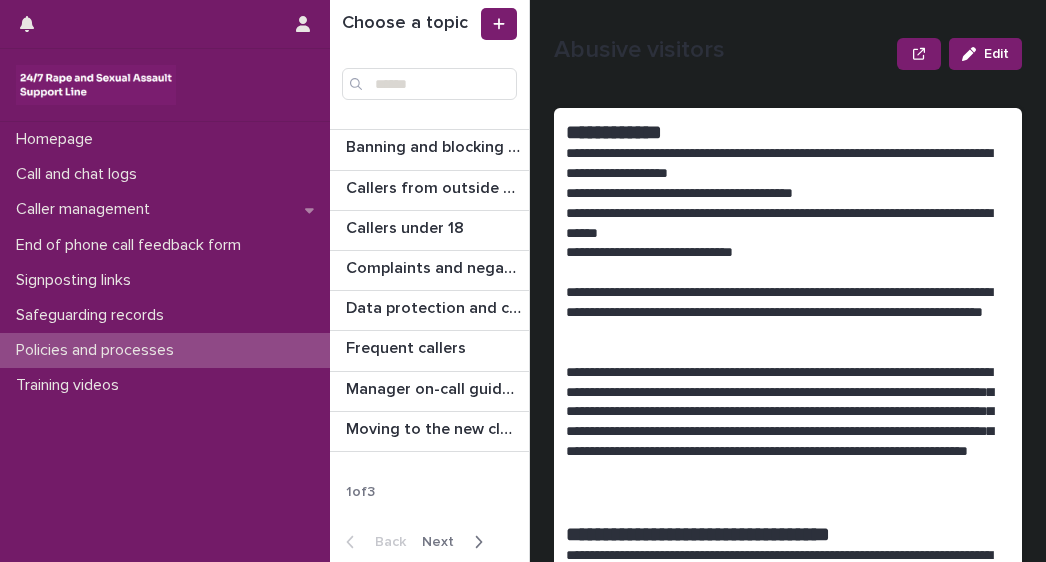 scroll, scrollTop: 75, scrollLeft: 0, axis: vertical 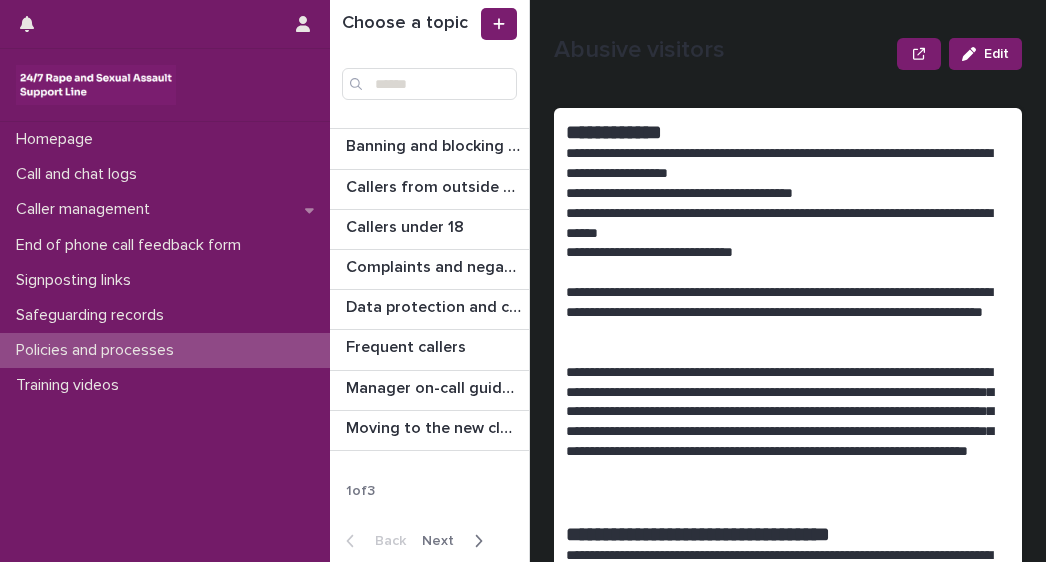 click on "Next" at bounding box center [444, 541] 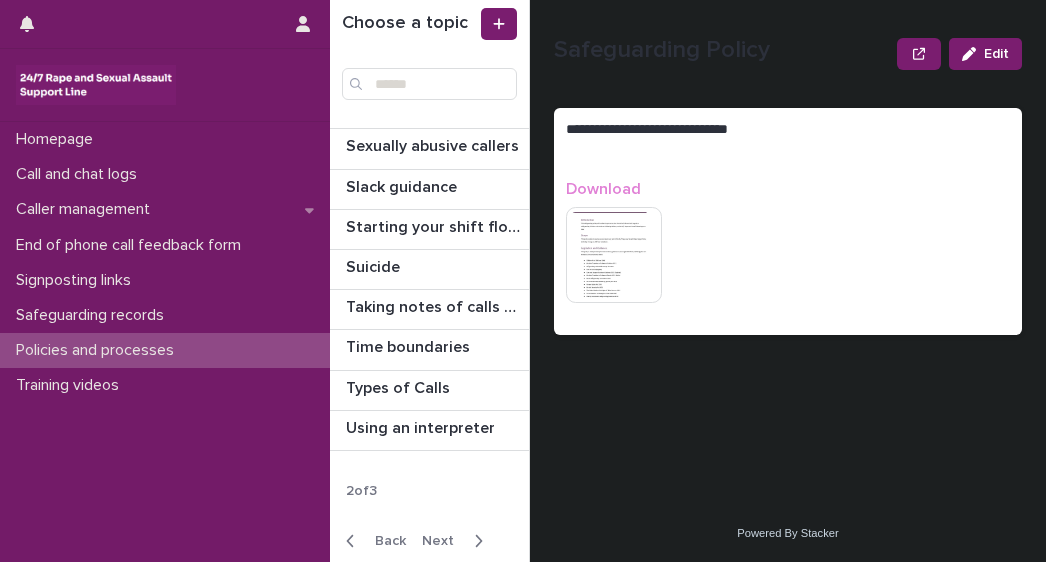 click on "Next" at bounding box center (444, 541) 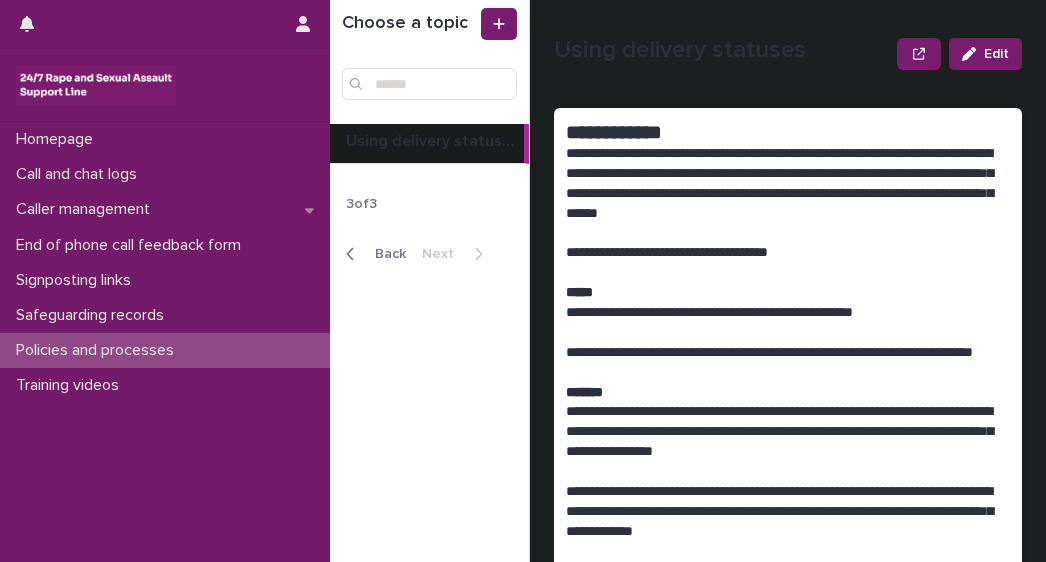 scroll, scrollTop: 0, scrollLeft: 0, axis: both 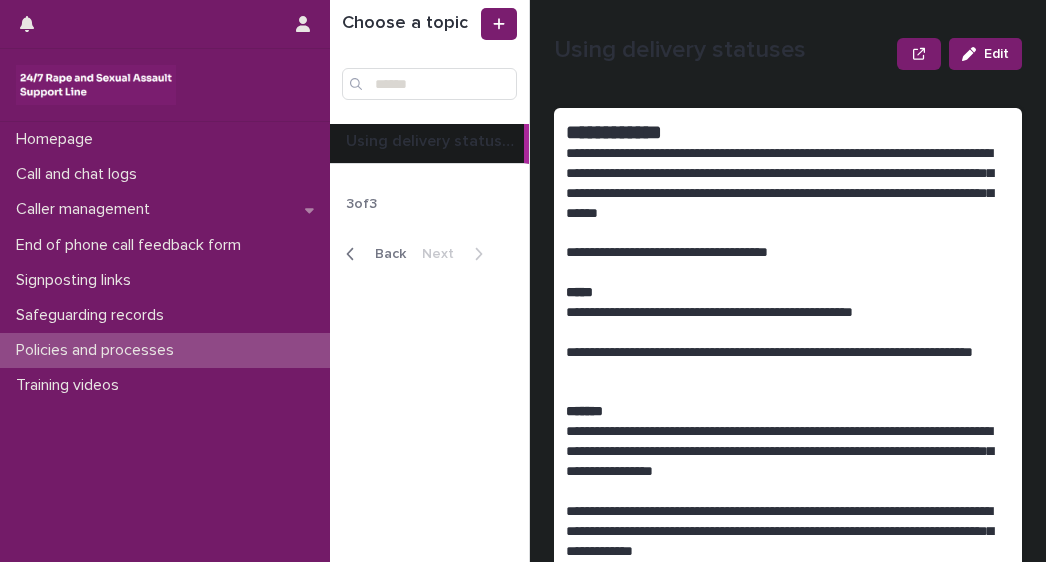 click 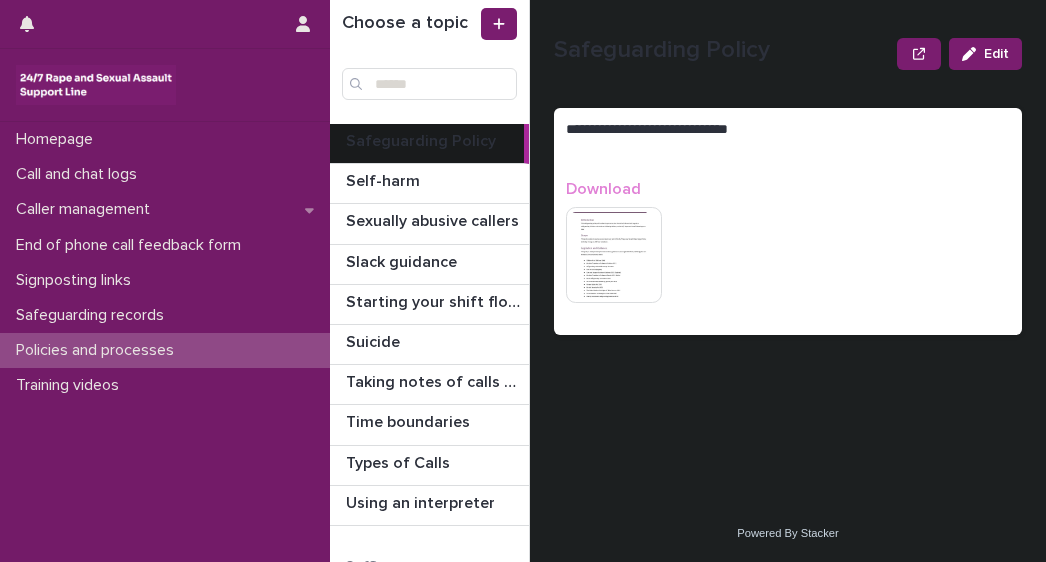 click on "Safeguarding Policy" at bounding box center [423, 139] 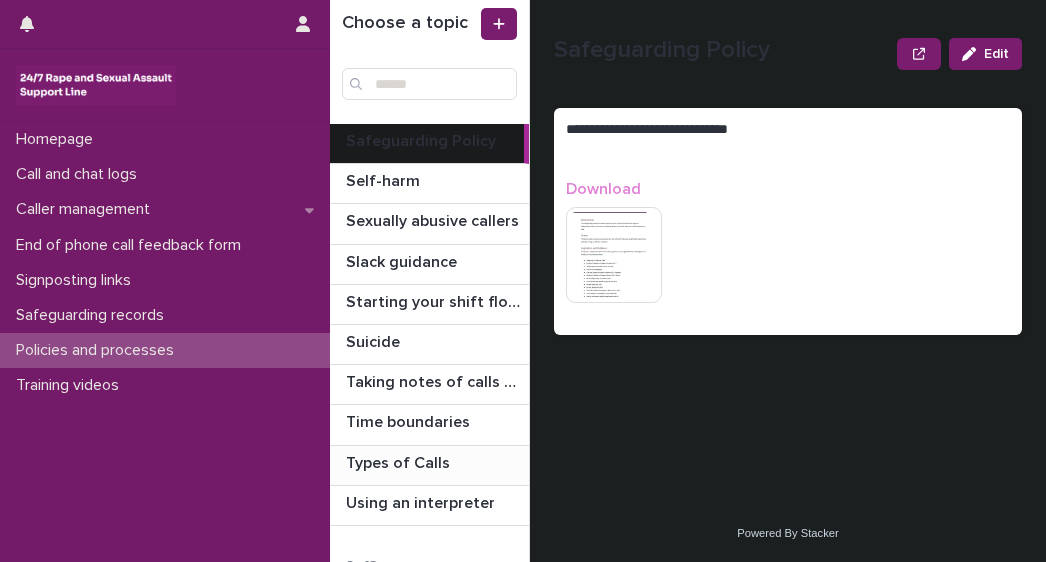 click on "Types of Calls" at bounding box center (400, 461) 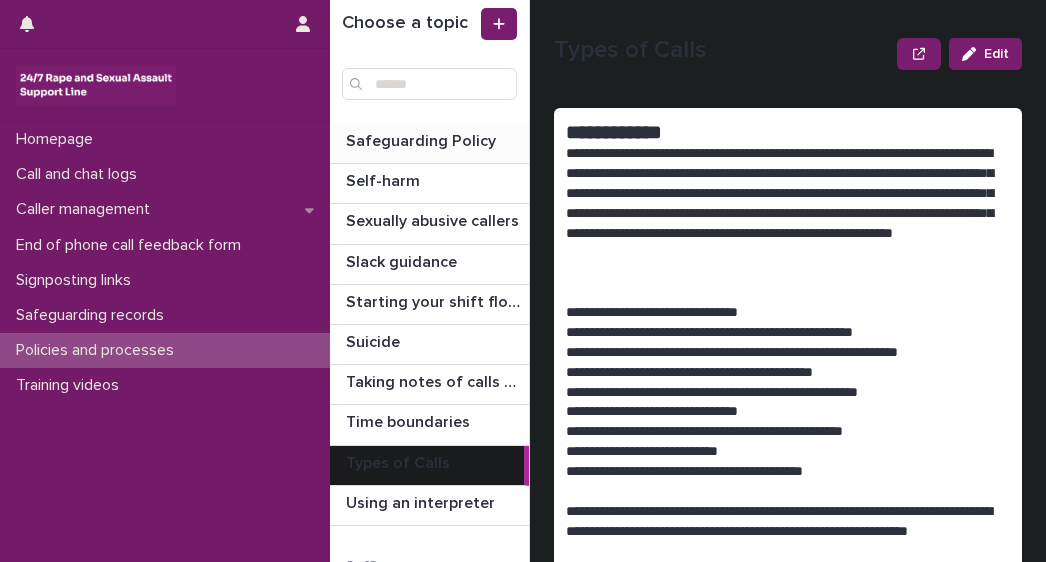 click on "Safeguarding Policy" at bounding box center [423, 139] 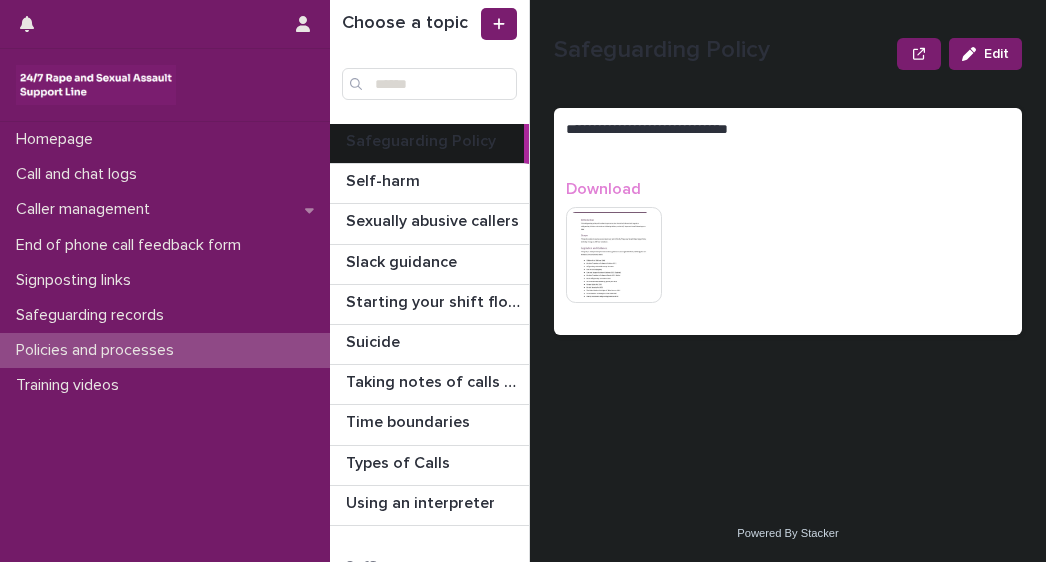 click at bounding box center (614, 255) 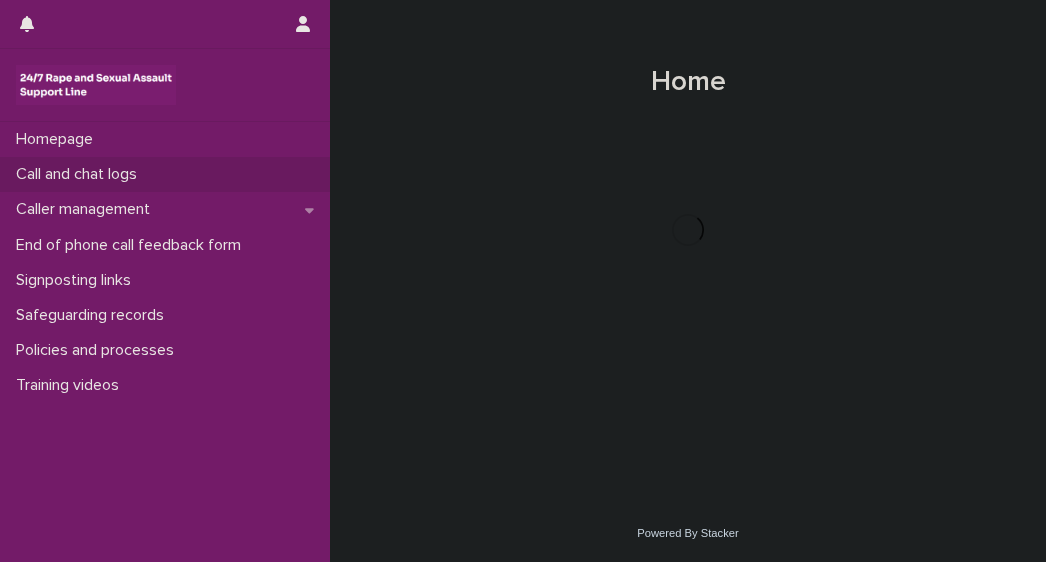 scroll, scrollTop: 0, scrollLeft: 0, axis: both 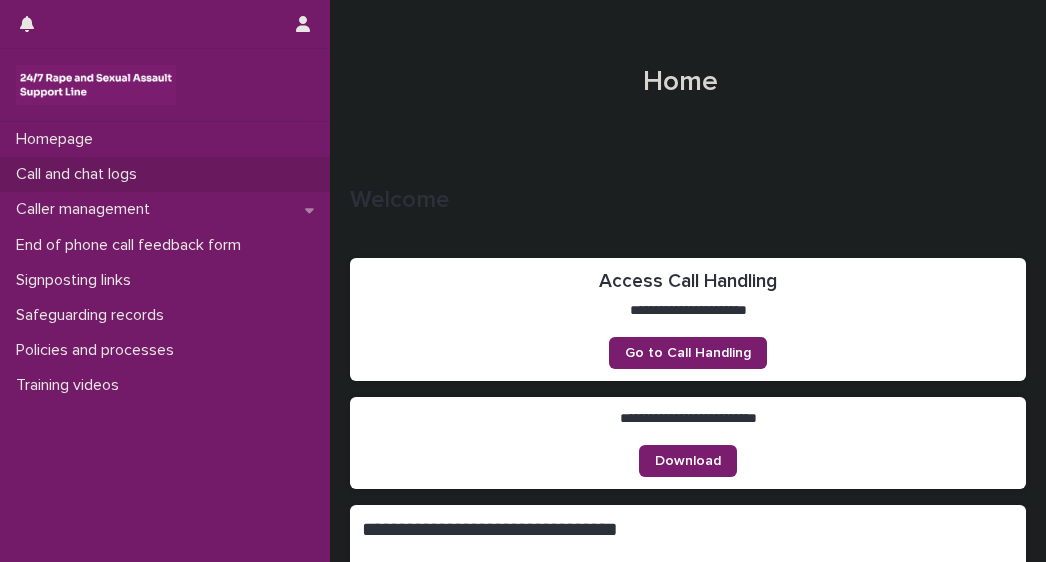 click on "Call and chat logs" at bounding box center (80, 174) 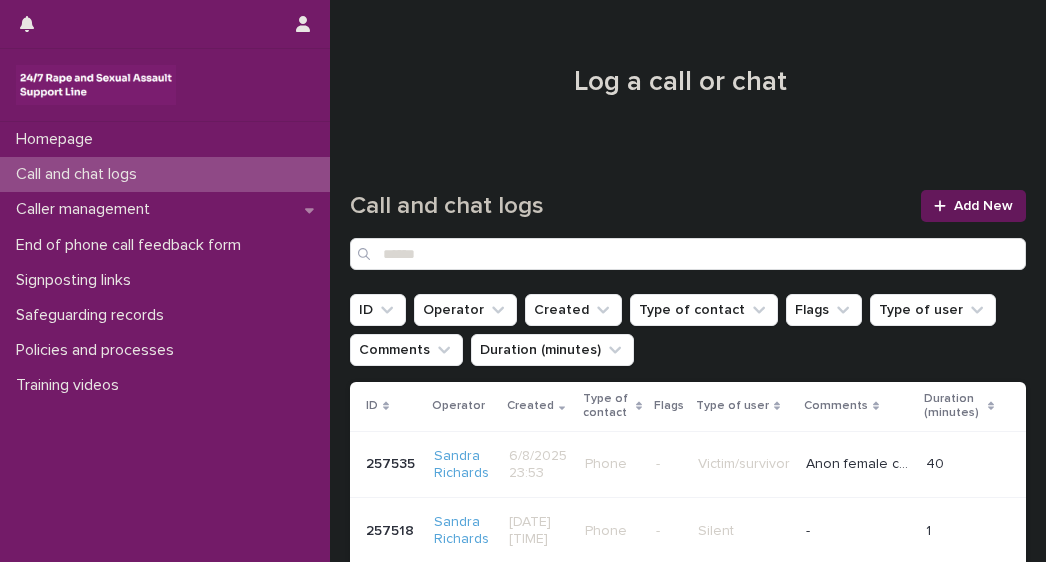 click on "Add New" at bounding box center (973, 206) 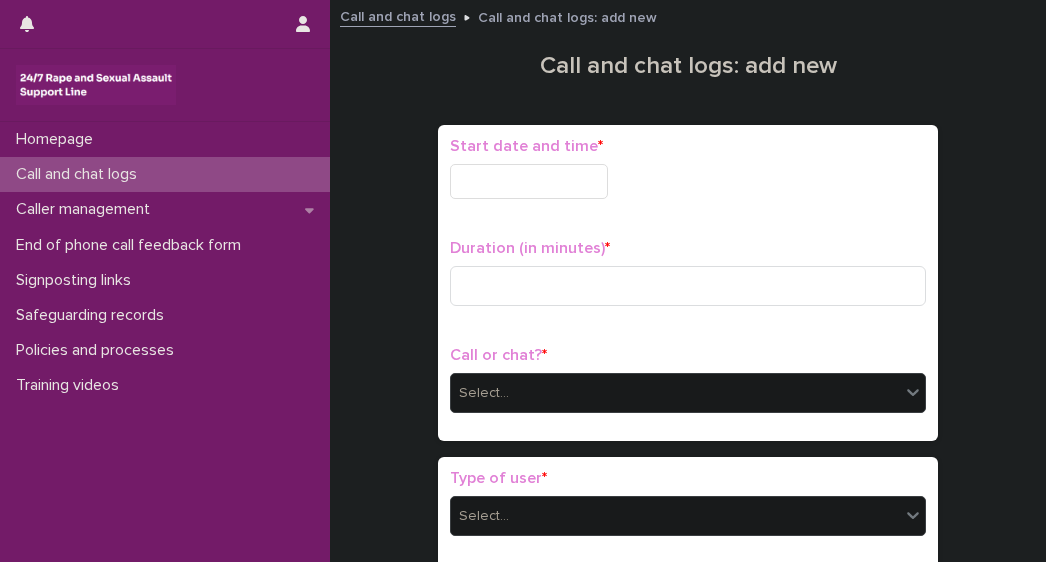 click at bounding box center (529, 181) 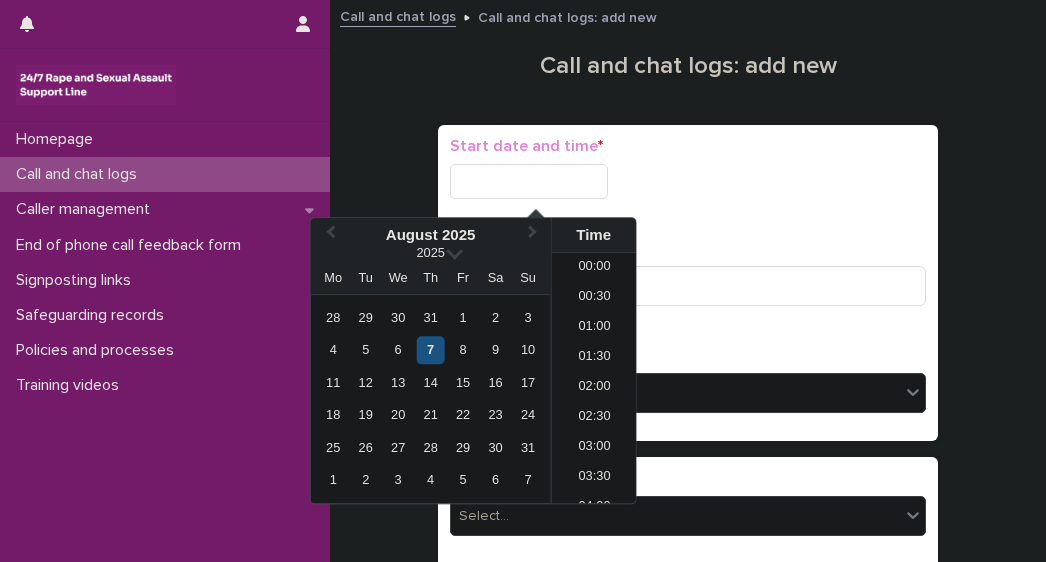 click on "7" at bounding box center (430, 350) 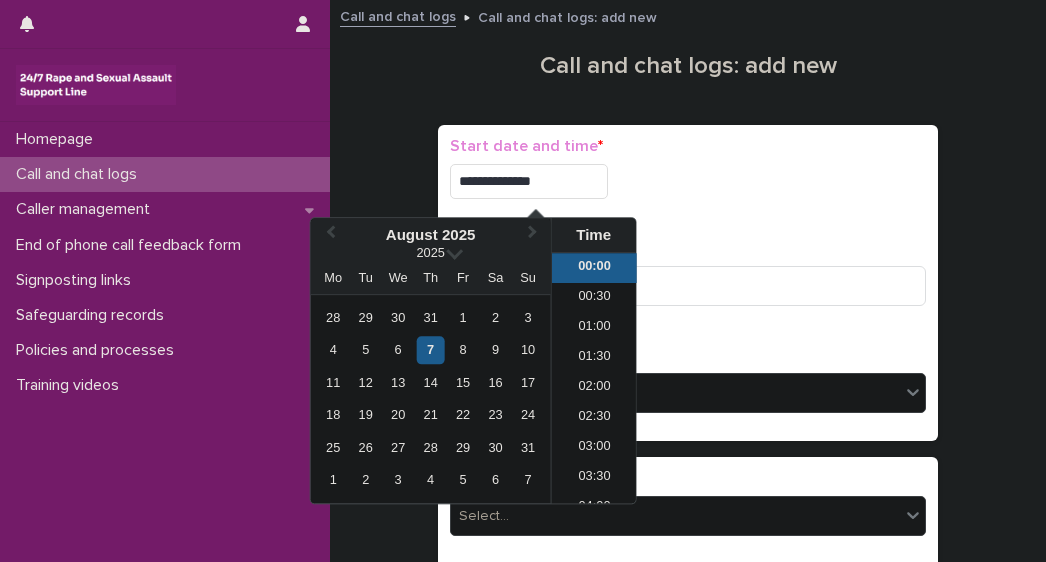 click on "00:00" at bounding box center [594, 268] 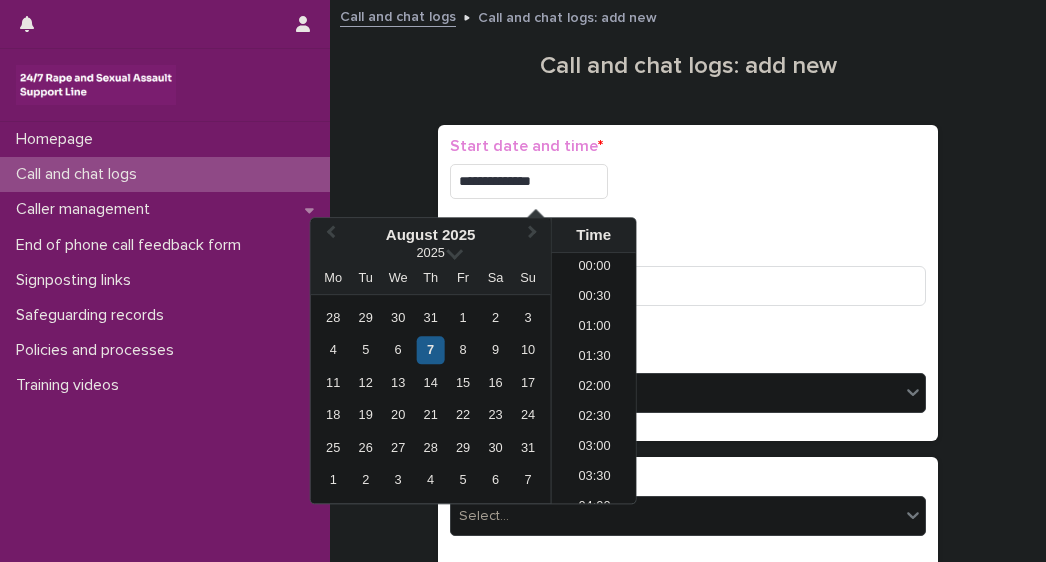type on "**********" 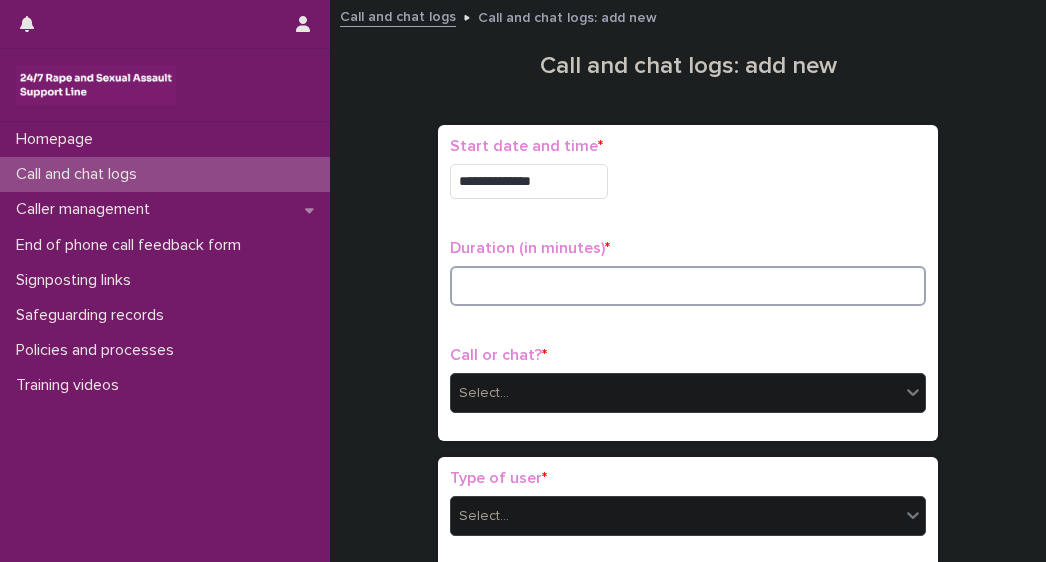 click at bounding box center [688, 286] 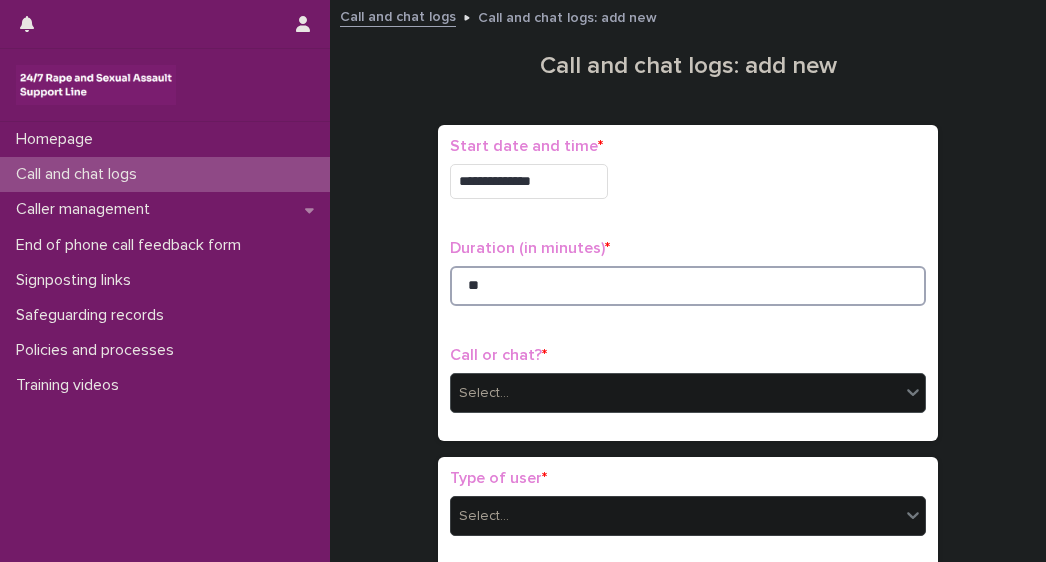 type on "**" 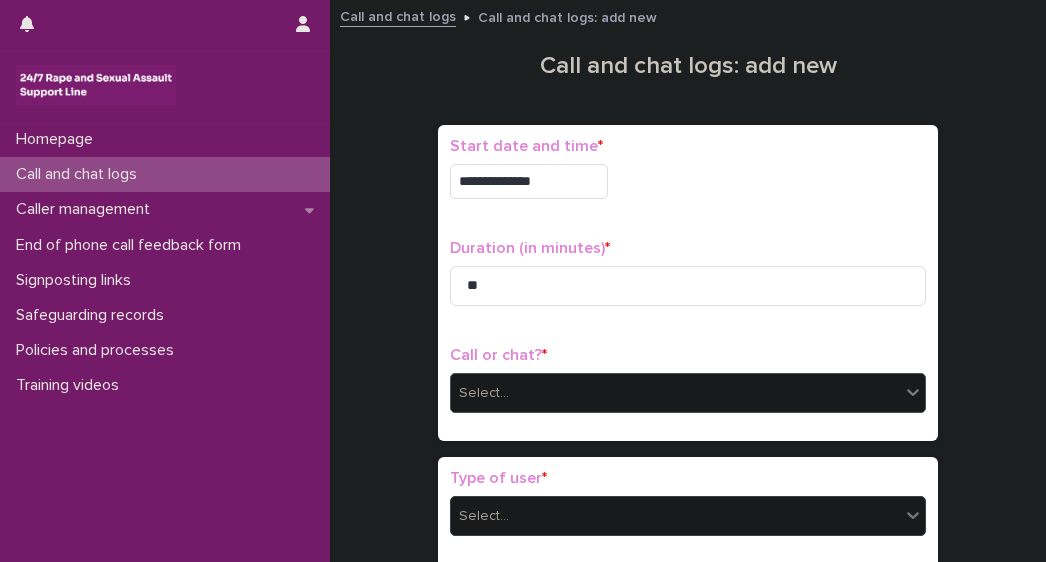 click on "Select..." at bounding box center [675, 393] 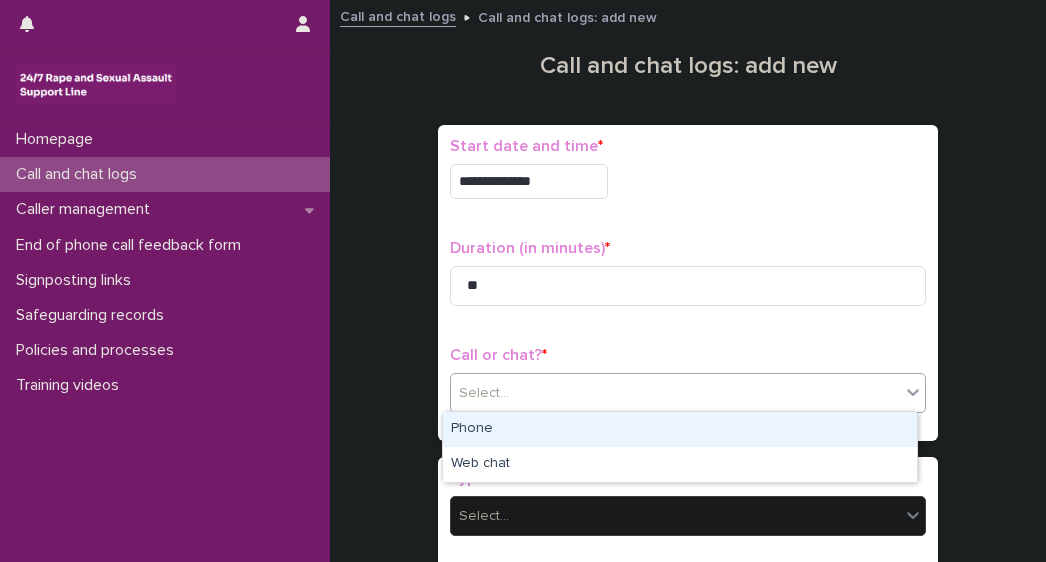 click on "Phone" at bounding box center (680, 429) 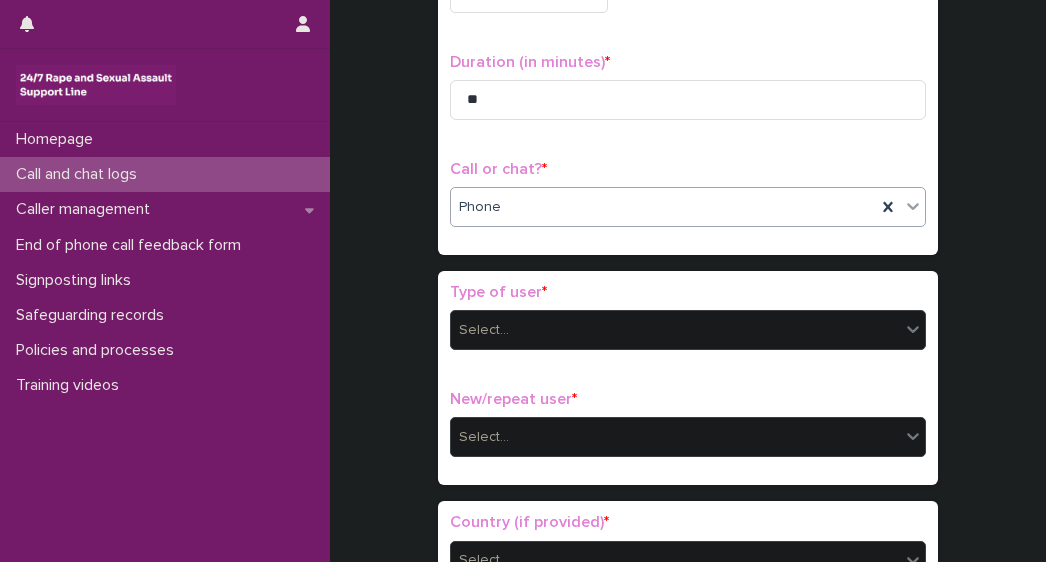 scroll, scrollTop: 346, scrollLeft: 0, axis: vertical 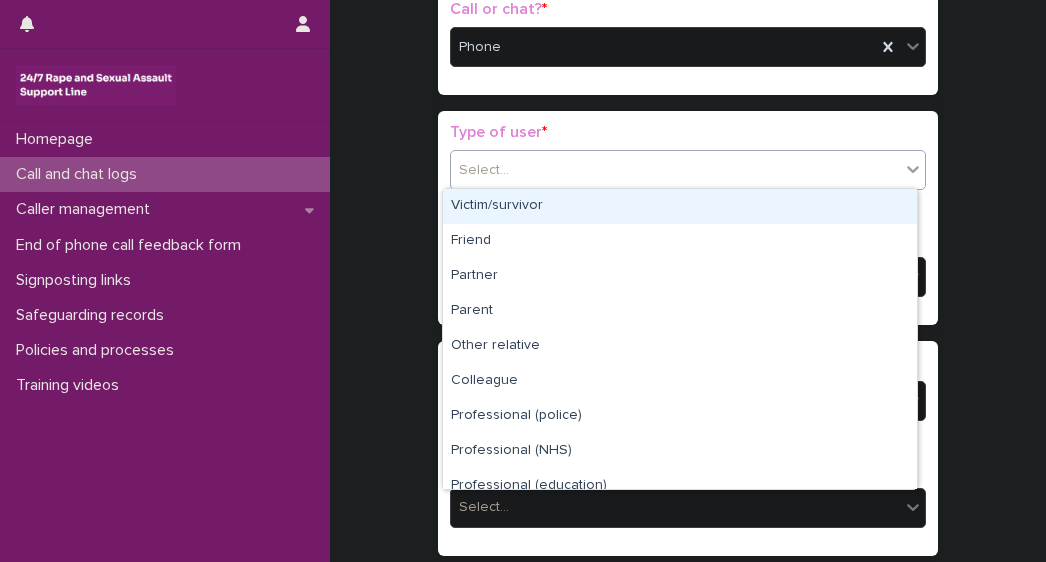 click on "Select..." at bounding box center (484, 170) 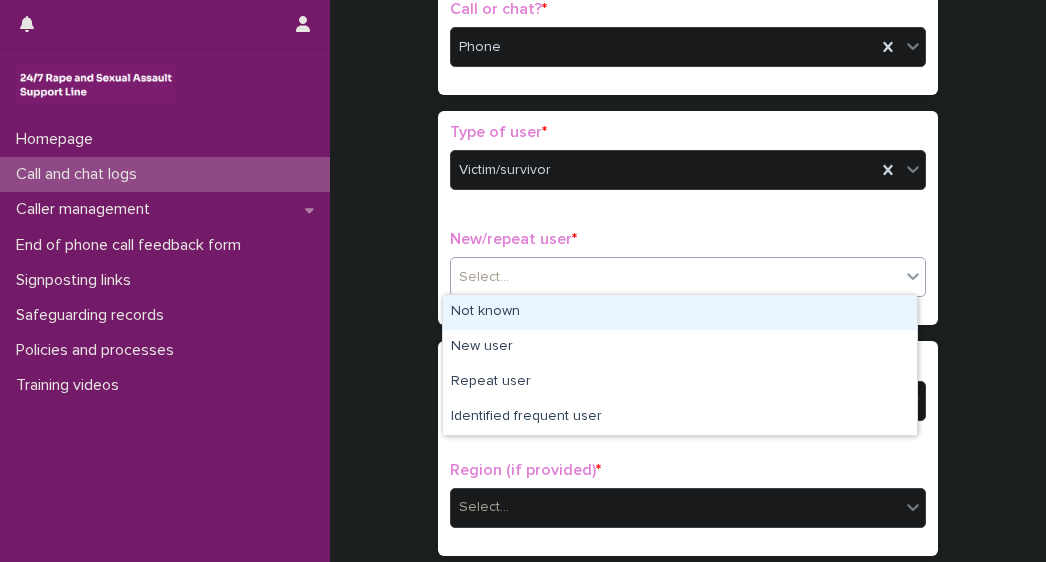 click on "Select..." at bounding box center (484, 277) 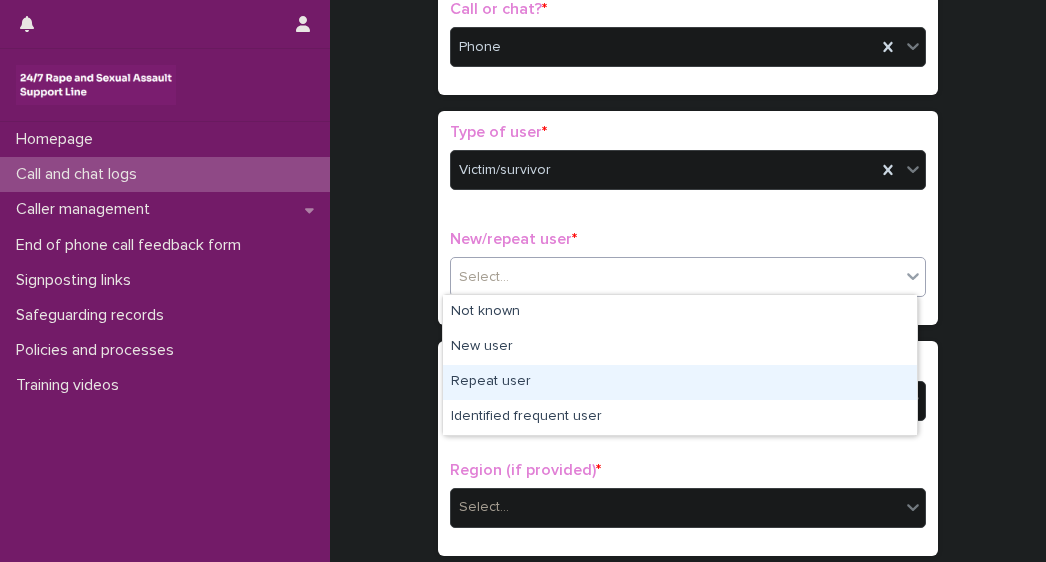click on "Repeat user" at bounding box center [680, 382] 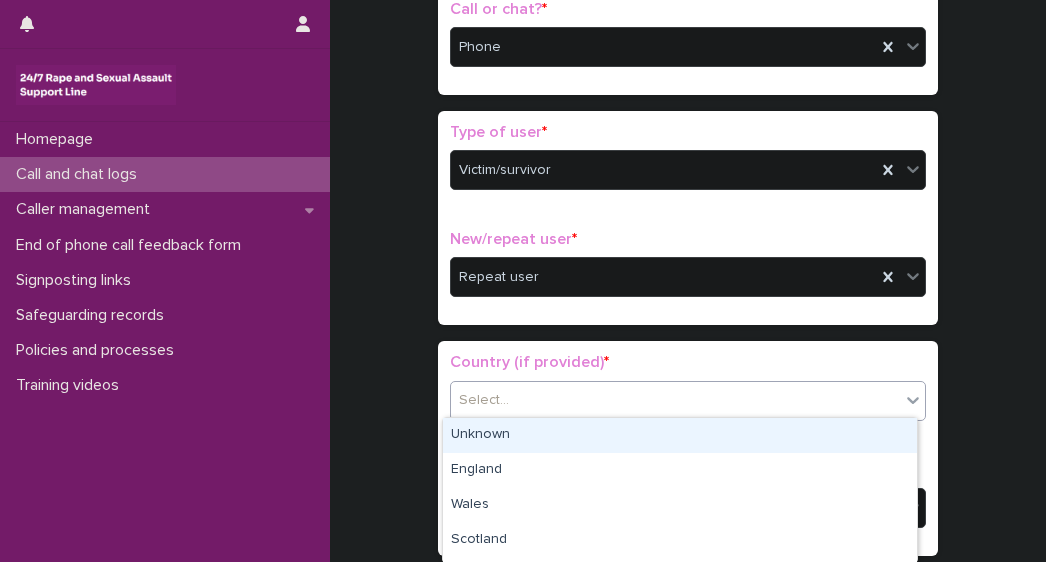 click on "Select..." at bounding box center [484, 400] 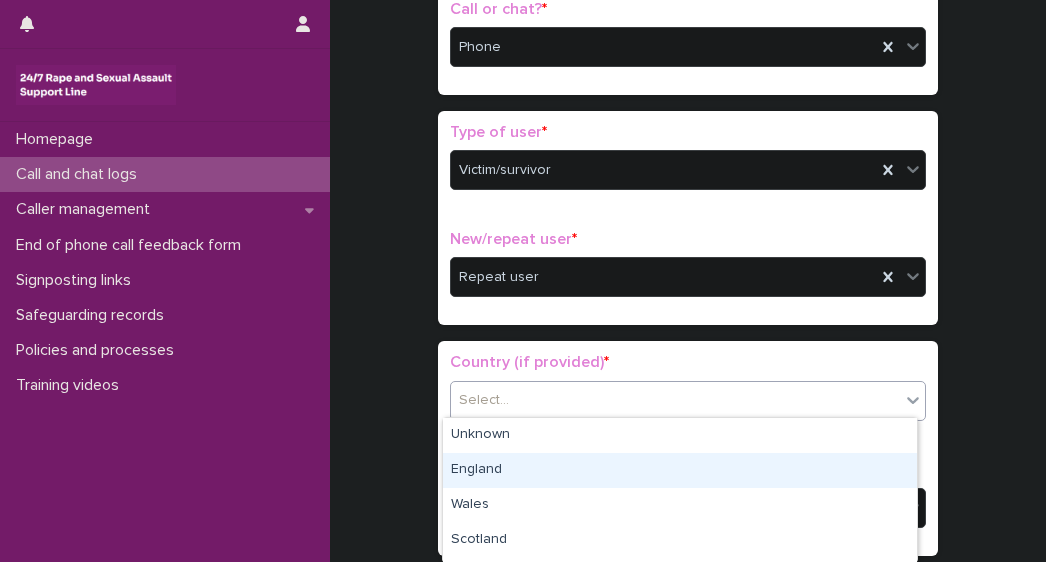 click on "England" at bounding box center [680, 470] 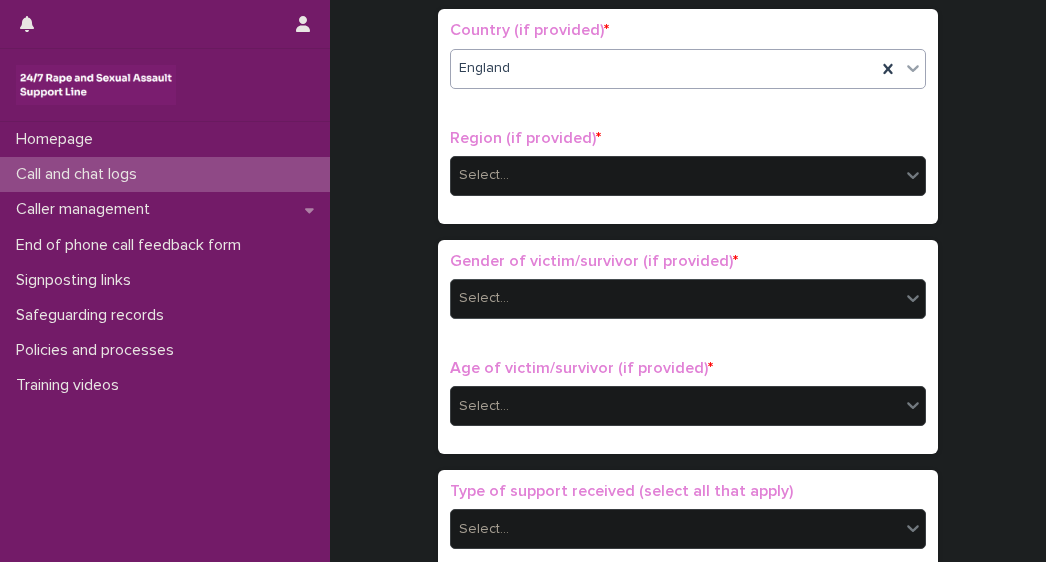 scroll, scrollTop: 720, scrollLeft: 0, axis: vertical 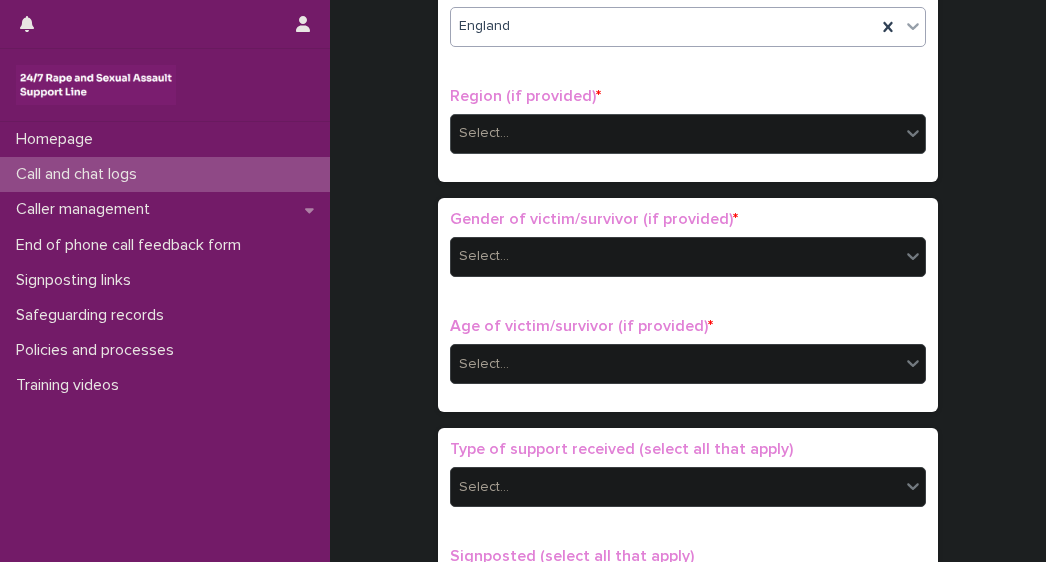 click on "Select..." at bounding box center [675, 133] 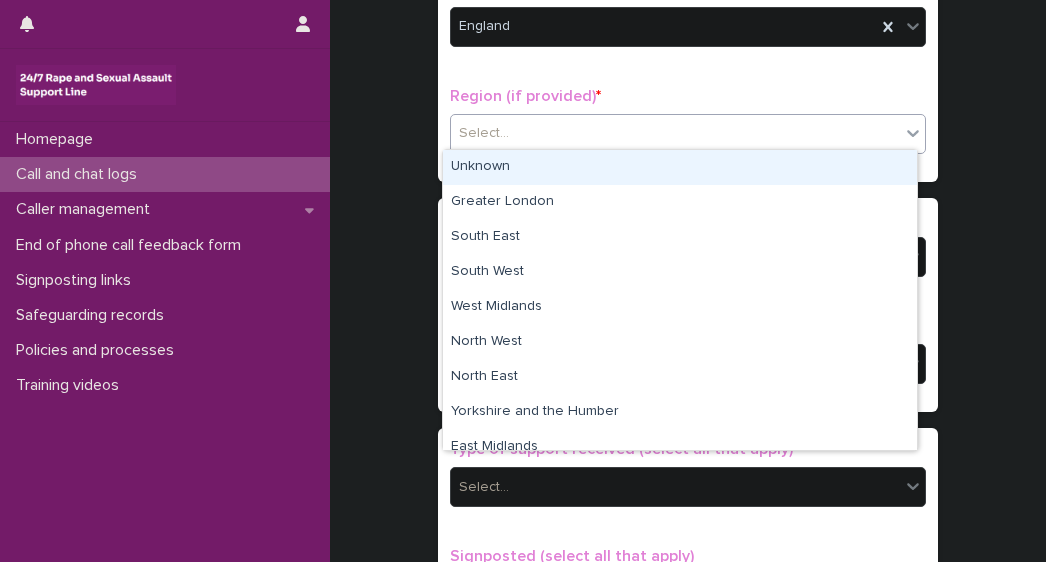 click on "Unknown" at bounding box center [680, 167] 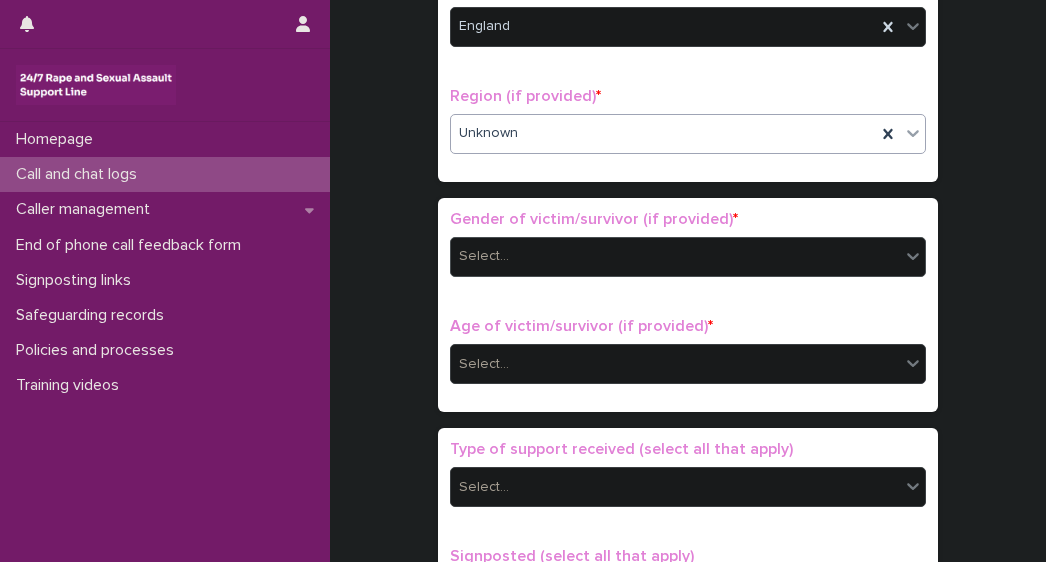 click on "Select..." at bounding box center (675, 256) 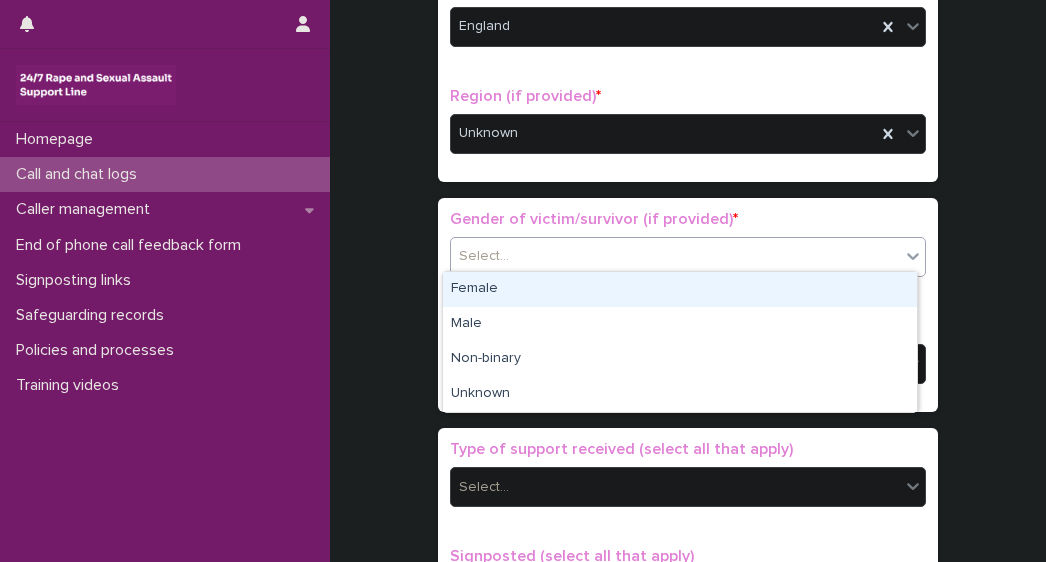 click on "Female" at bounding box center [680, 289] 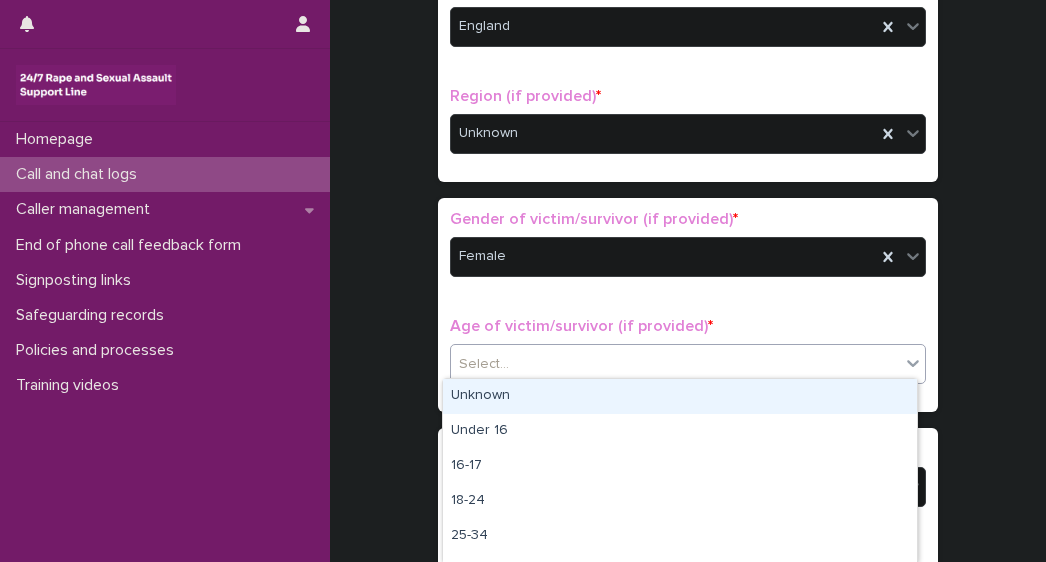 click on "Select..." at bounding box center (675, 364) 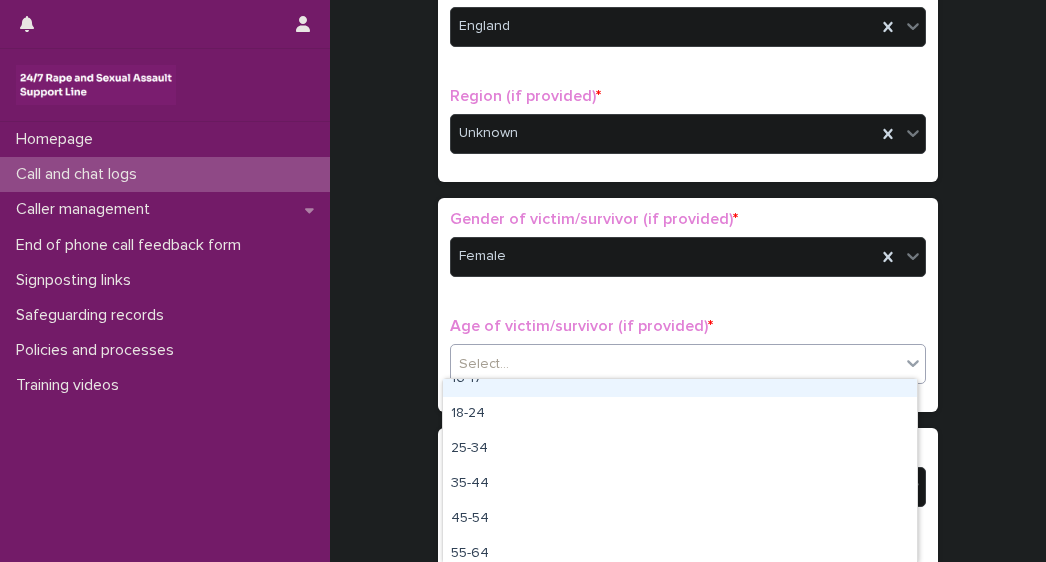 scroll, scrollTop: 97, scrollLeft: 0, axis: vertical 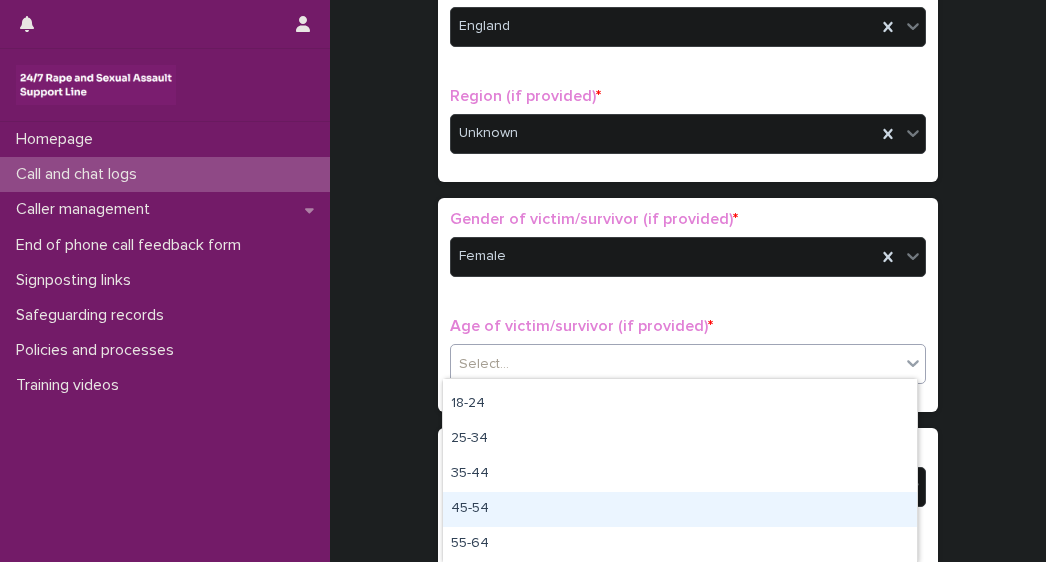 click on "45-54" at bounding box center (680, 509) 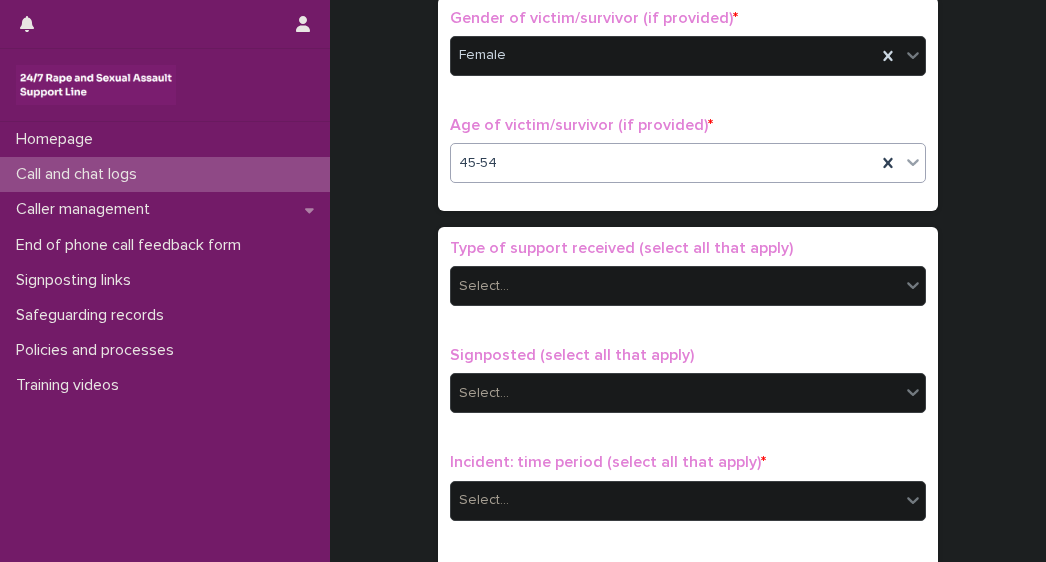 scroll, scrollTop: 990, scrollLeft: 0, axis: vertical 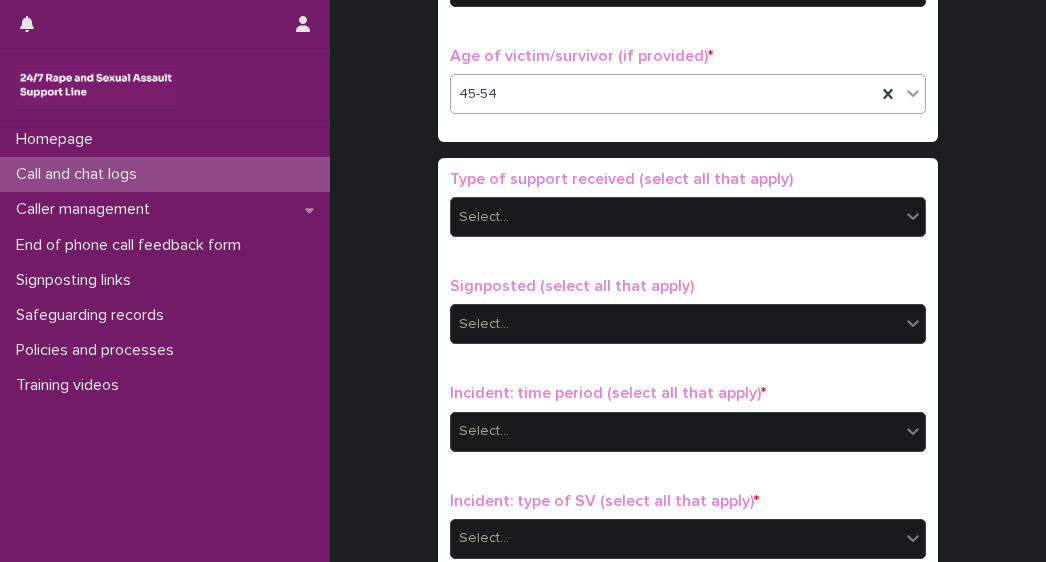 click on "Select..." at bounding box center [675, 217] 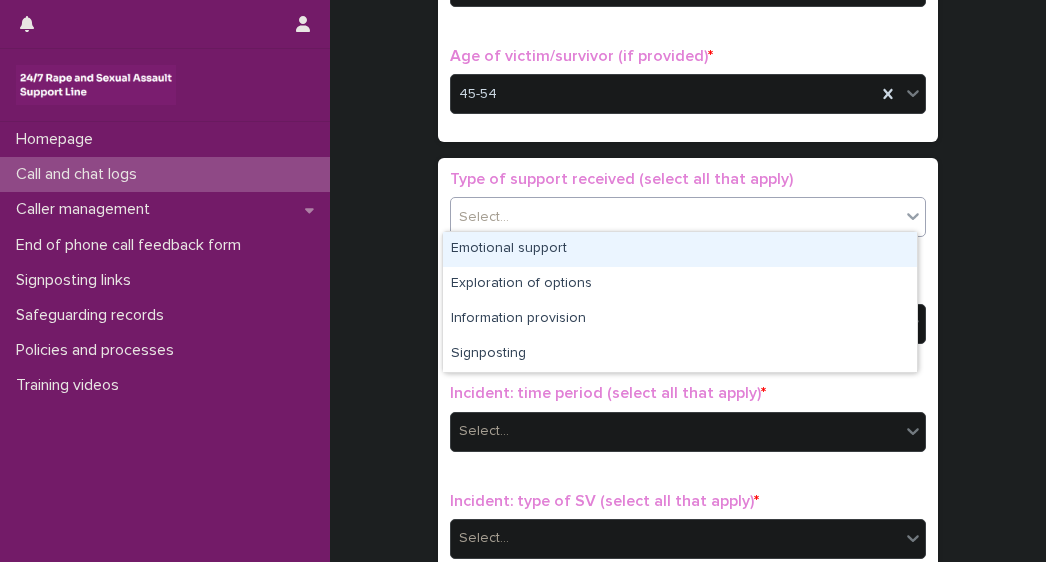 click on "Emotional support" at bounding box center [680, 249] 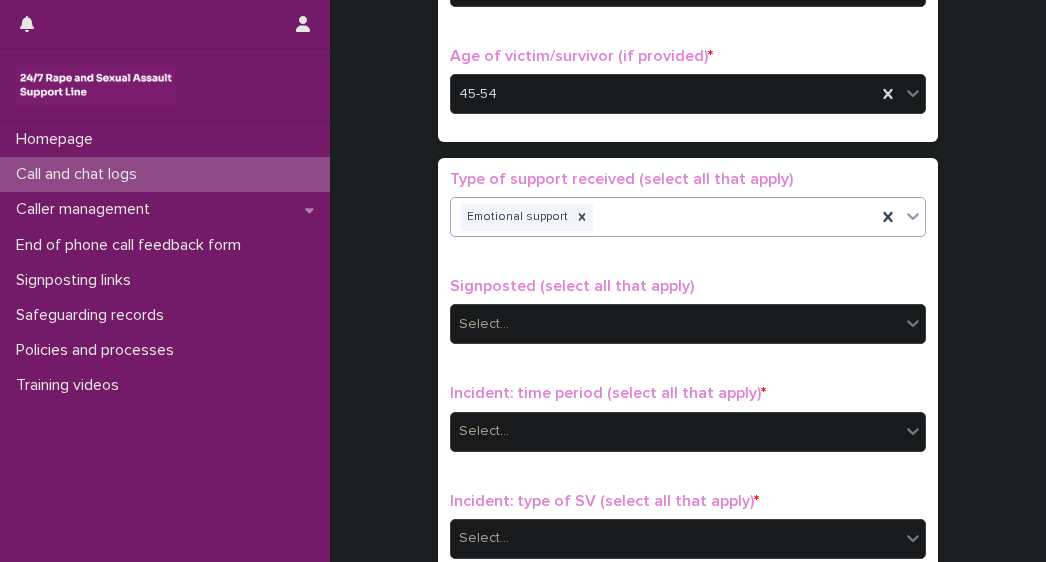 click on "Emotional support" at bounding box center (663, 217) 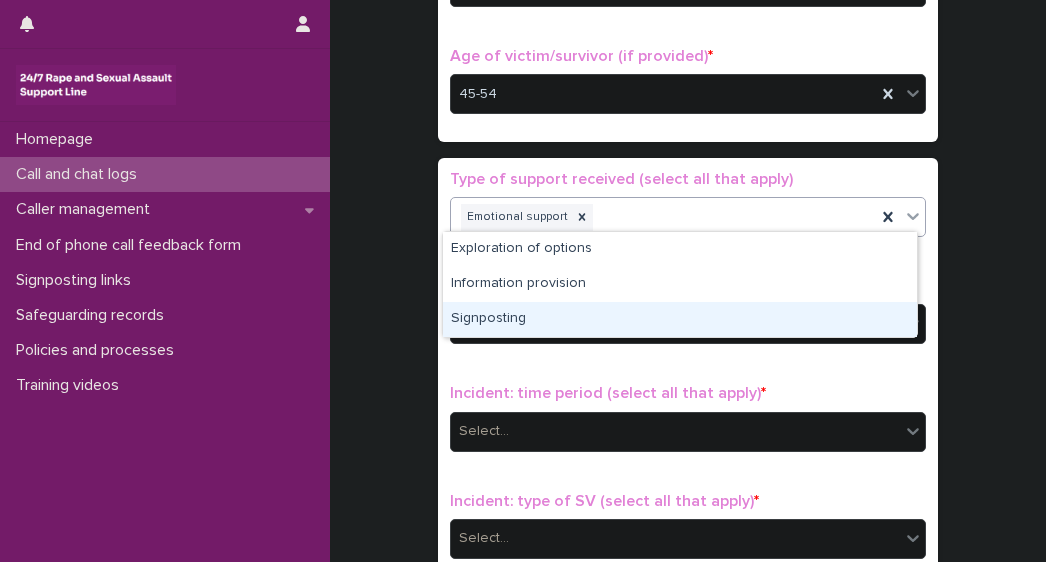 click on "Signposting" at bounding box center (680, 319) 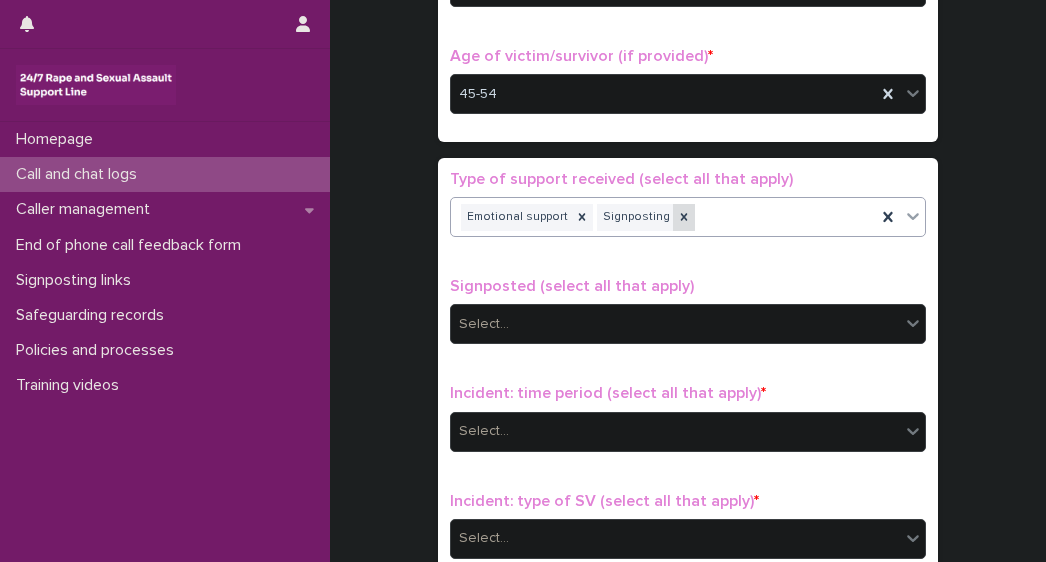 click 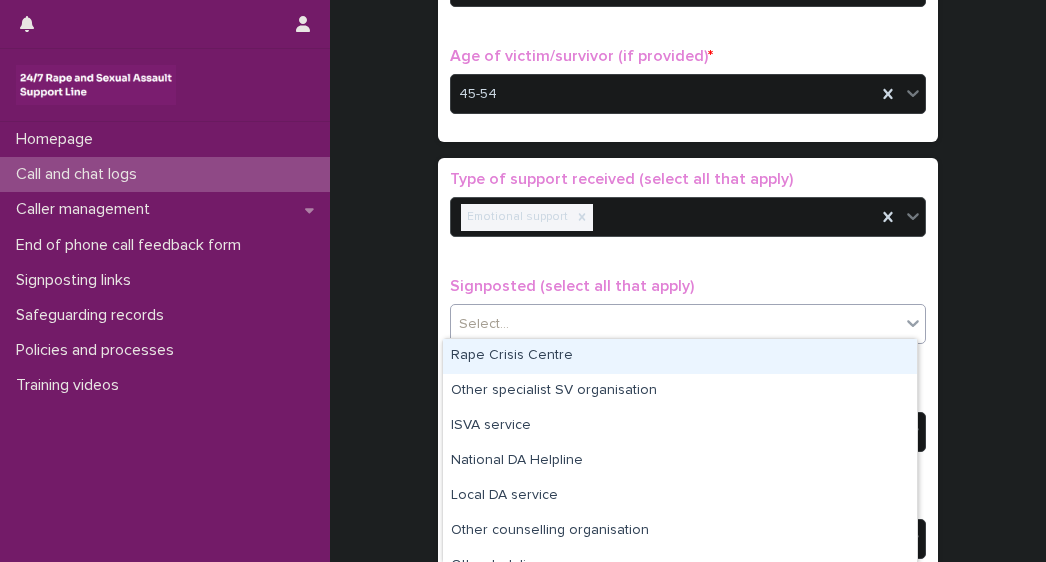 click on "Select..." at bounding box center [675, 324] 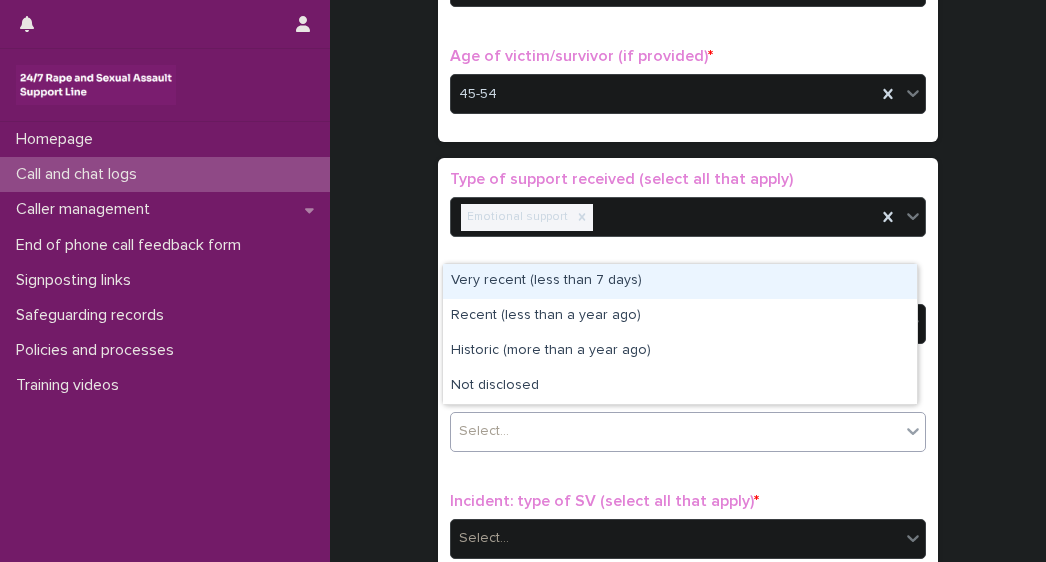 click on "Select..." at bounding box center (675, 431) 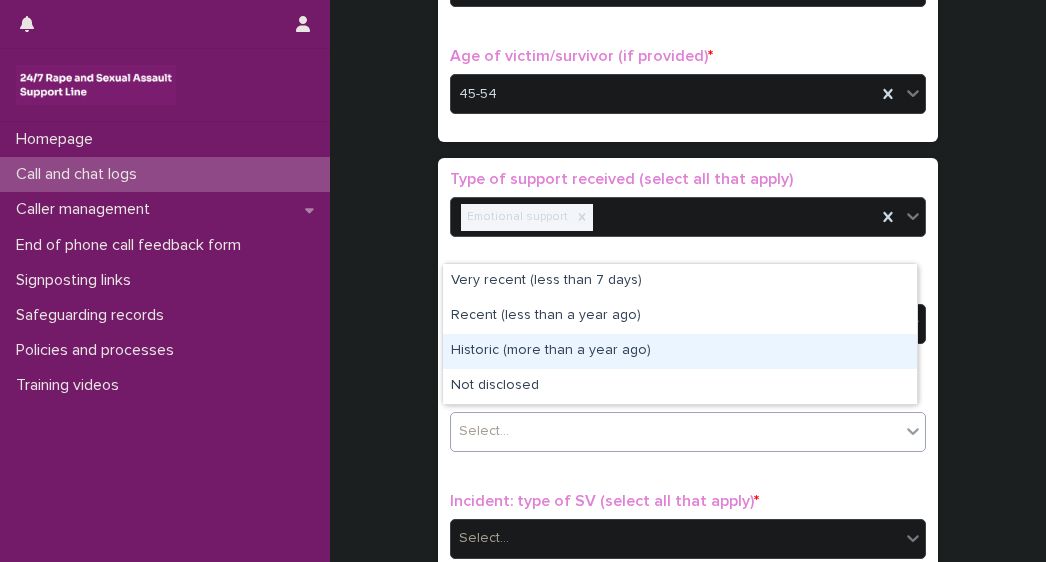 click on "Historic (more than a year ago)" at bounding box center (680, 351) 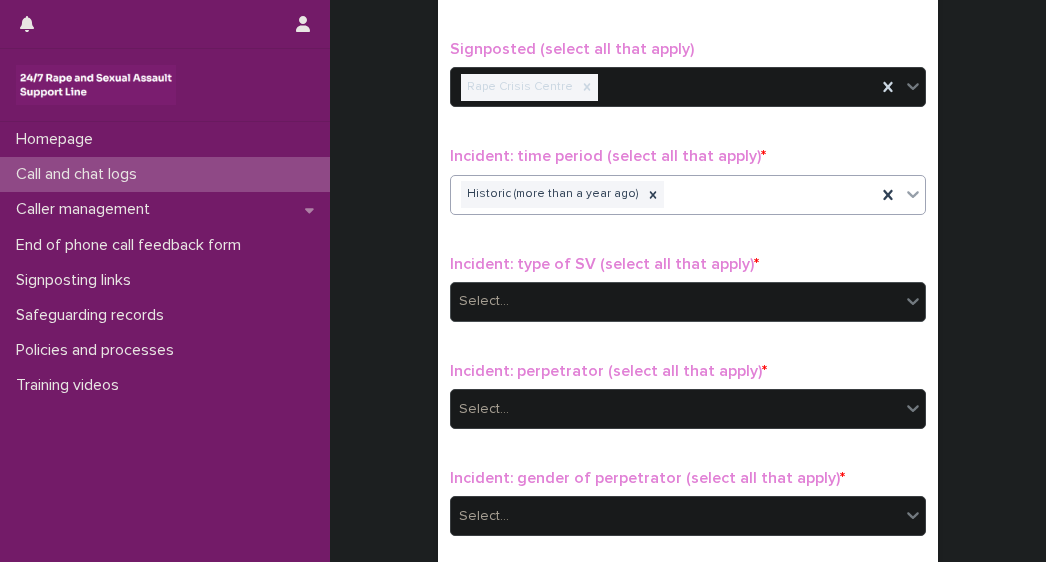 scroll, scrollTop: 1242, scrollLeft: 0, axis: vertical 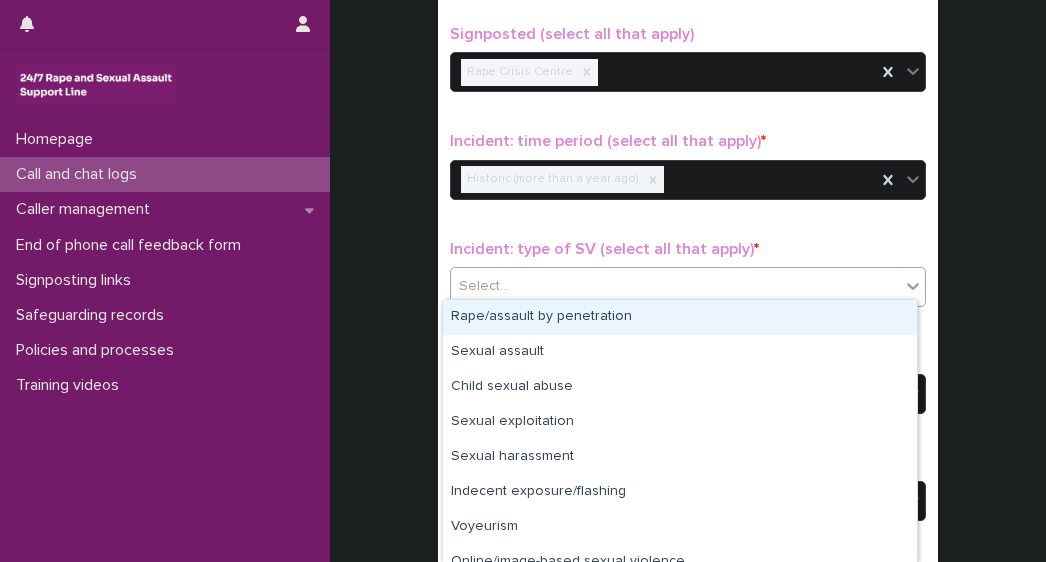 click on "Select..." at bounding box center [675, 286] 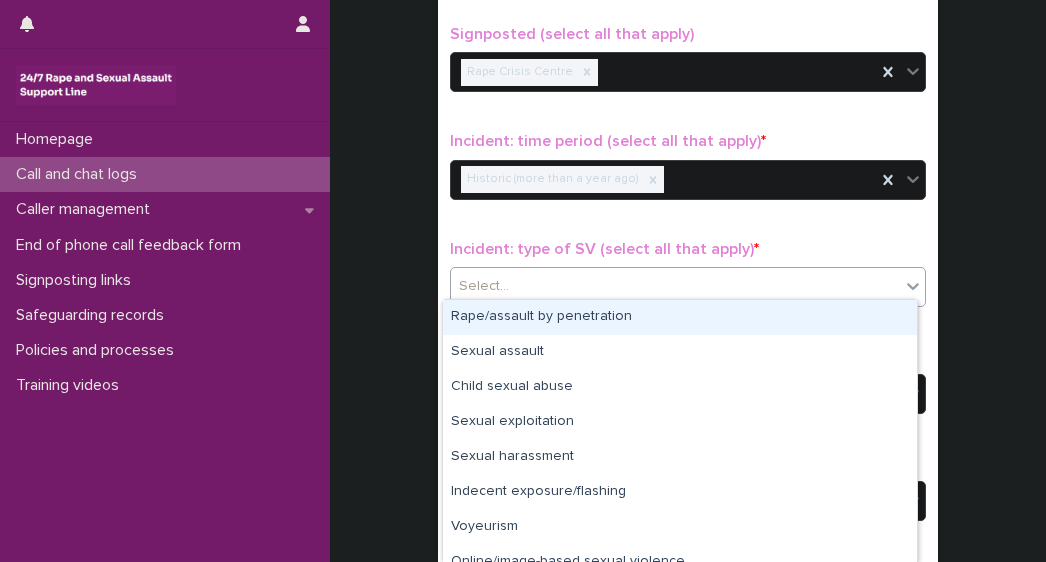 click on "Rape/assault by penetration" at bounding box center [680, 317] 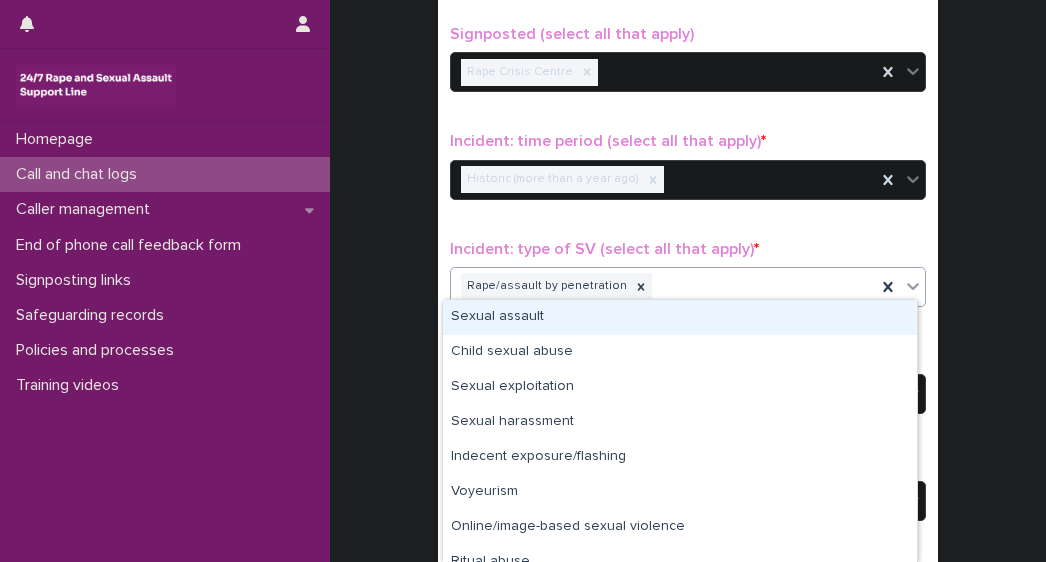 click on "Rape/assault by penetration" at bounding box center (663, 286) 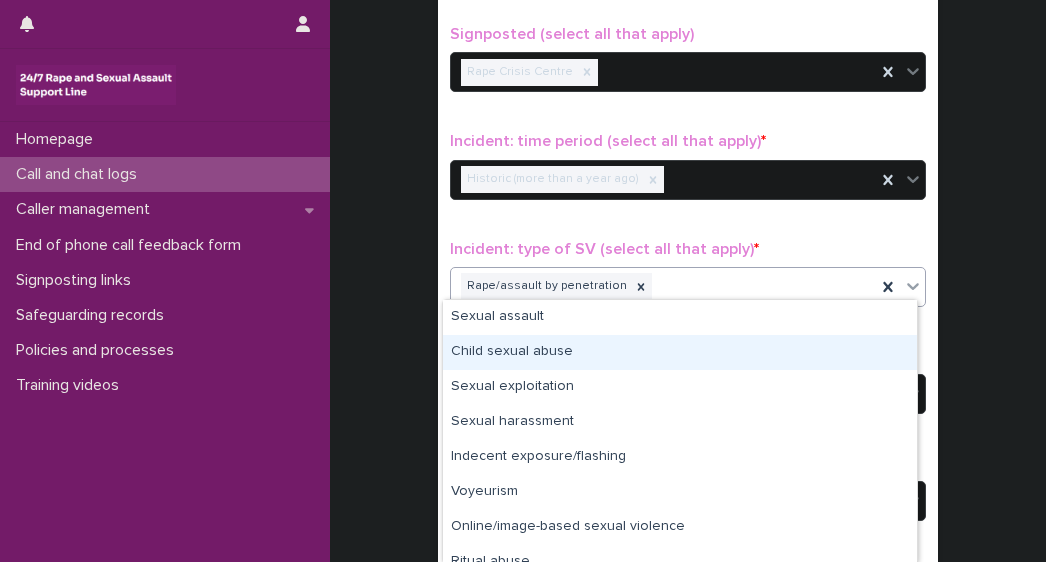click on "Child sexual abuse" at bounding box center [680, 352] 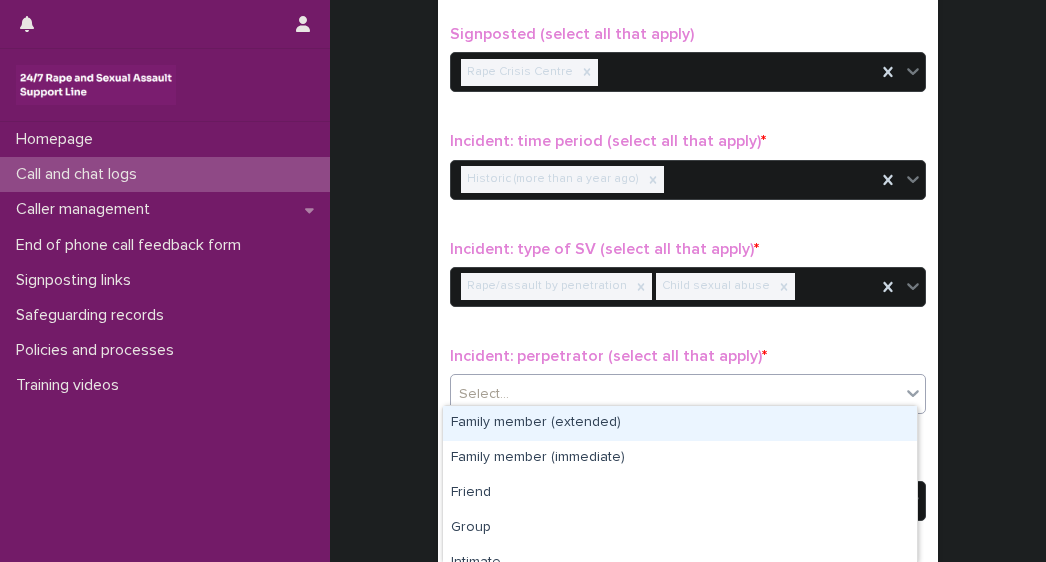 click on "Select..." at bounding box center (675, 394) 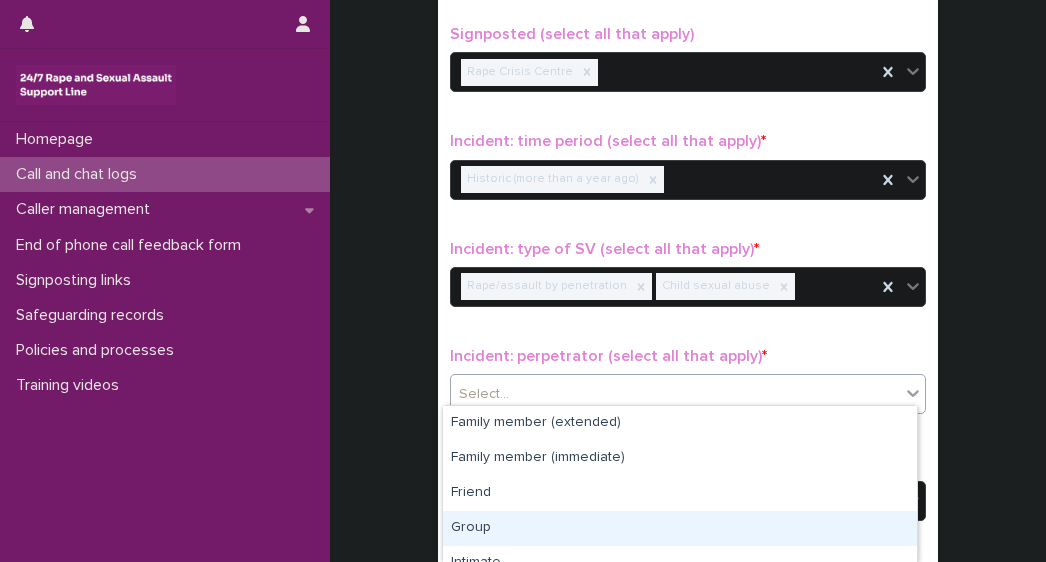 click on "Group" at bounding box center (680, 528) 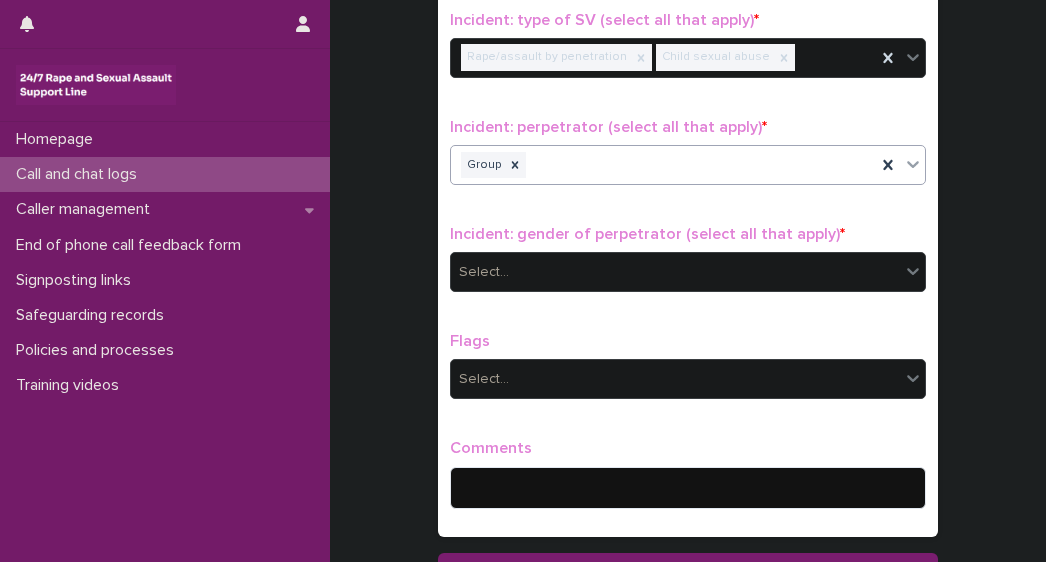 scroll, scrollTop: 1480, scrollLeft: 0, axis: vertical 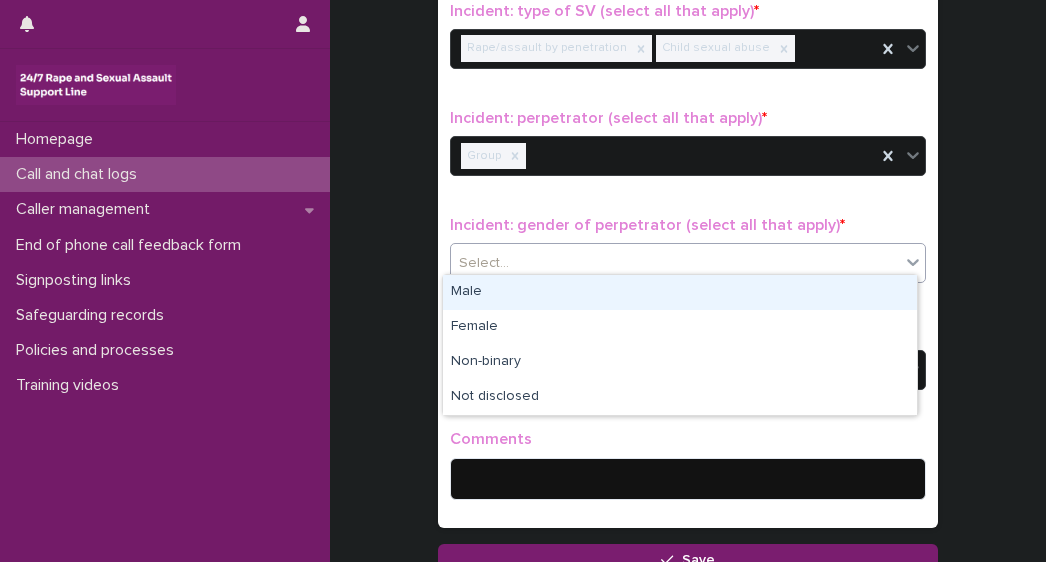 click on "Select..." at bounding box center [675, 263] 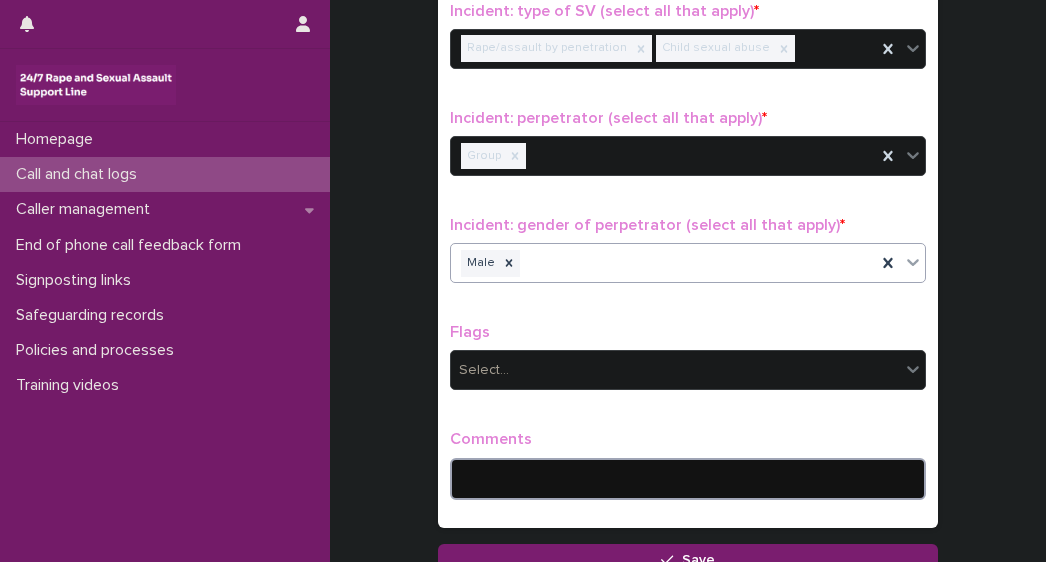 click at bounding box center (688, 479) 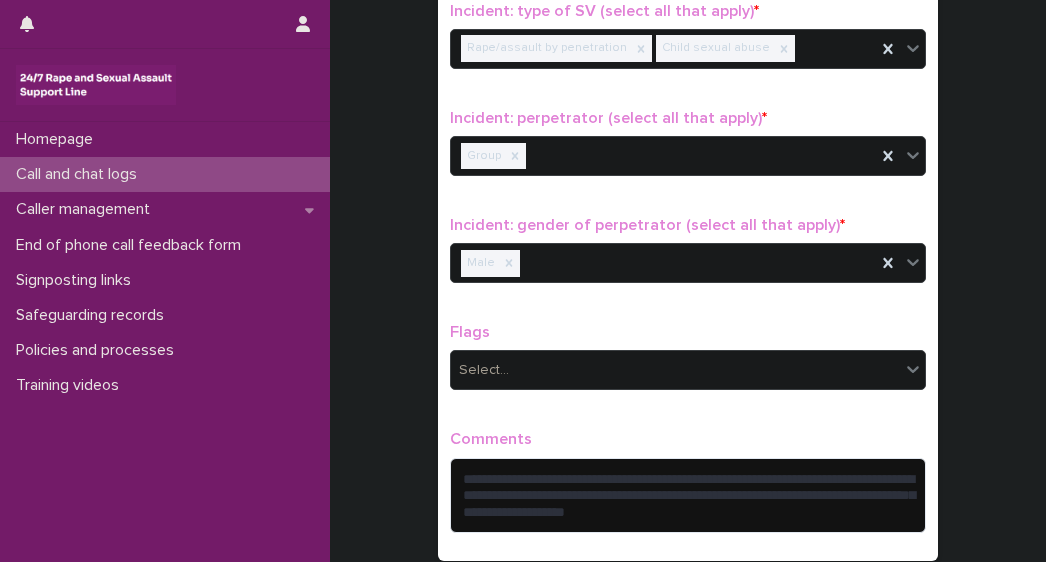 drag, startPoint x: 682, startPoint y: 507, endPoint x: 632, endPoint y: 445, distance: 79.64923 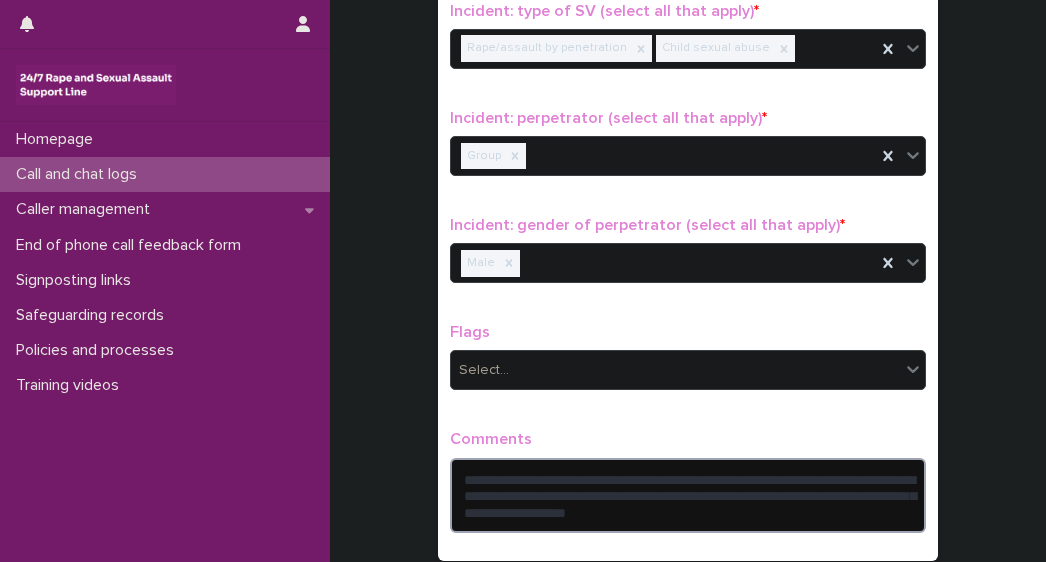 click on "**********" at bounding box center (688, 495) 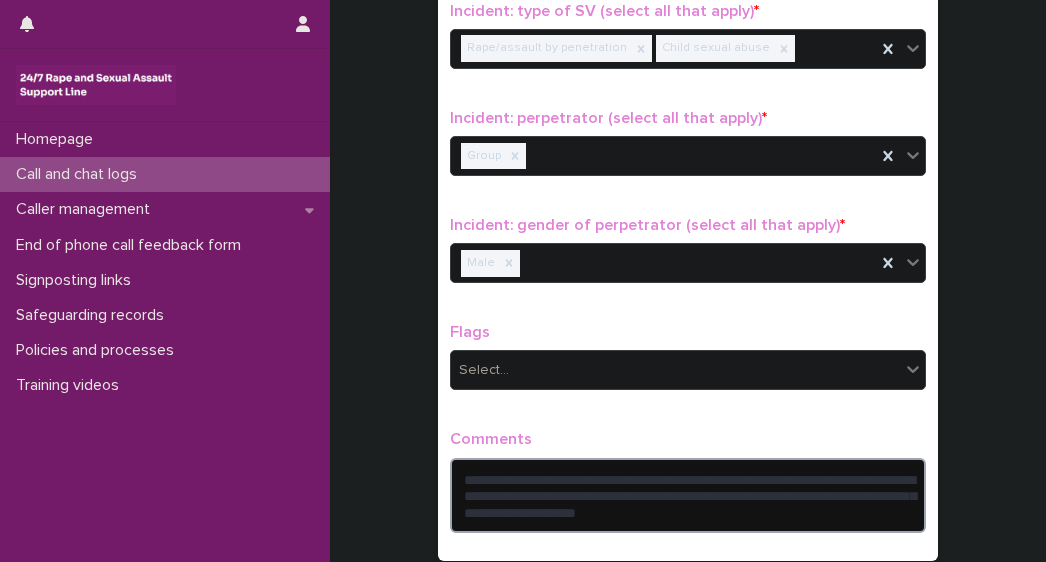 click on "**********" at bounding box center (688, 495) 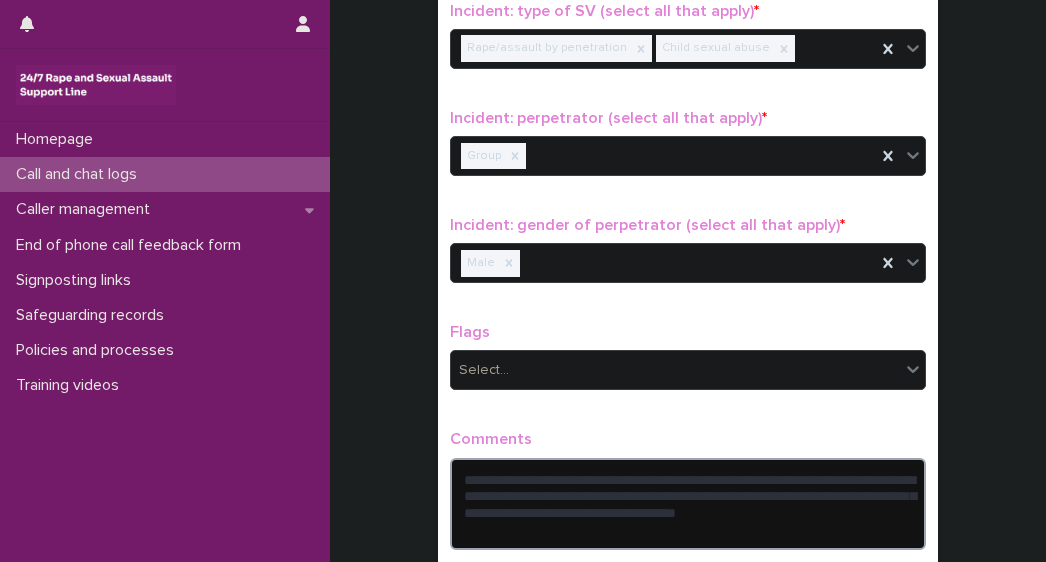 click on "**********" at bounding box center (688, 504) 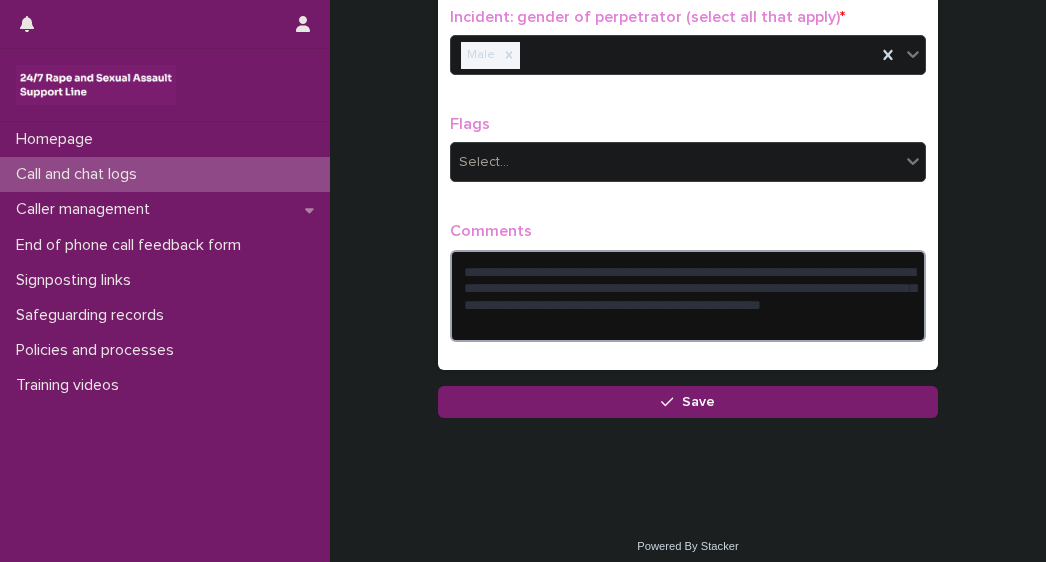 scroll, scrollTop: 1690, scrollLeft: 0, axis: vertical 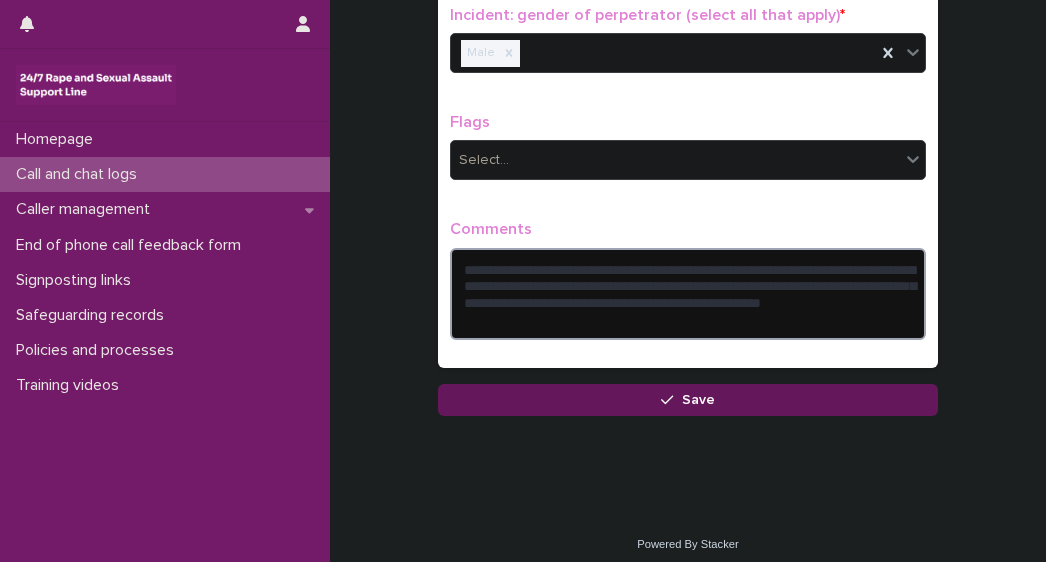 type on "**********" 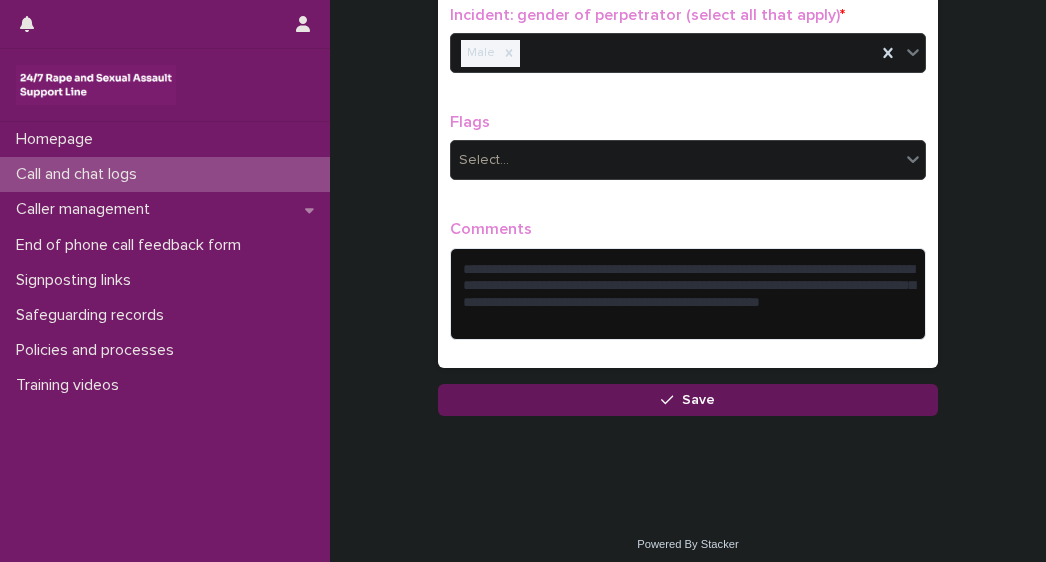 click on "Save" at bounding box center (688, 400) 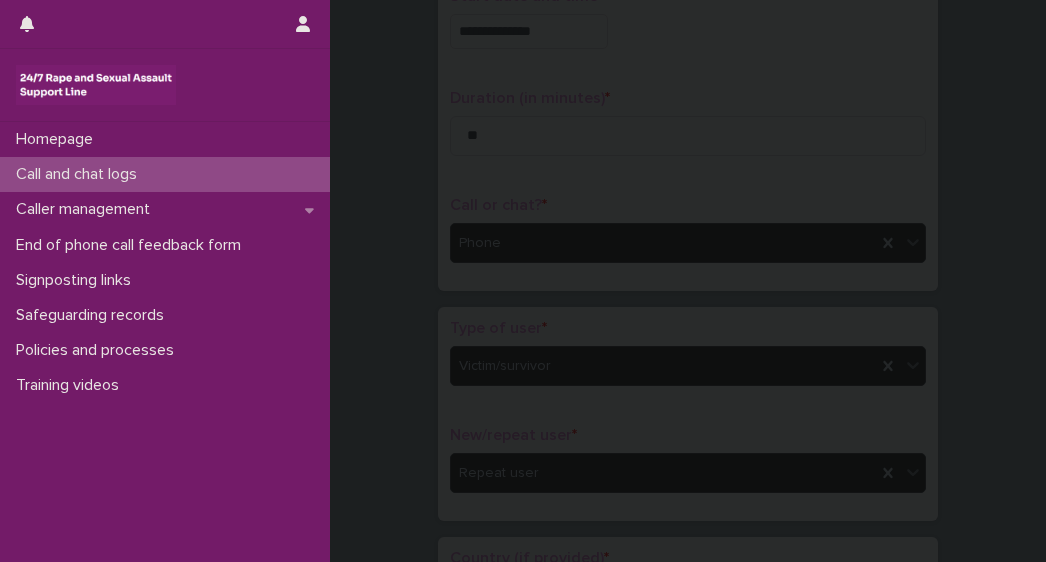 scroll, scrollTop: 82, scrollLeft: 0, axis: vertical 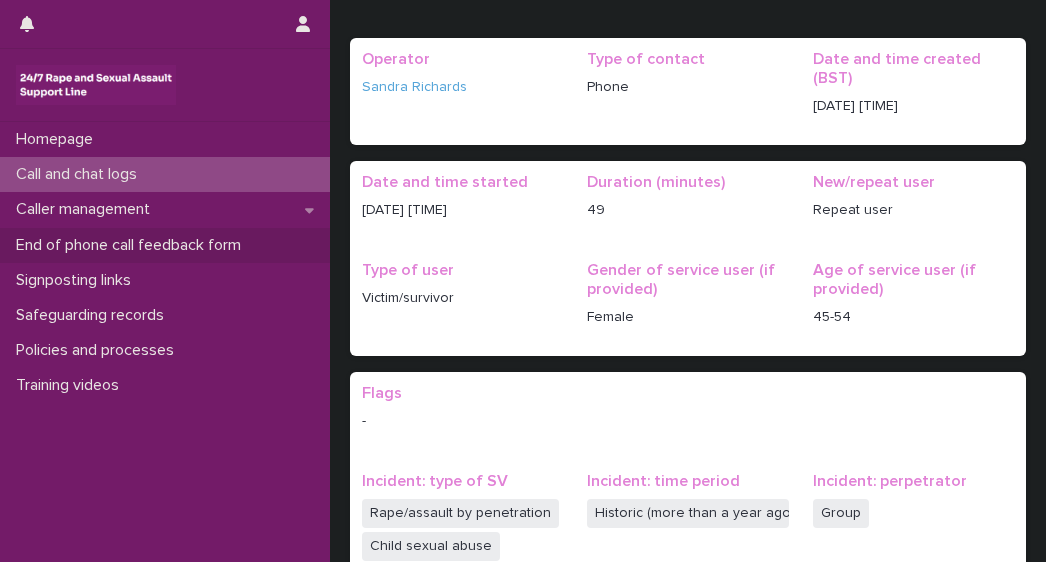 click on "End of phone call feedback form" at bounding box center (132, 245) 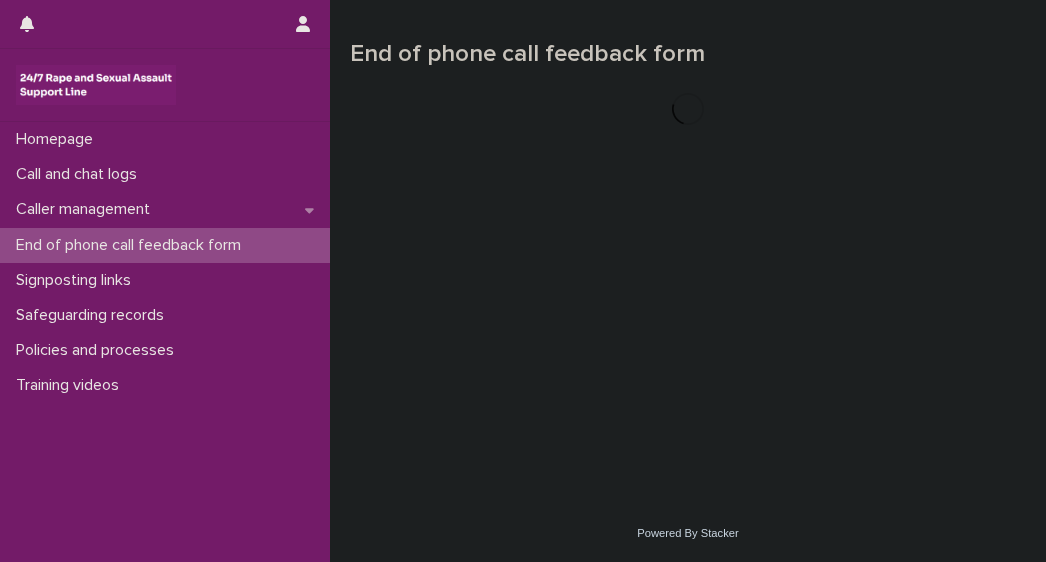 scroll, scrollTop: 0, scrollLeft: 0, axis: both 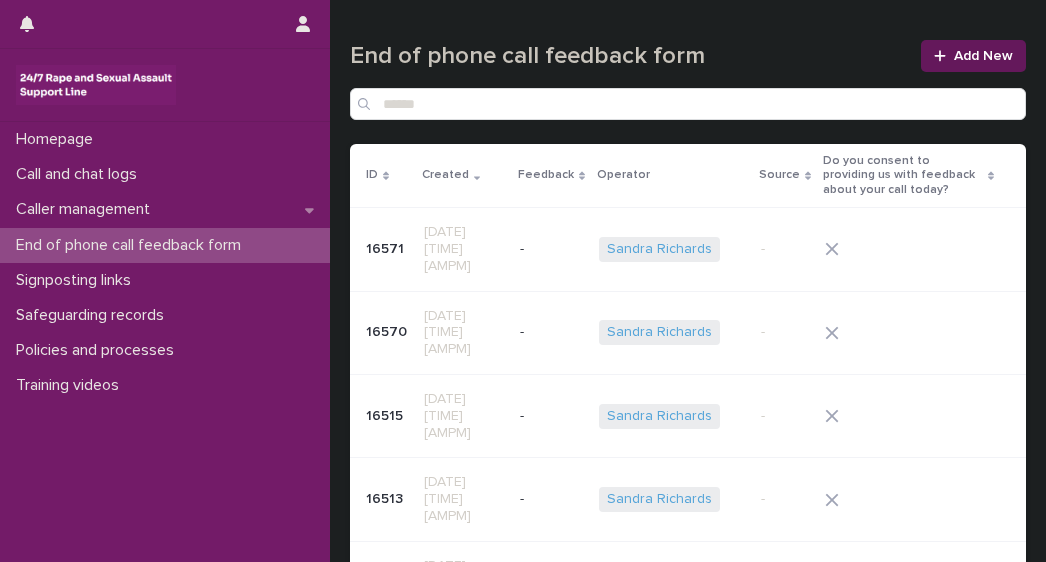 click at bounding box center (944, 56) 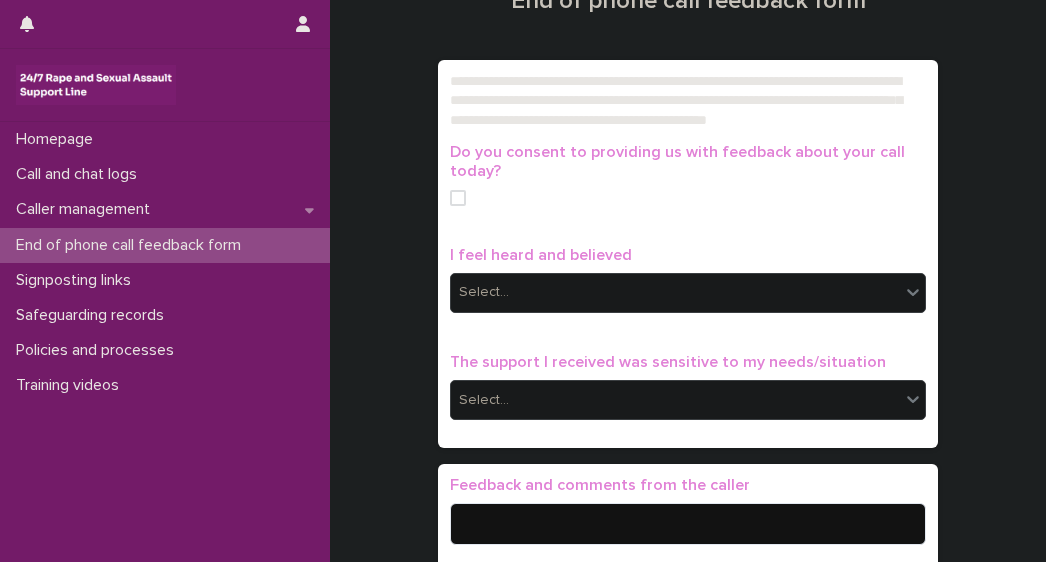 scroll, scrollTop: 124, scrollLeft: 0, axis: vertical 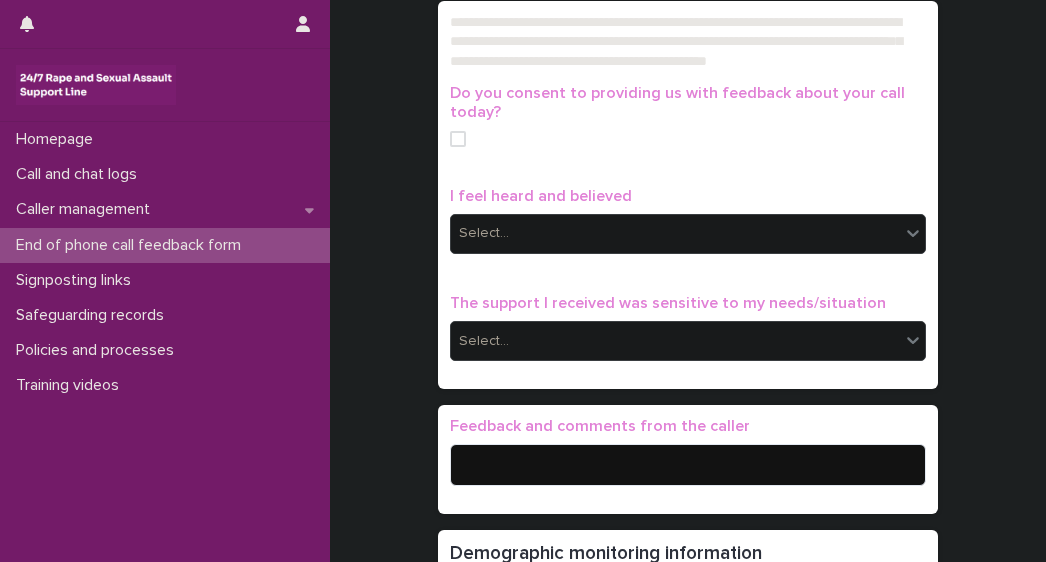 click at bounding box center [458, 139] 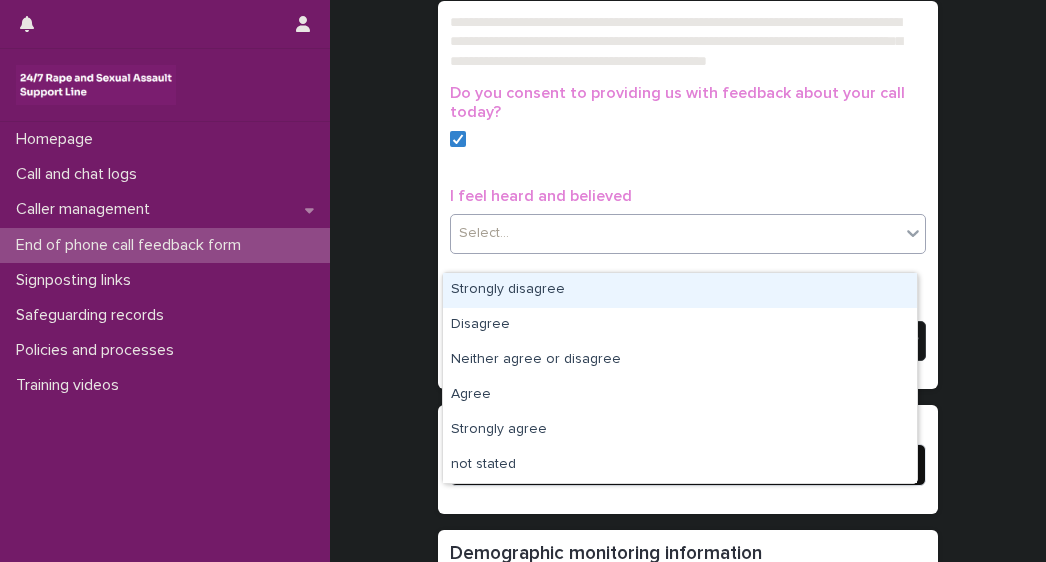 click on "Select..." at bounding box center [675, 233] 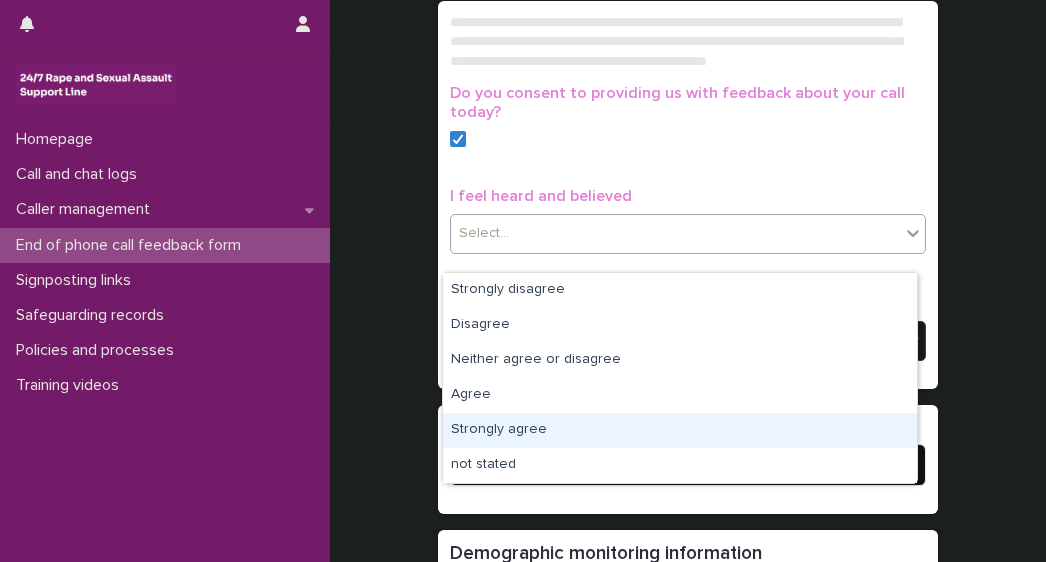 click on "Strongly agree" at bounding box center (680, 430) 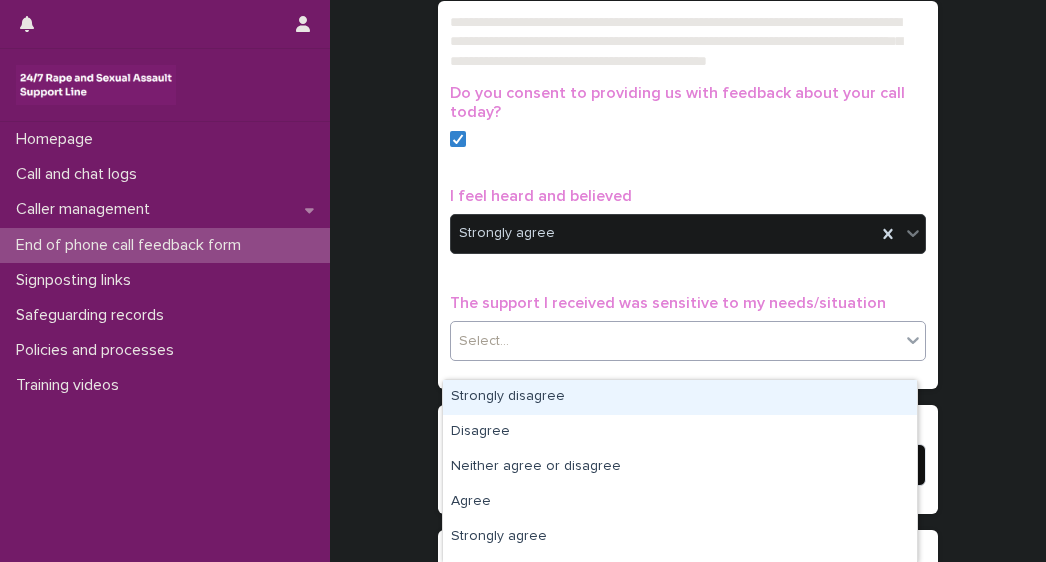 click on "Select..." at bounding box center (675, 341) 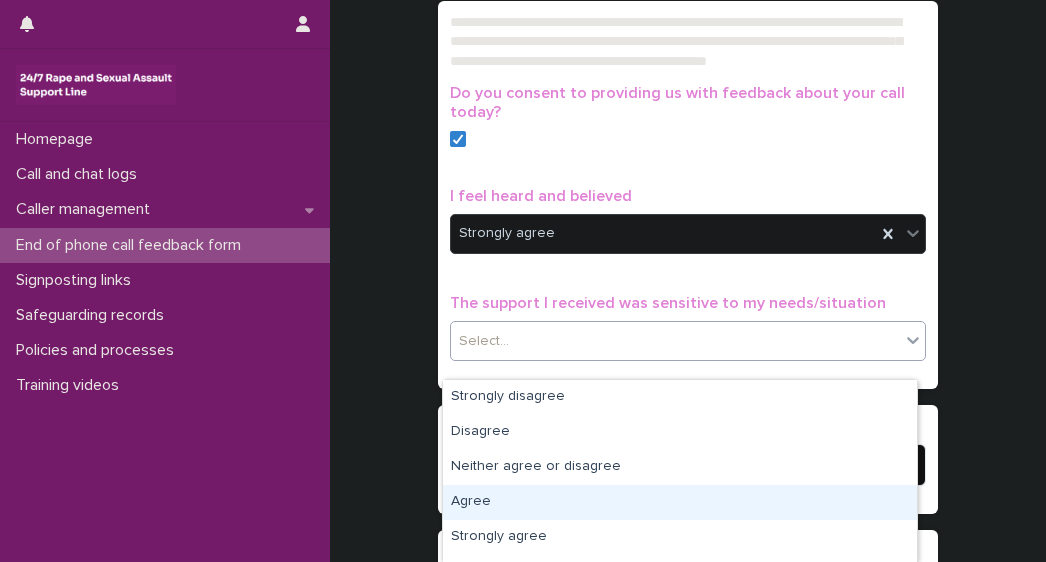 click on "Agree" at bounding box center (680, 502) 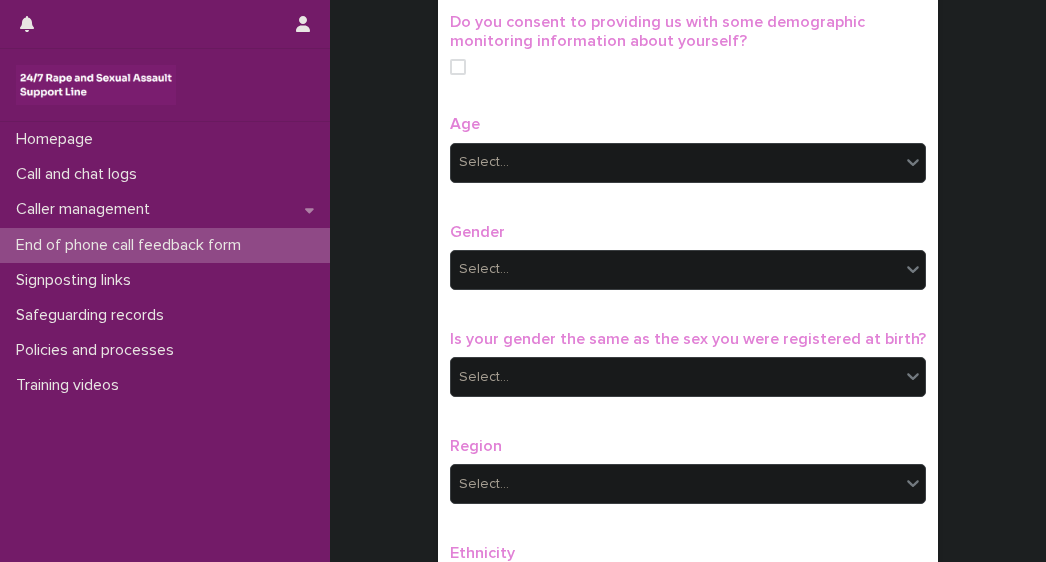 scroll, scrollTop: 785, scrollLeft: 0, axis: vertical 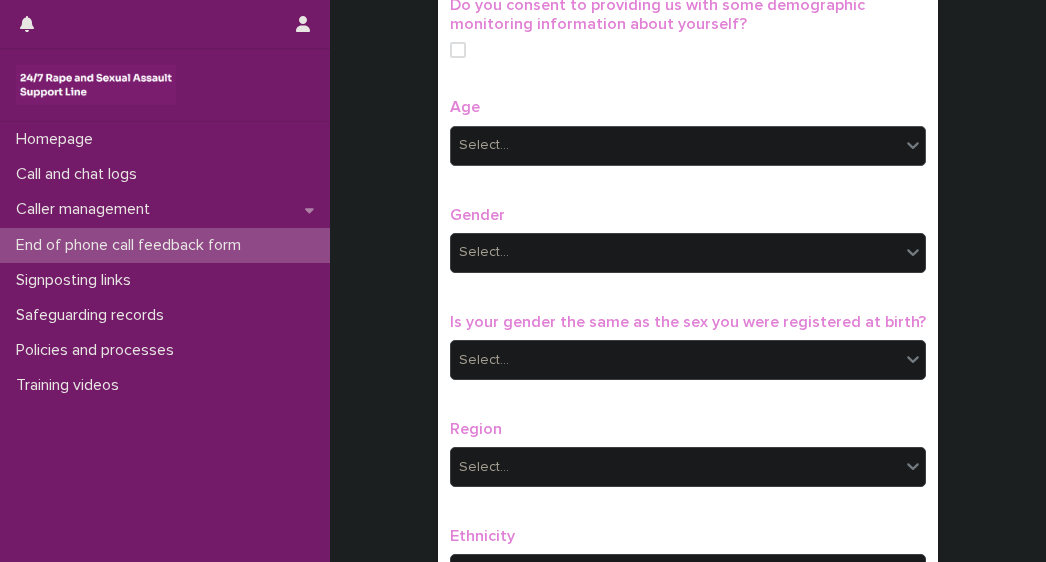 click on "Select..." at bounding box center (675, 145) 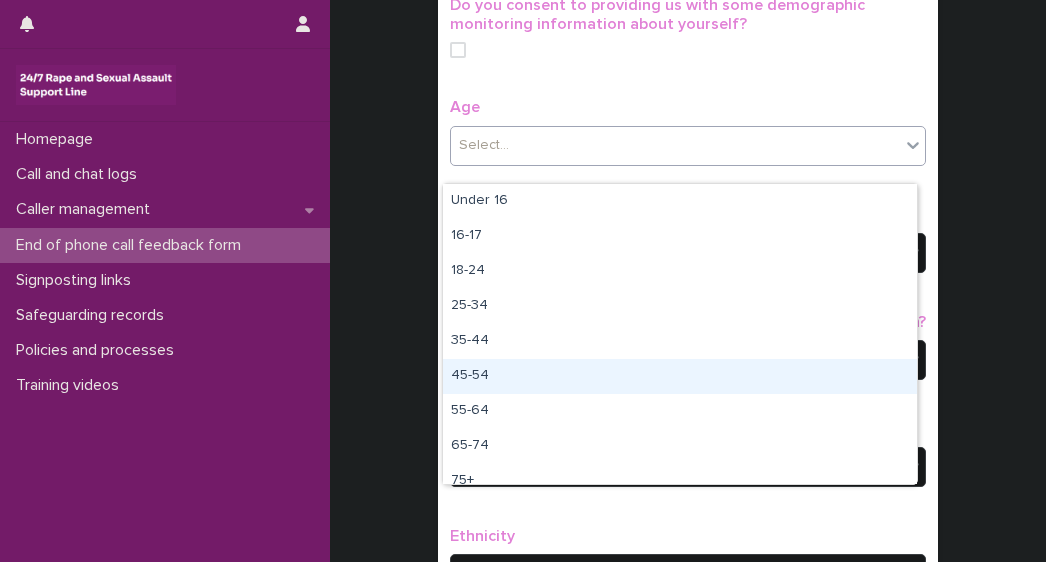 click on "45-54" at bounding box center (680, 376) 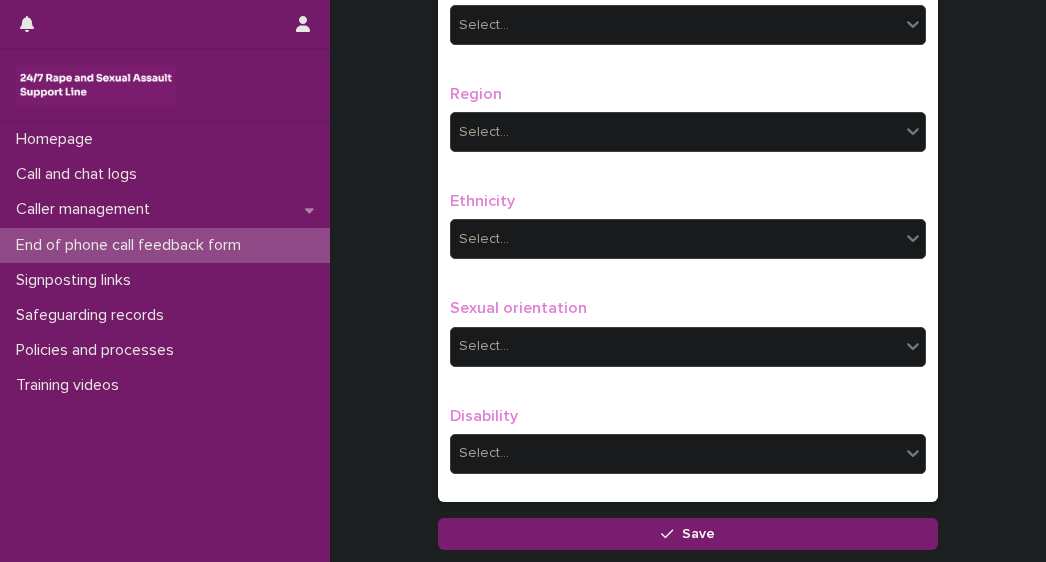 scroll, scrollTop: 1278, scrollLeft: 0, axis: vertical 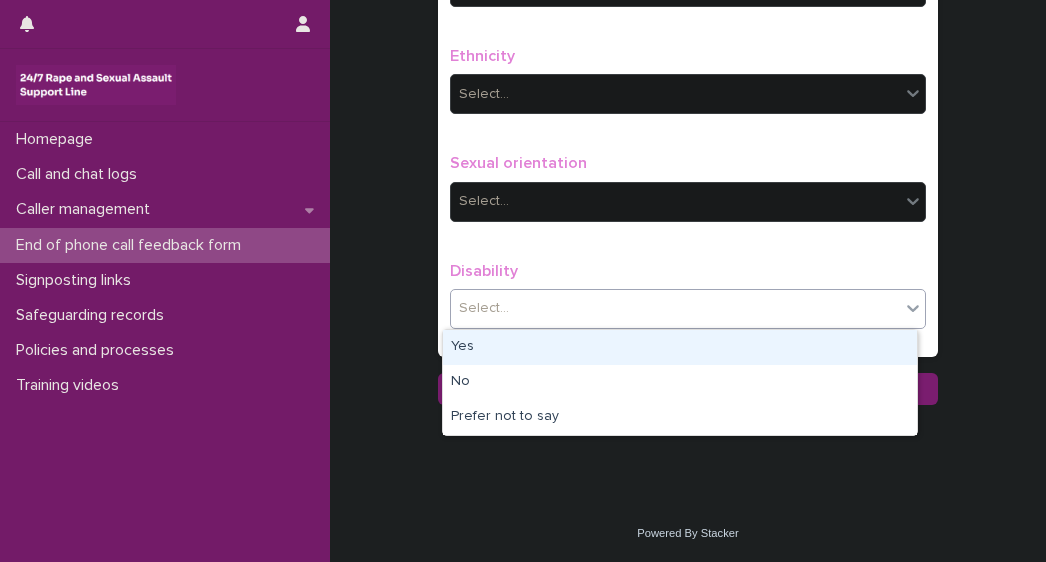 click on "Select..." at bounding box center (675, 308) 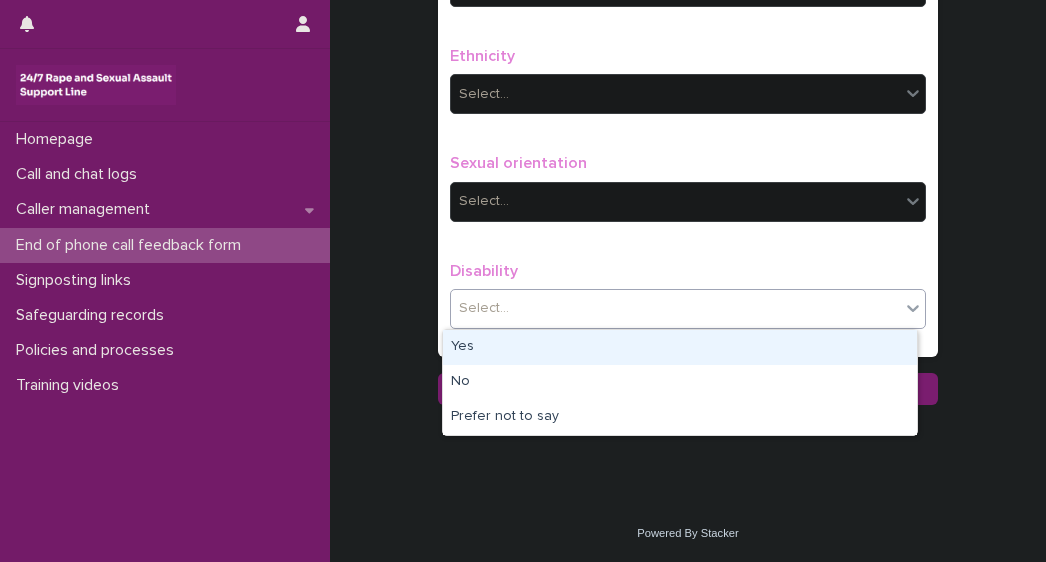 click on "Yes" at bounding box center [680, 347] 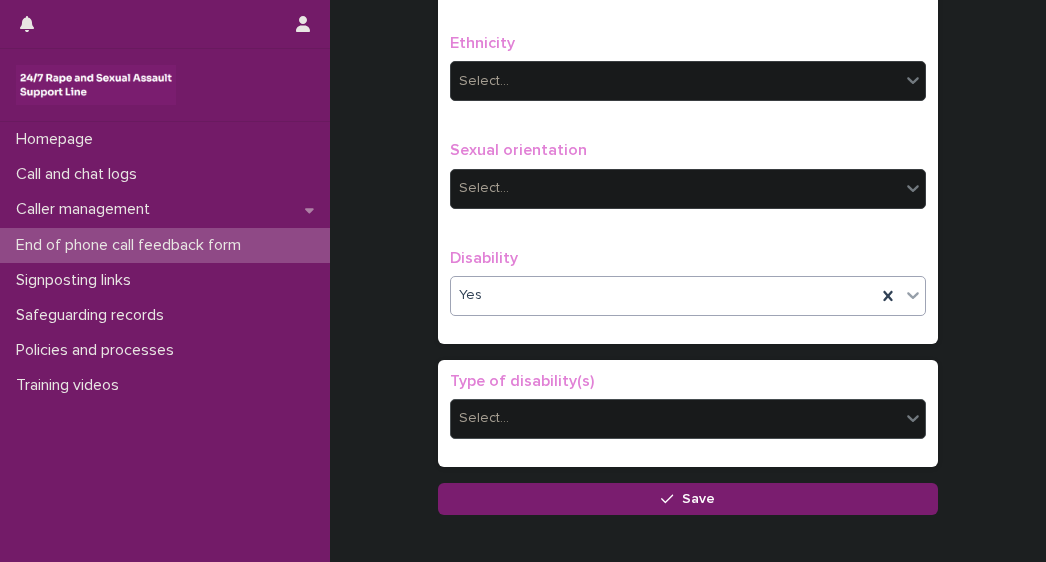 click on "Select..." at bounding box center (675, 418) 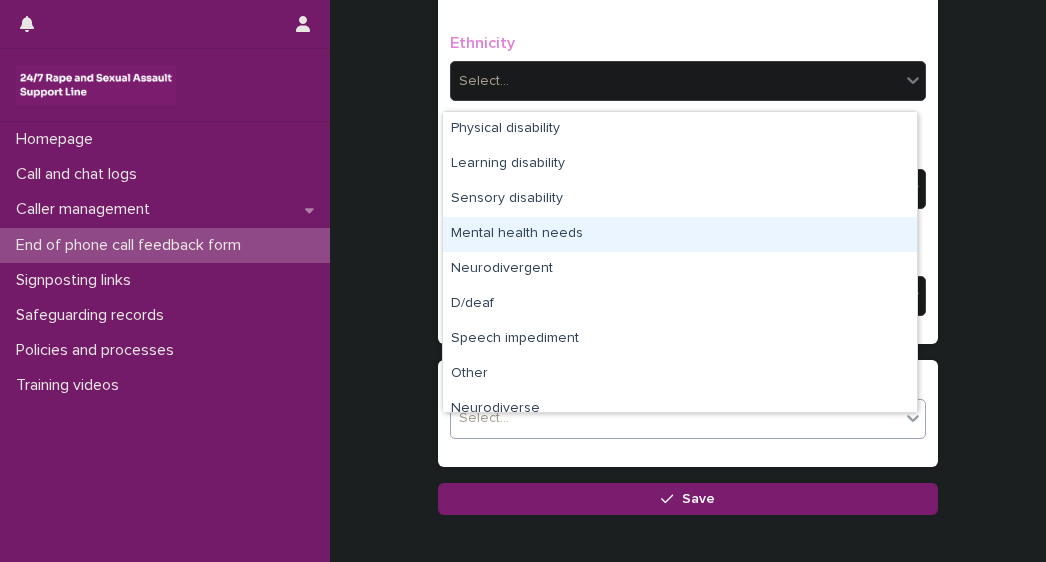click on "Mental health needs" at bounding box center [680, 234] 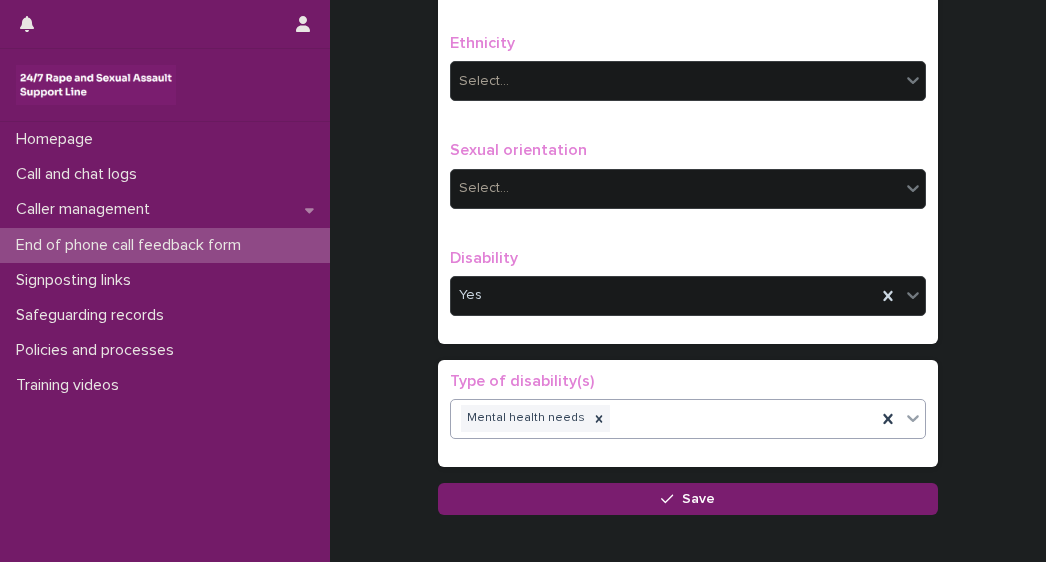 click on "Mental health needs" at bounding box center [663, 418] 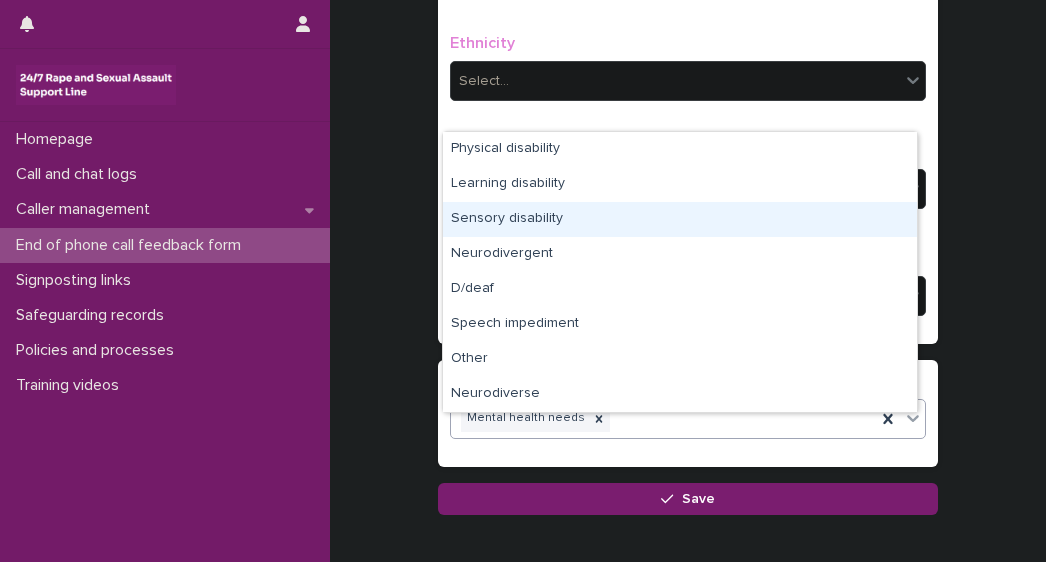 click on "Sensory disability" at bounding box center (680, 219) 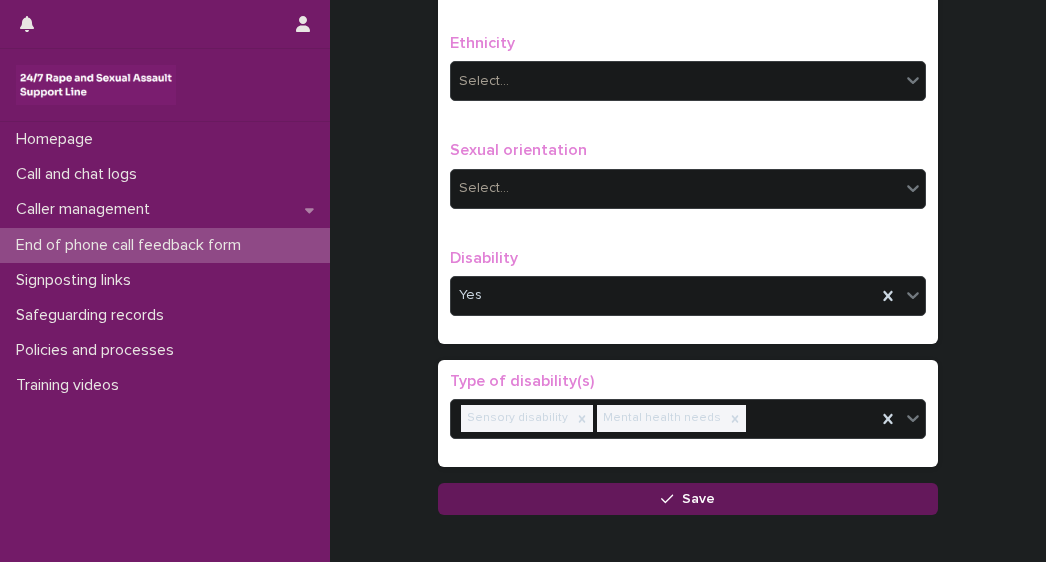 click on "Save" at bounding box center (688, 499) 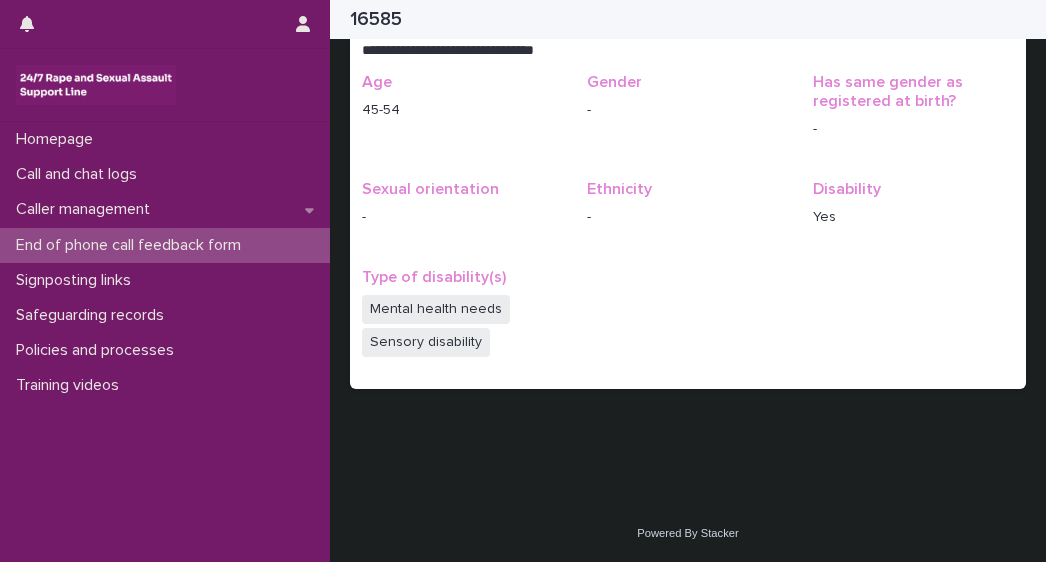 scroll, scrollTop: 424, scrollLeft: 0, axis: vertical 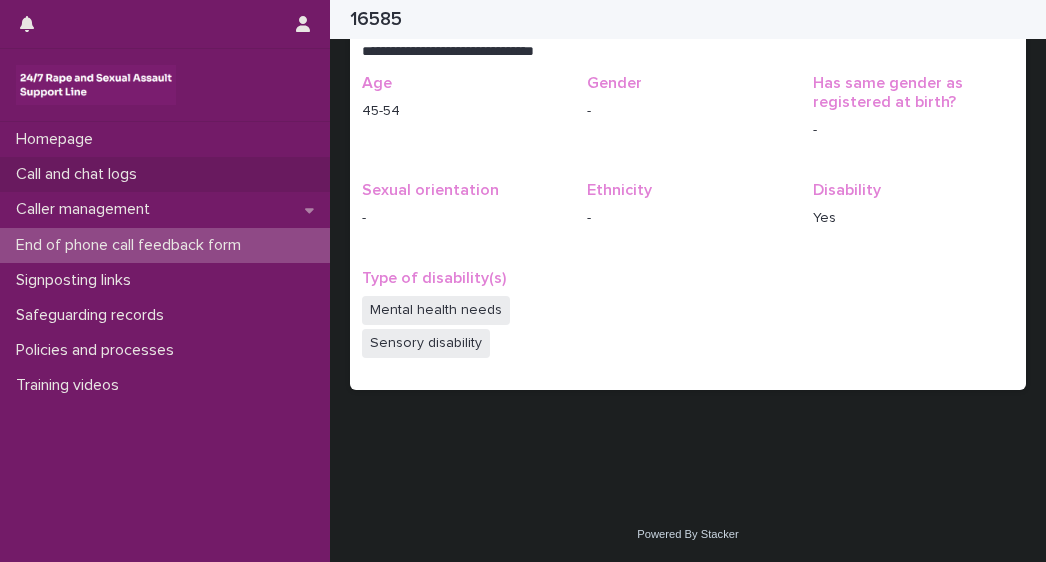 click on "Call and chat logs" at bounding box center (80, 174) 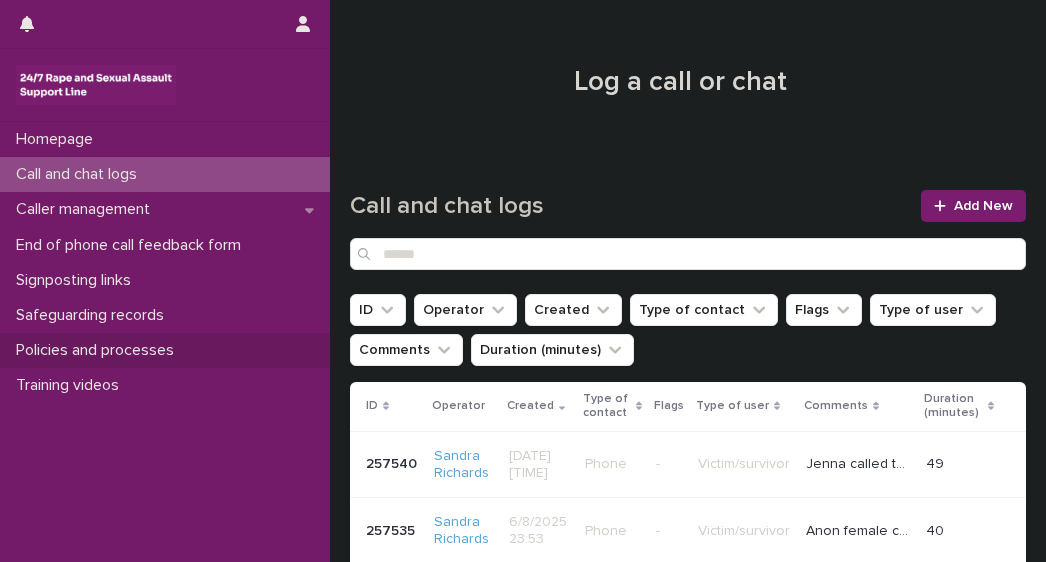 click on "Policies and processes" at bounding box center (99, 350) 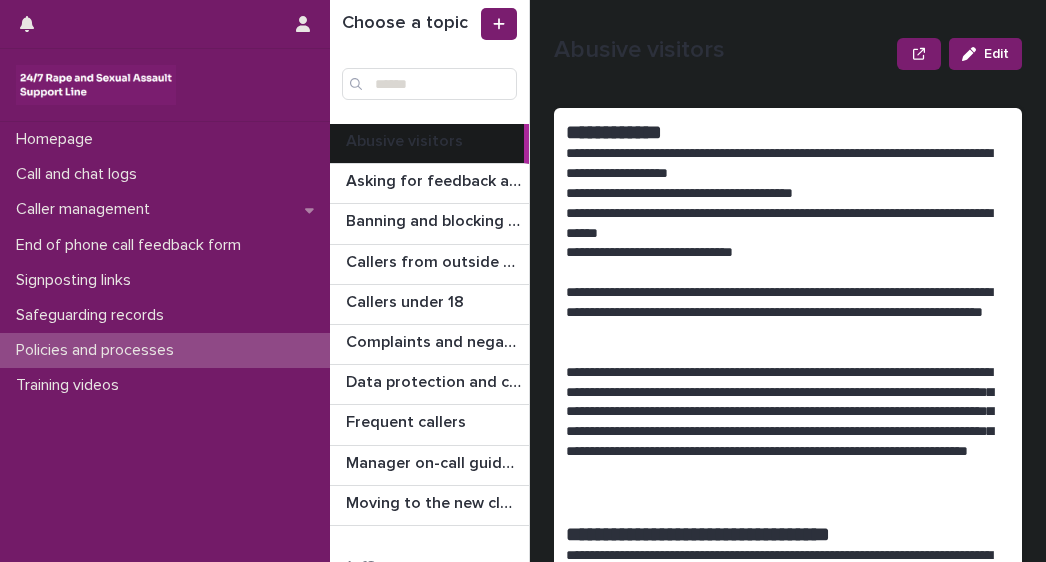 click on "Abusive visitors Abusive visitors" at bounding box center [427, 143] 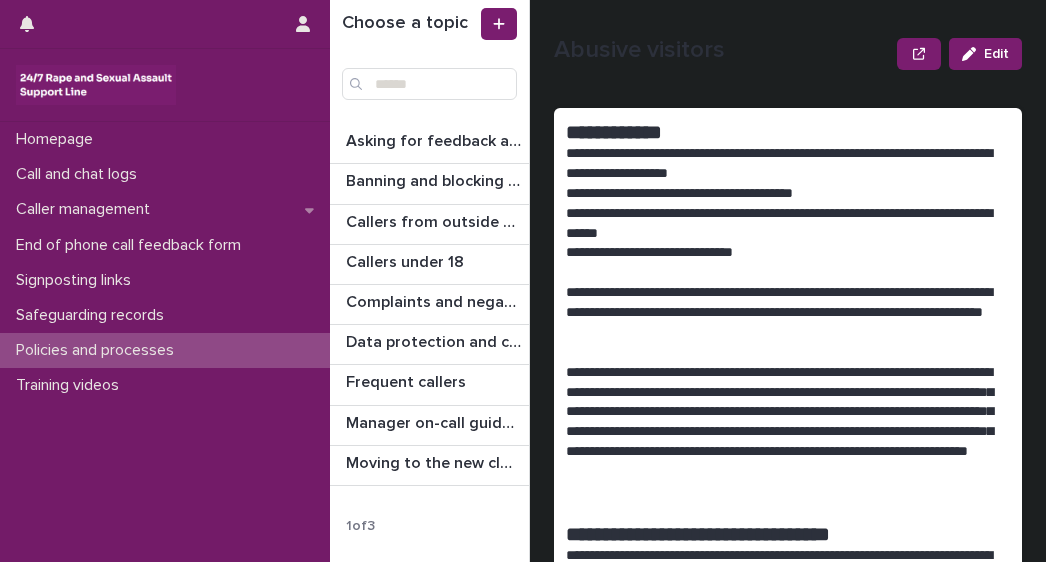 scroll, scrollTop: 75, scrollLeft: 0, axis: vertical 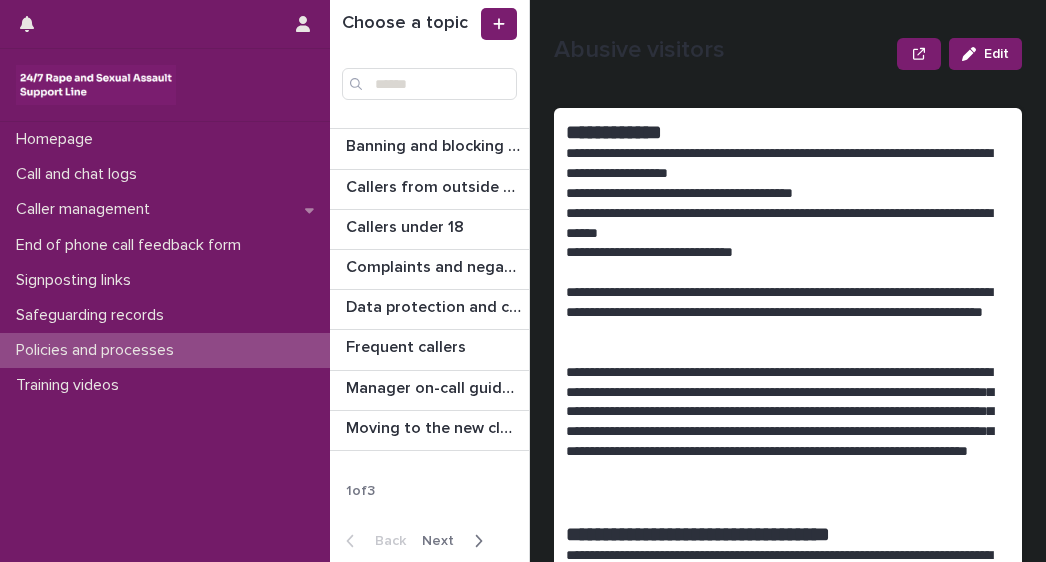 click on "Next" at bounding box center (444, 541) 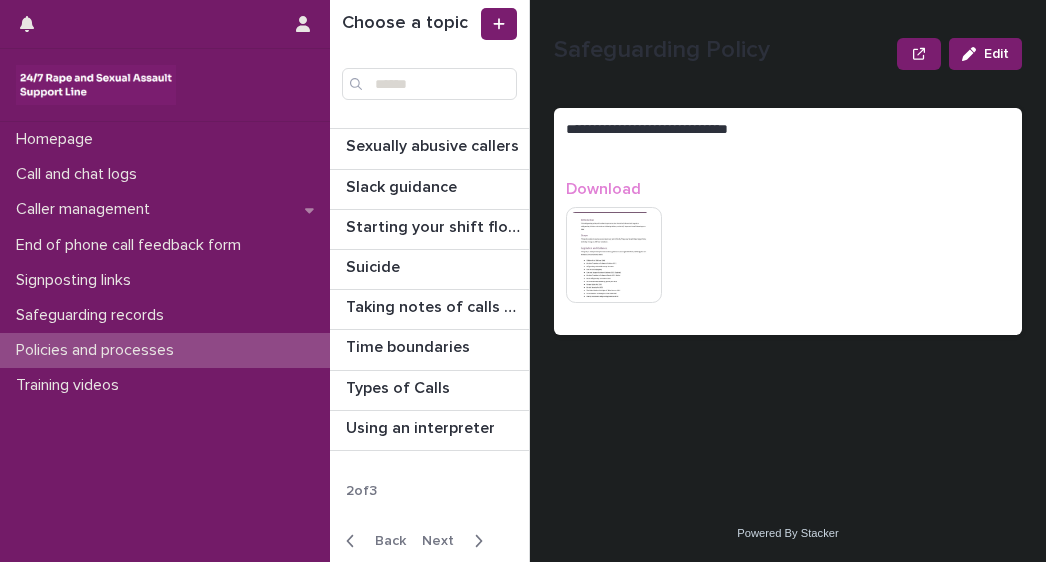 click on "Next" at bounding box center [444, 541] 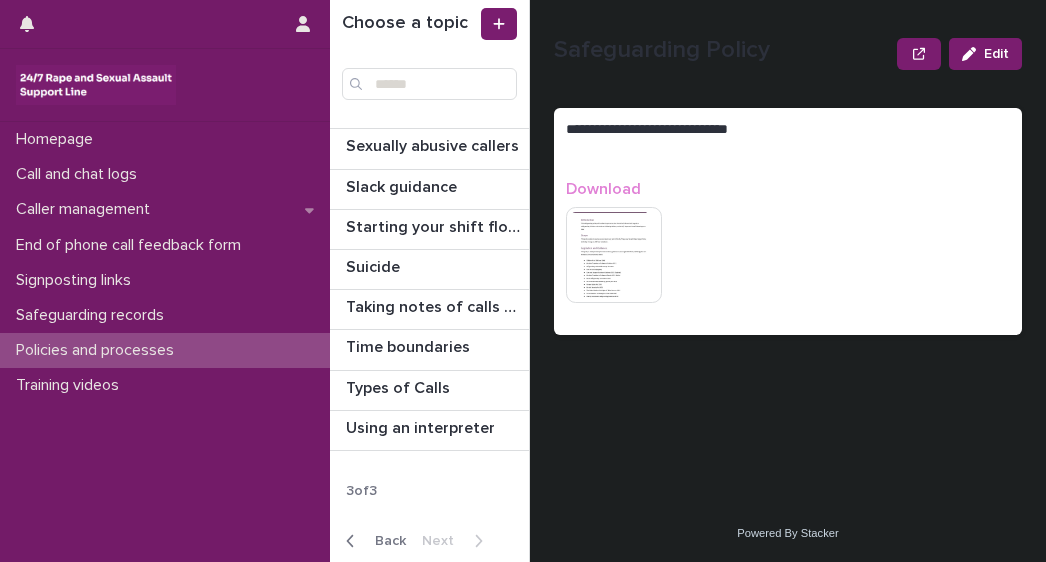 scroll, scrollTop: 0, scrollLeft: 0, axis: both 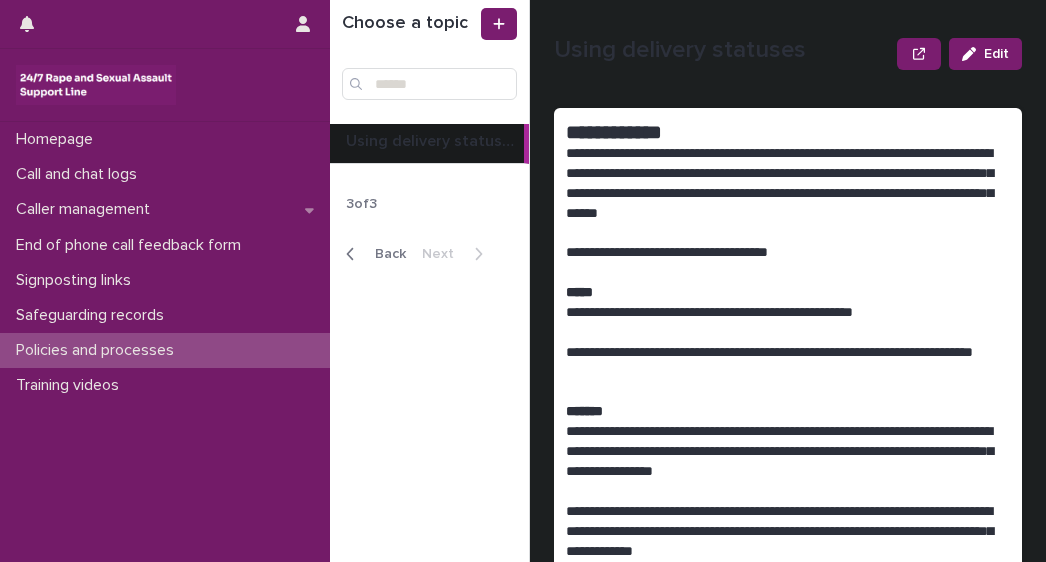 click 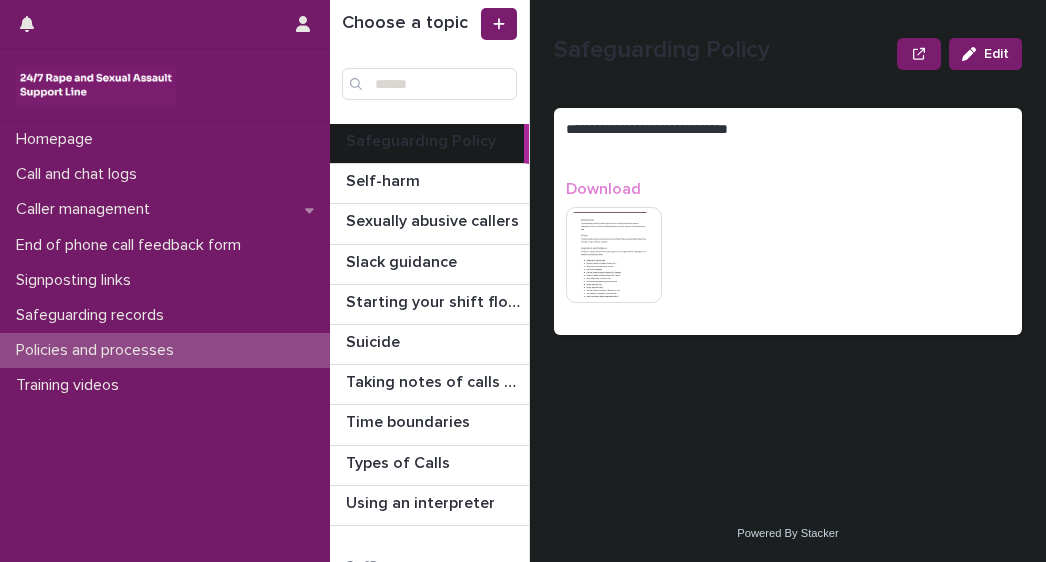 click on "Safeguarding Policy" at bounding box center (423, 139) 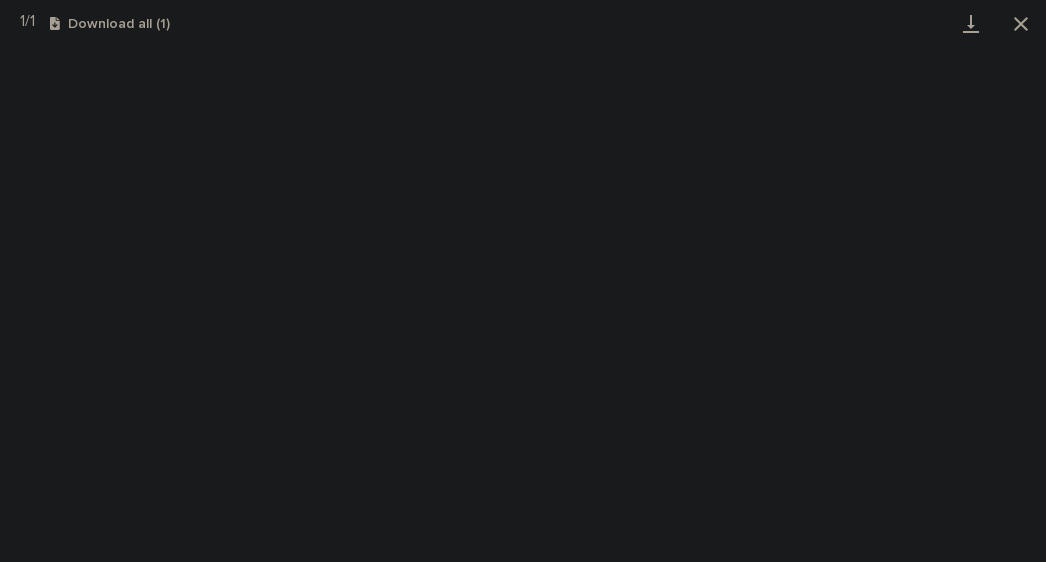 click on "**********" at bounding box center [523, 281] 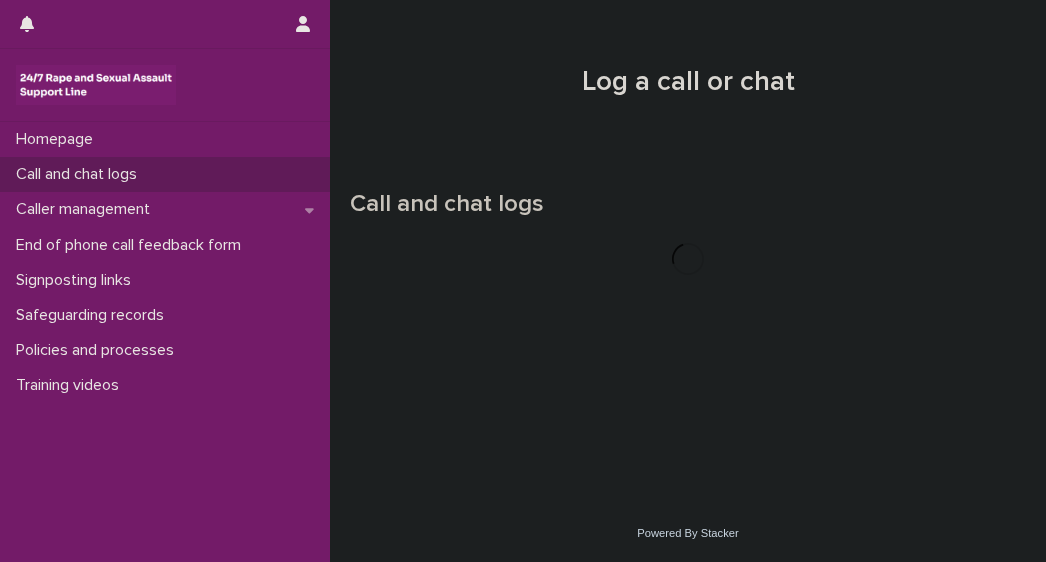 scroll, scrollTop: 0, scrollLeft: 0, axis: both 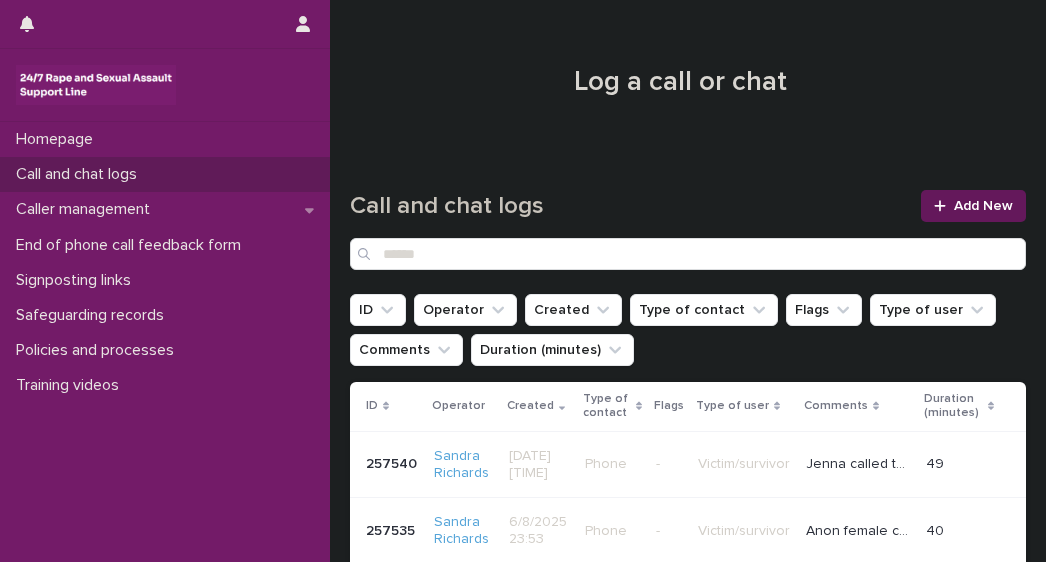 click on "Add New" at bounding box center (983, 206) 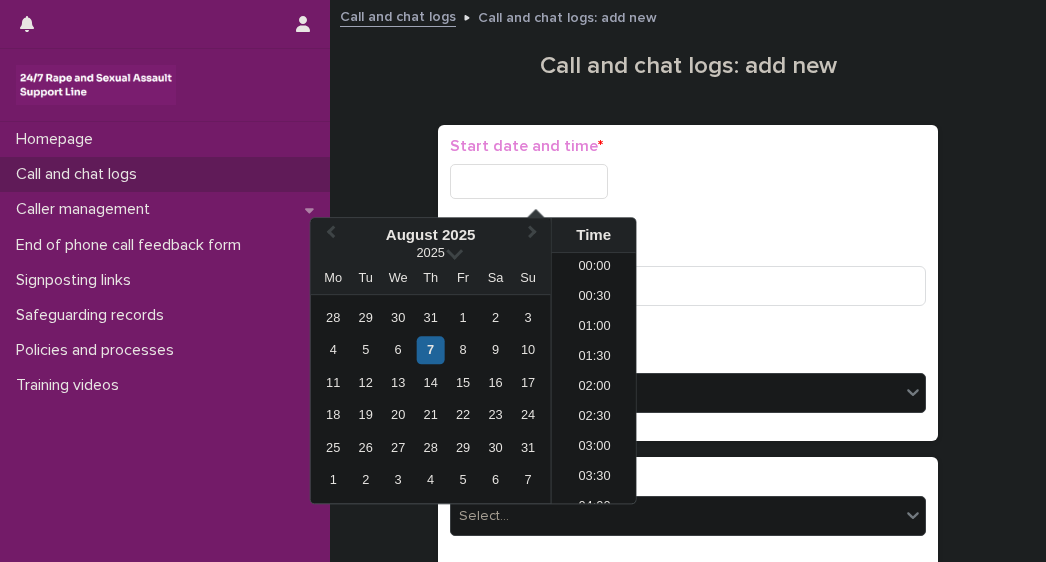 click at bounding box center [529, 181] 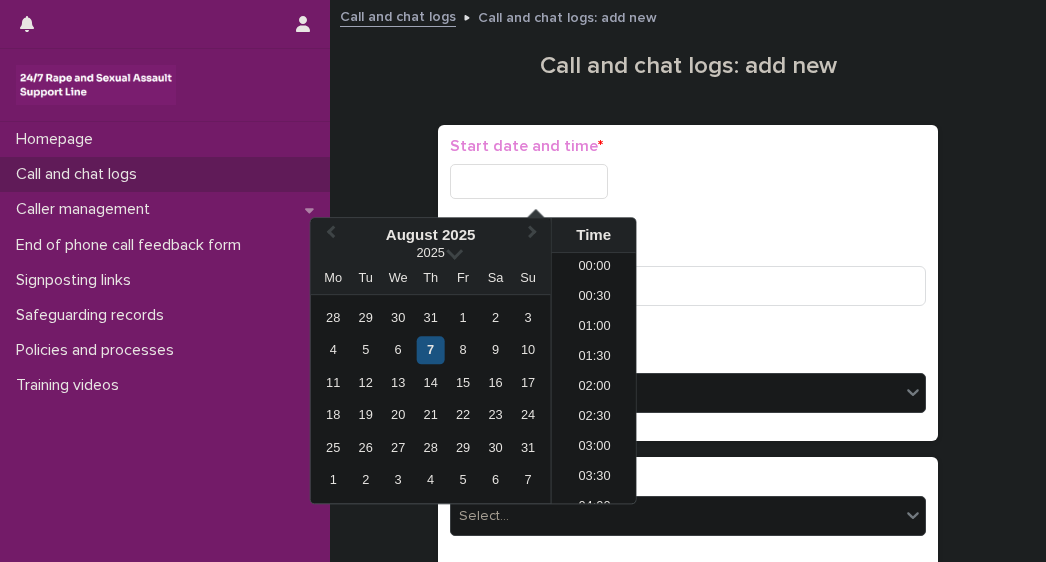 click on "7" at bounding box center (430, 350) 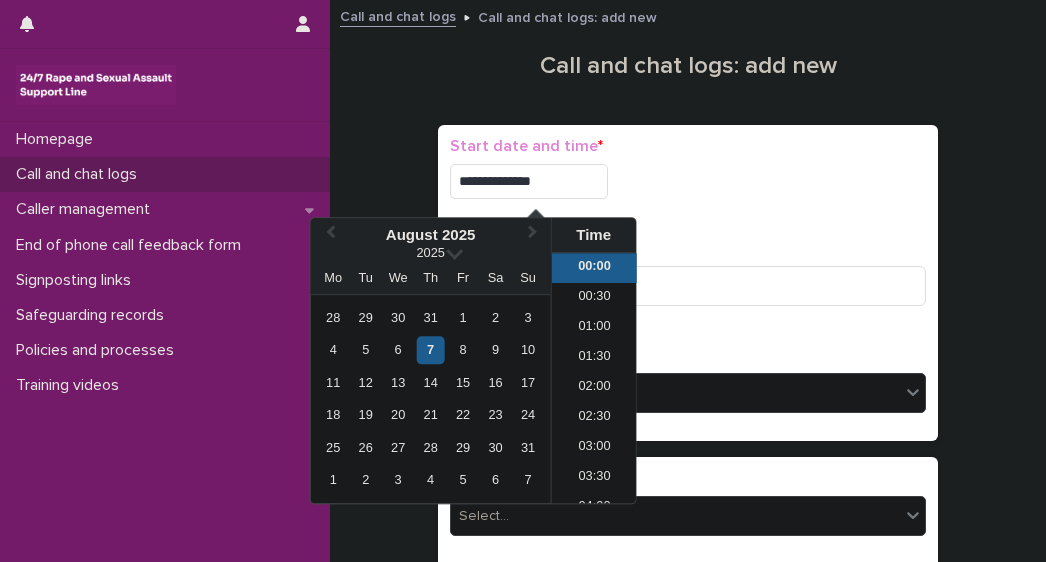 click on "00:00" at bounding box center [594, 268] 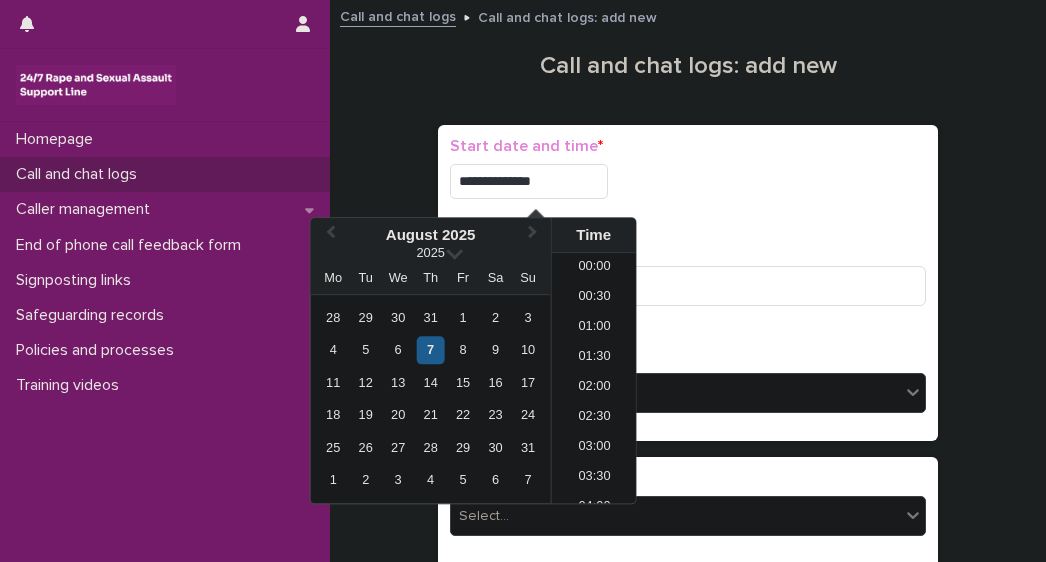 type on "**********" 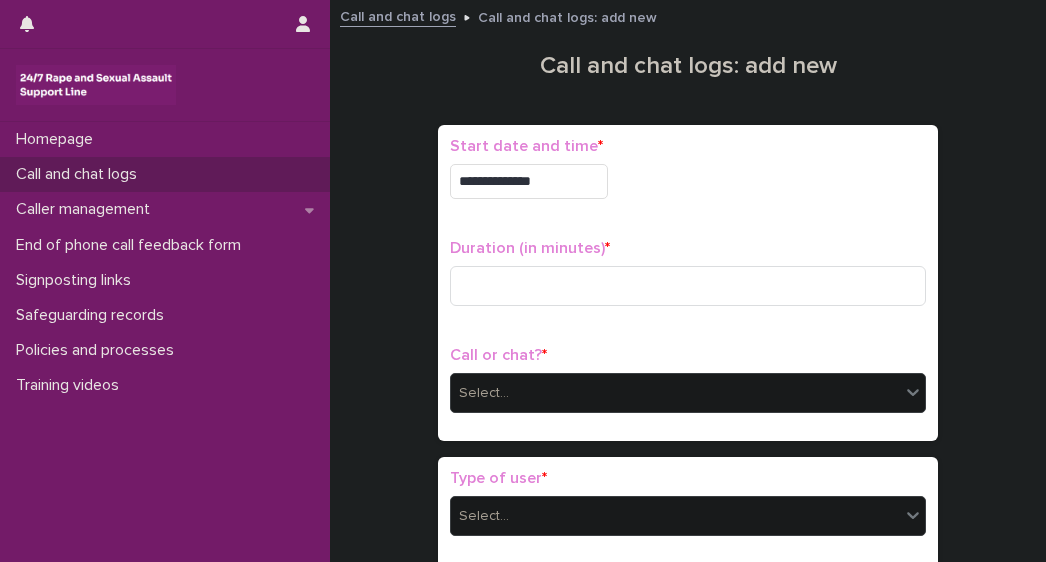 click on "**********" at bounding box center [688, 176] 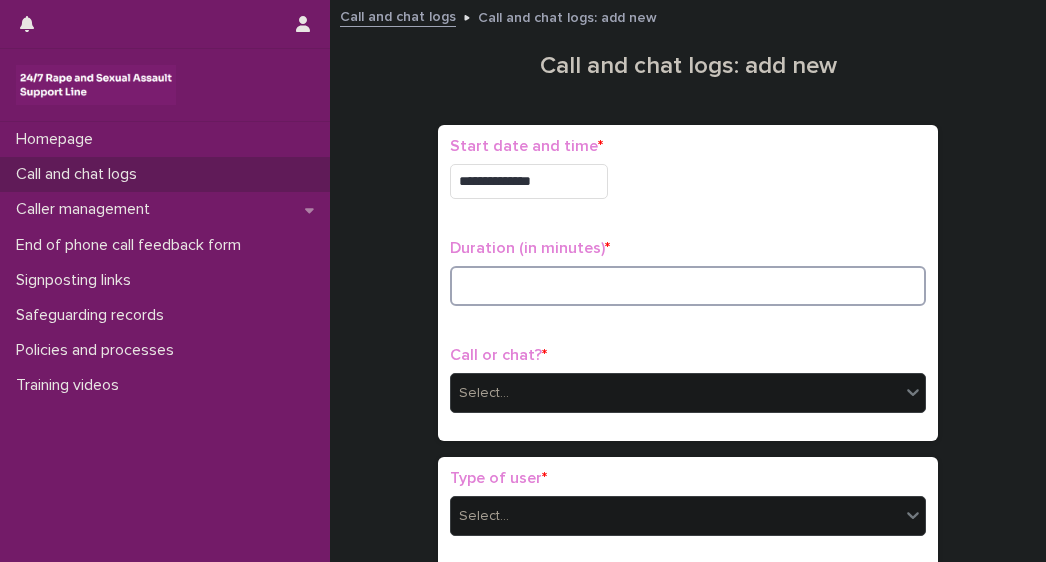 click at bounding box center (688, 286) 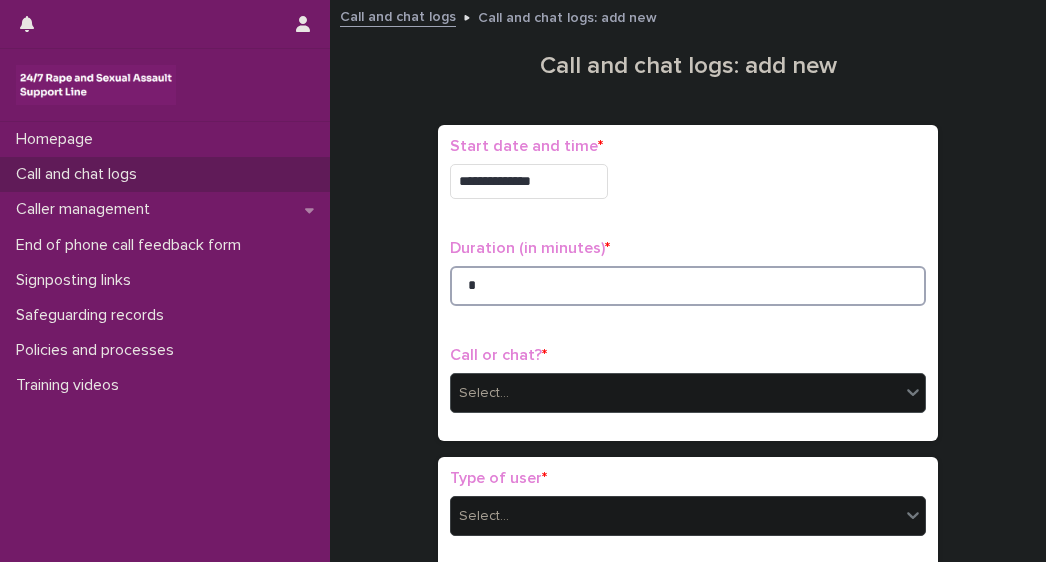 type on "*" 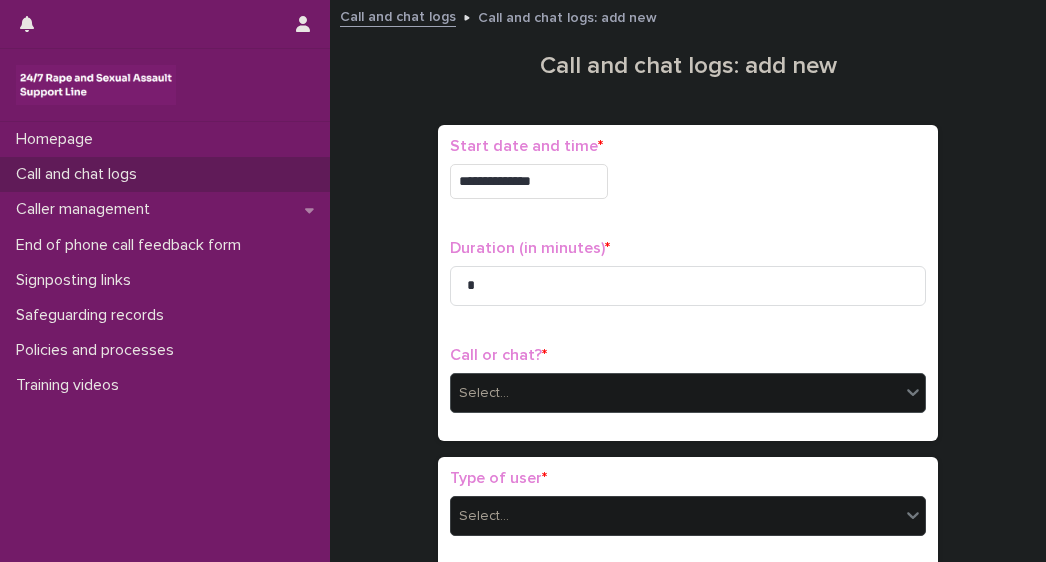click on "Select..." at bounding box center (675, 393) 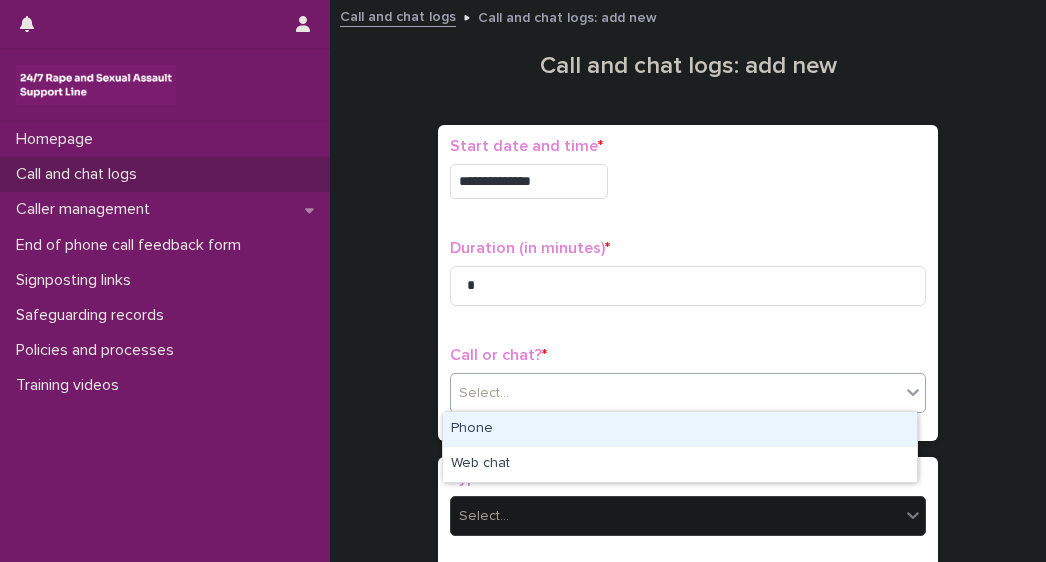 click on "Phone" at bounding box center (680, 429) 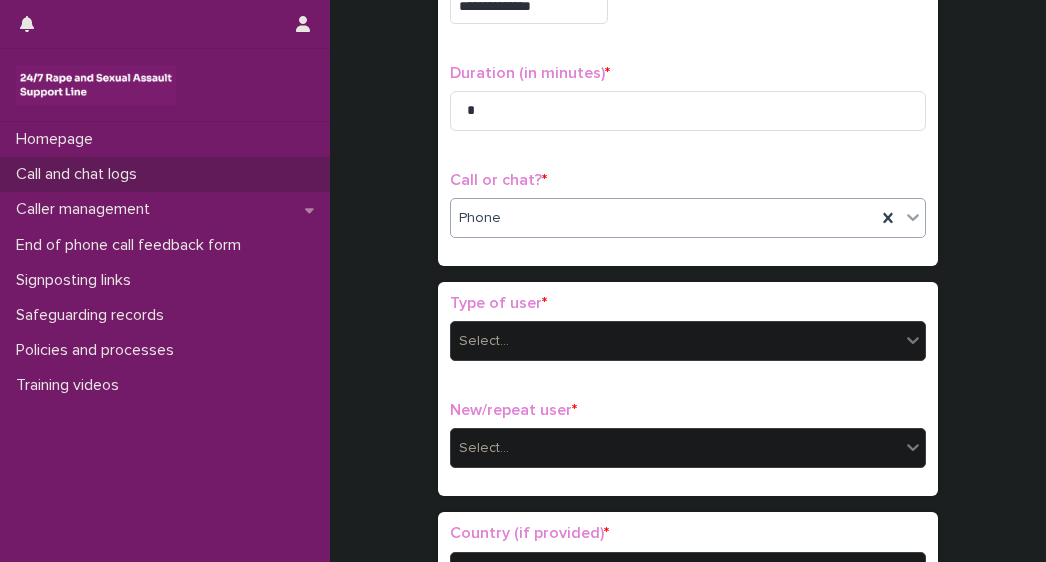scroll, scrollTop: 198, scrollLeft: 0, axis: vertical 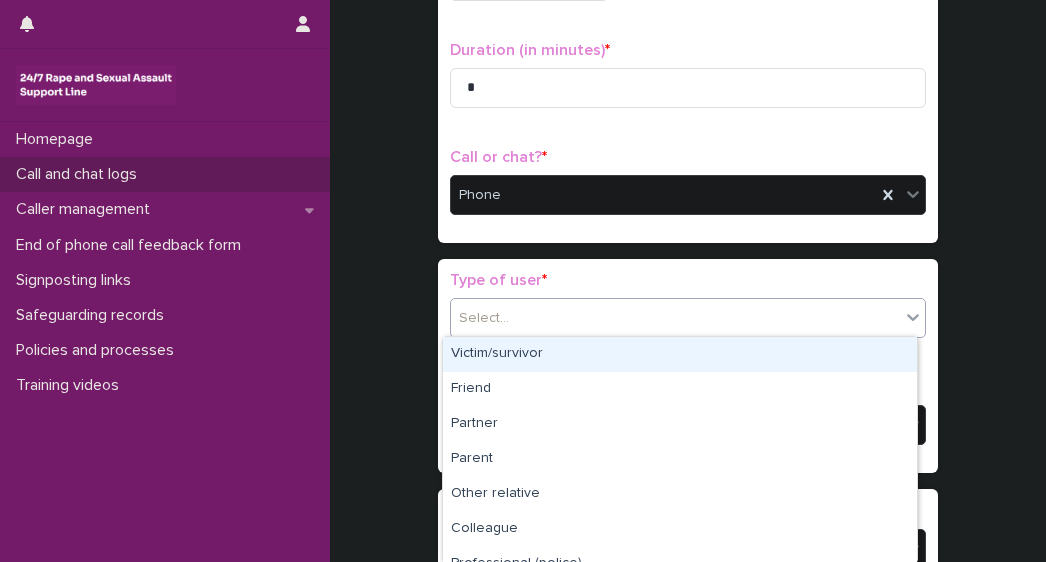 click on "Select..." at bounding box center [484, 318] 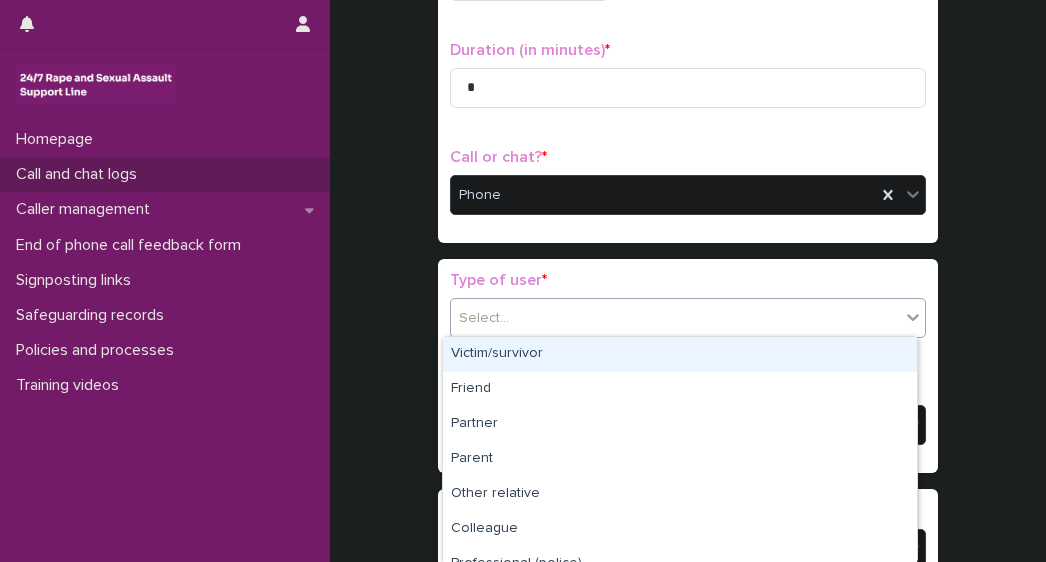 click on "Victim/survivor" at bounding box center (680, 354) 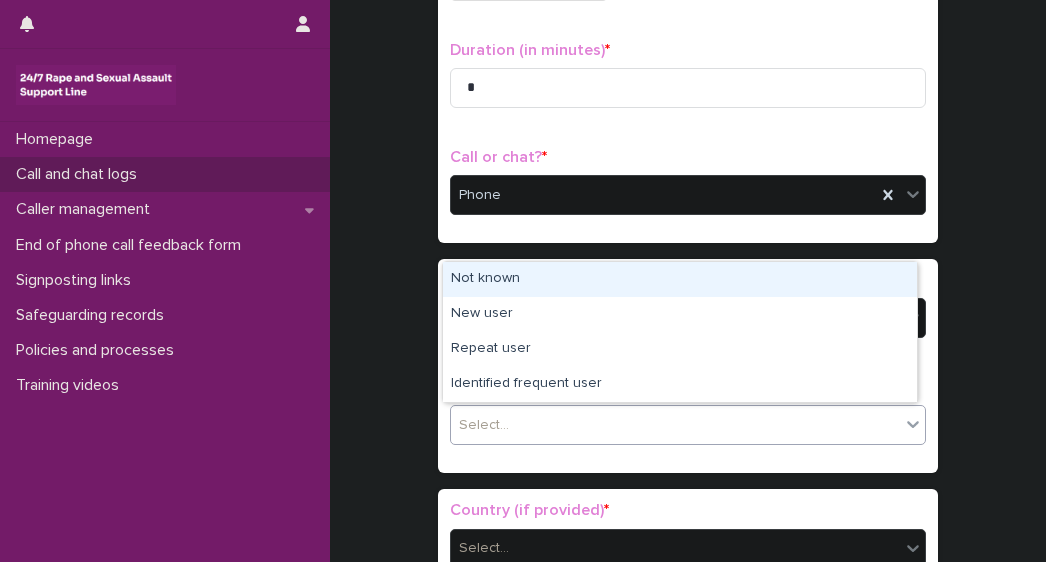 click on "Select..." at bounding box center (484, 425) 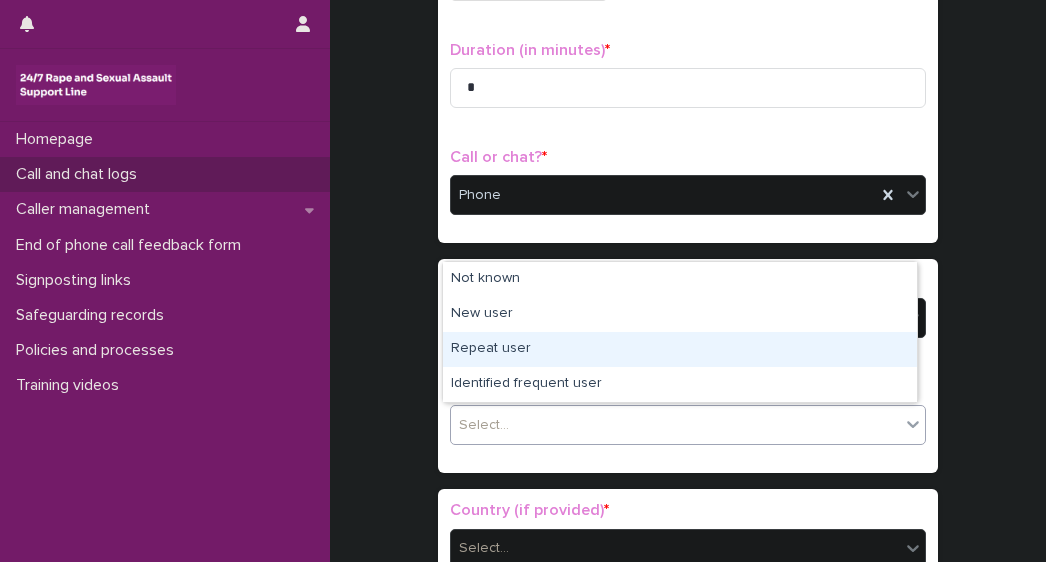 click on "Repeat user" at bounding box center (680, 349) 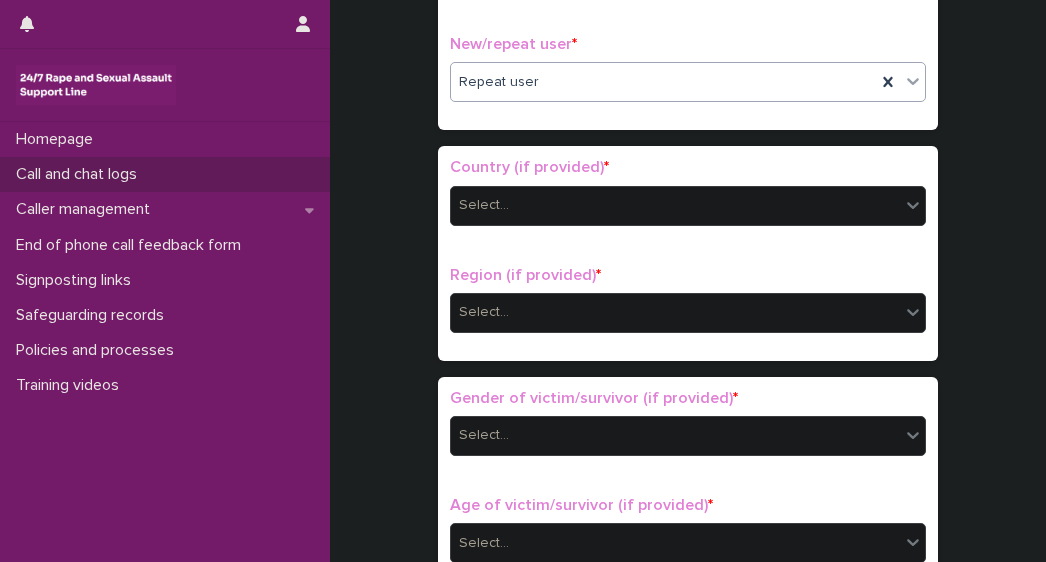 scroll, scrollTop: 664, scrollLeft: 0, axis: vertical 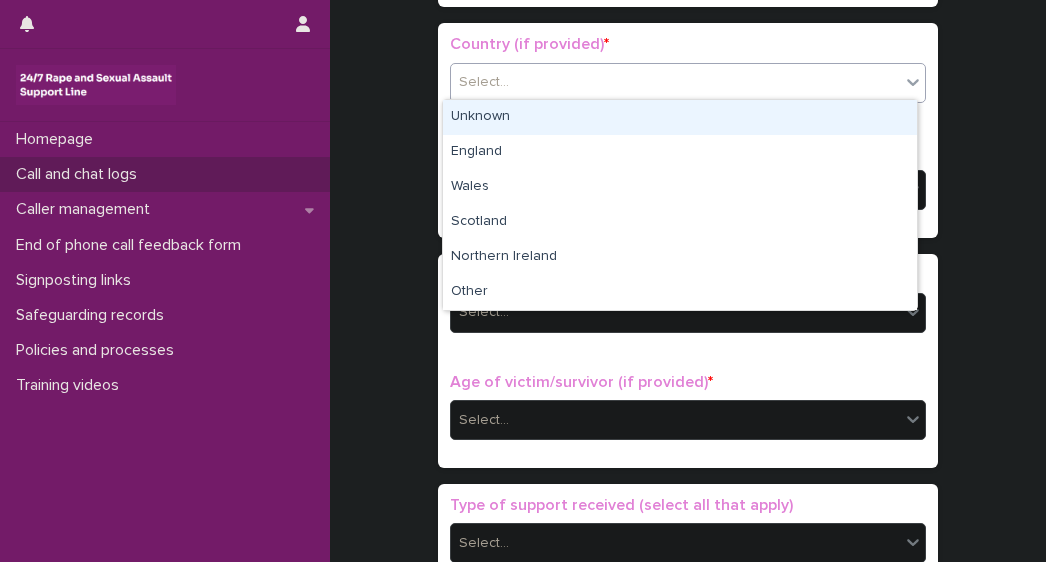 click on "Select..." at bounding box center [484, 82] 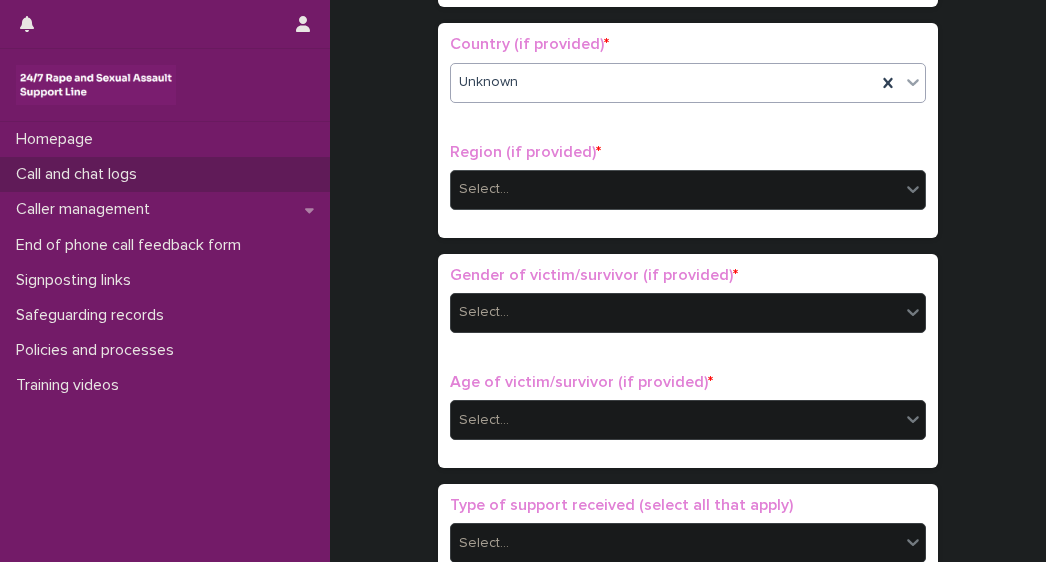 click on "**********" at bounding box center (523, 281) 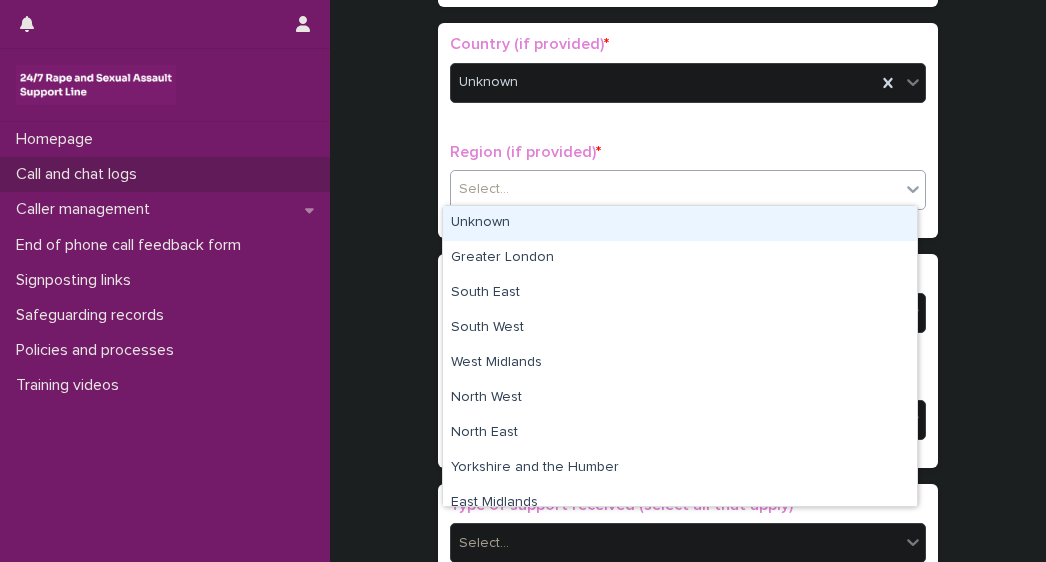 click on "Unknown" at bounding box center [680, 223] 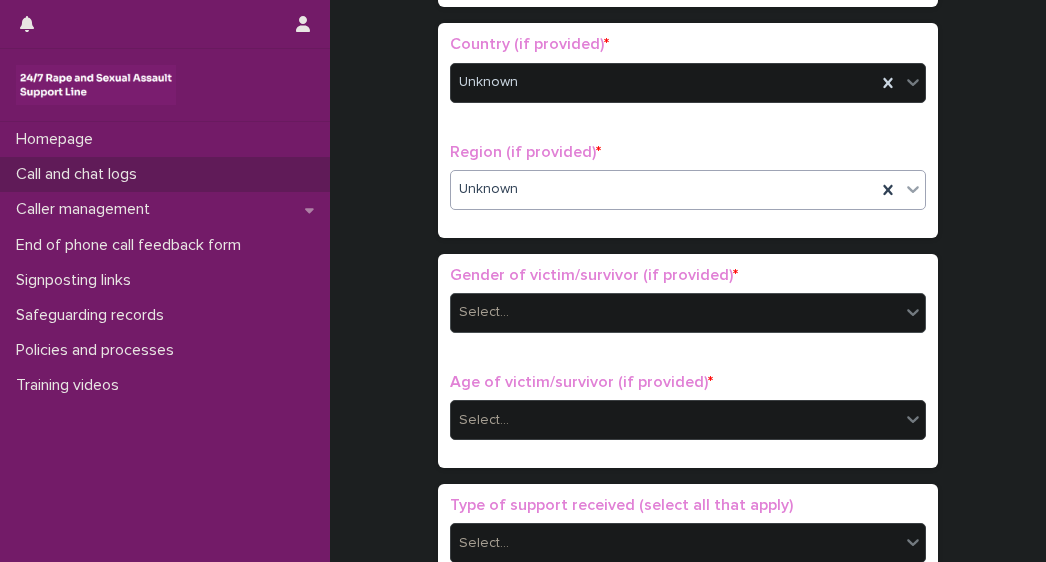 click on "Select..." at bounding box center [484, 312] 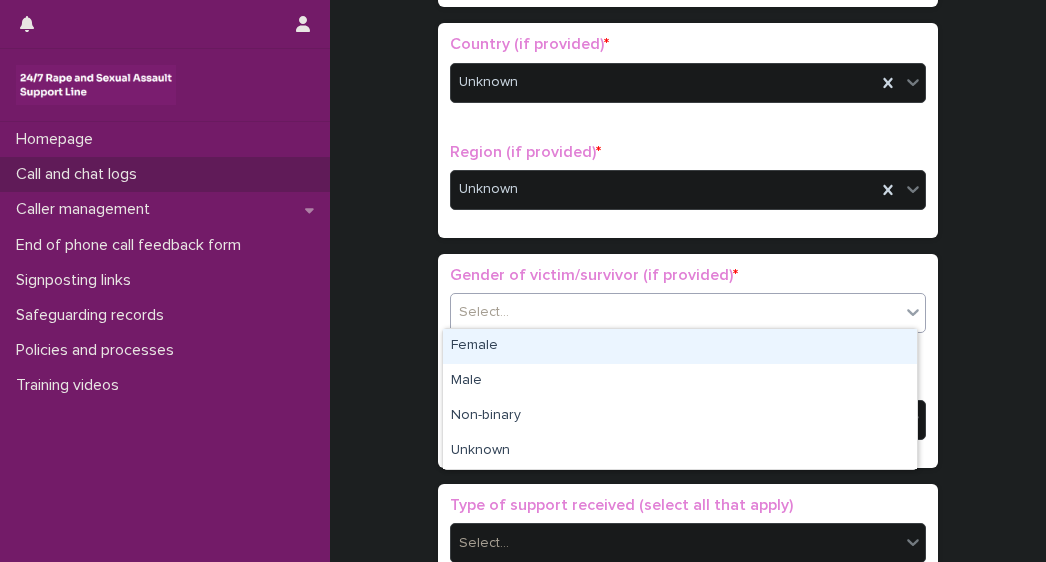 click on "Female" at bounding box center (680, 346) 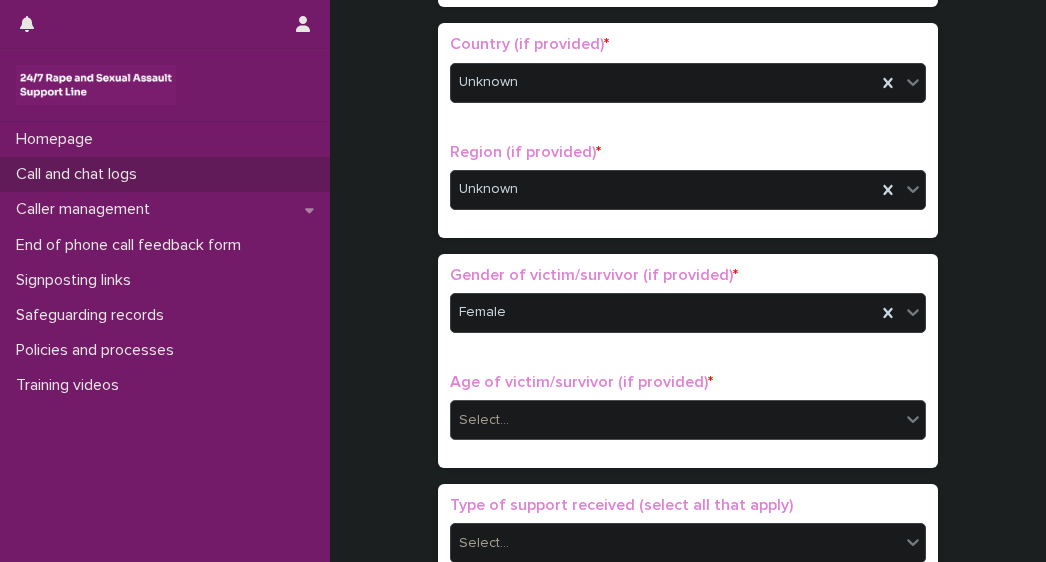 click on "Select..." at bounding box center [484, 420] 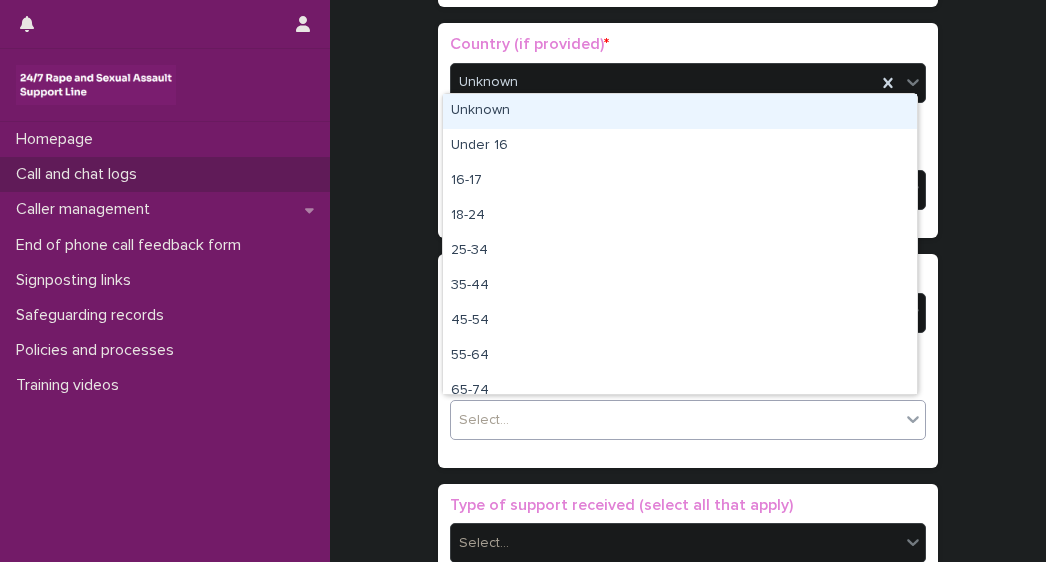 click on "Unknown" at bounding box center (680, 111) 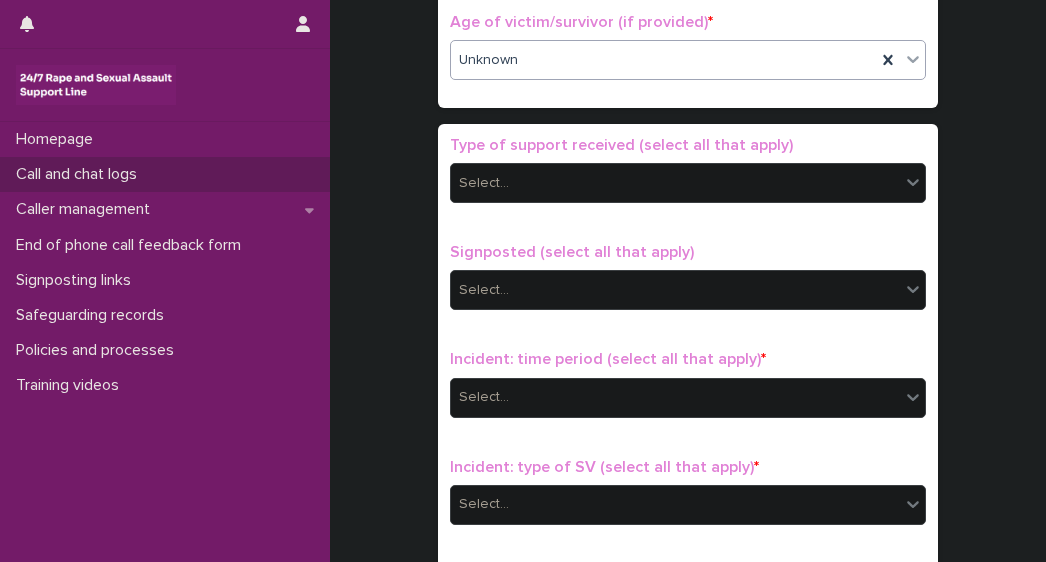 scroll, scrollTop: 1030, scrollLeft: 0, axis: vertical 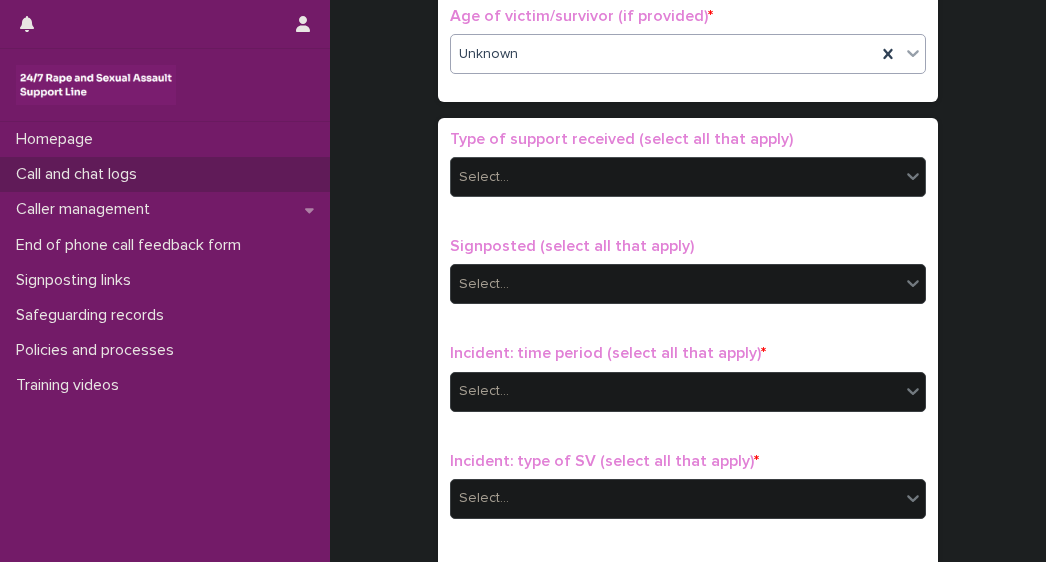 click on "Select..." at bounding box center (484, 177) 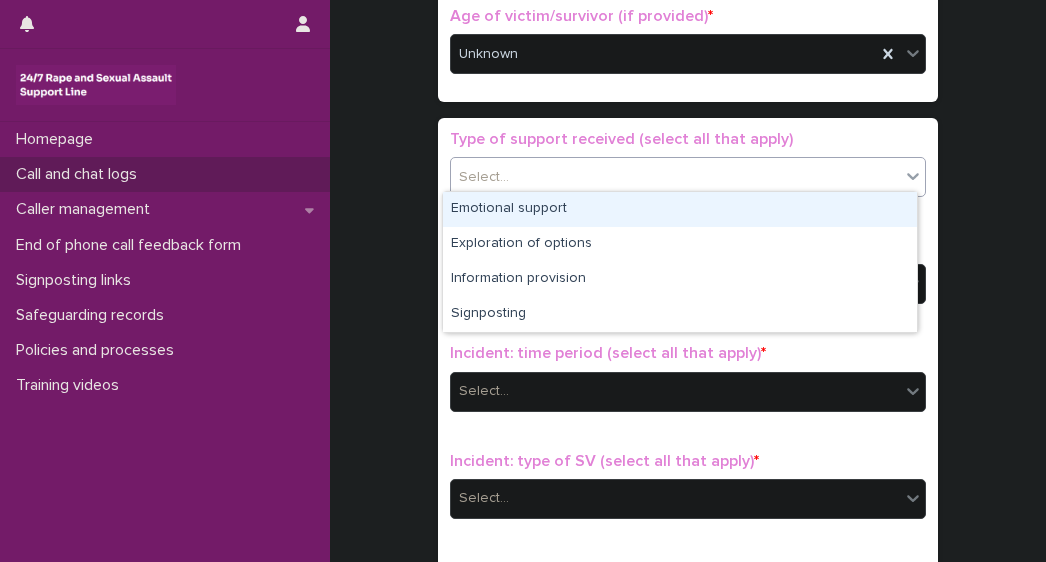 click on "Emotional support" at bounding box center [680, 209] 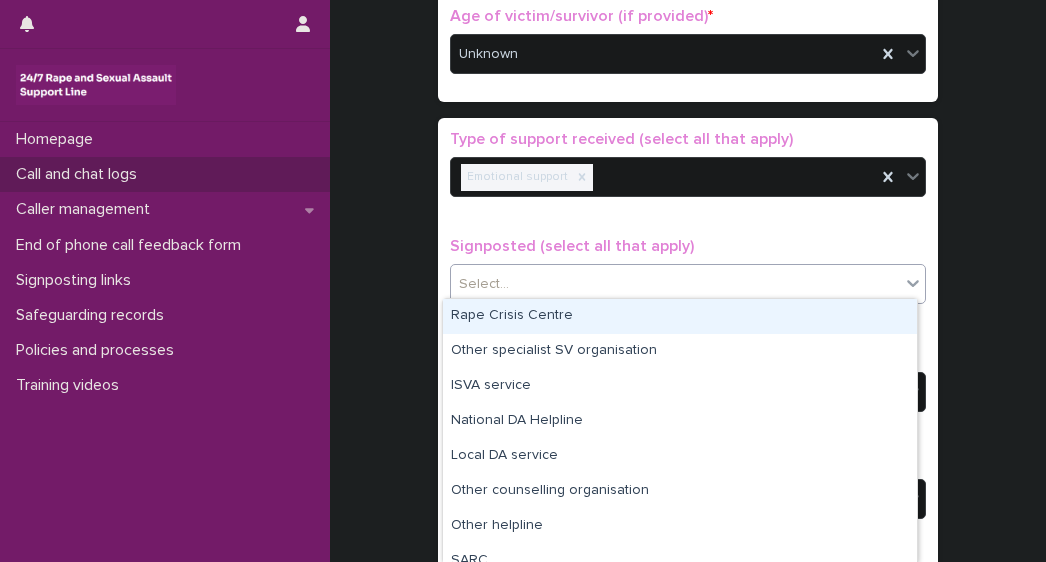 click on "Select..." at bounding box center (675, 284) 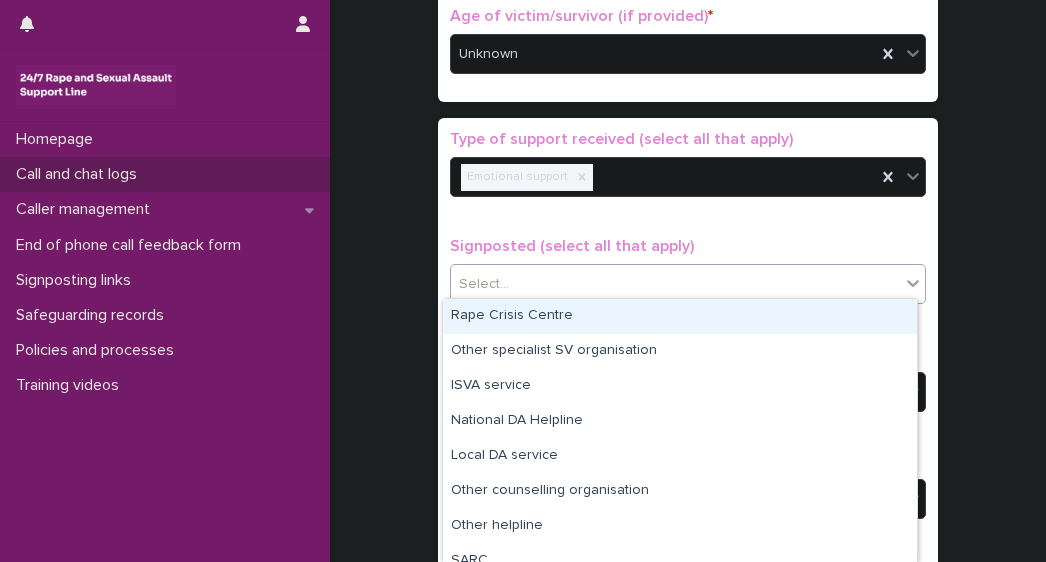 click on "Rape Crisis Centre" at bounding box center (680, 316) 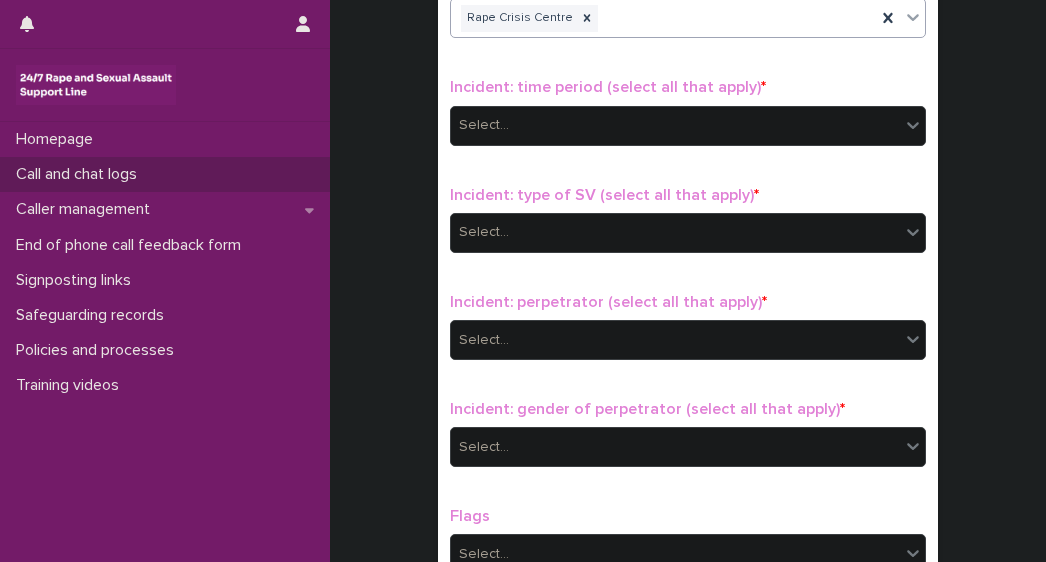 scroll, scrollTop: 1293, scrollLeft: 0, axis: vertical 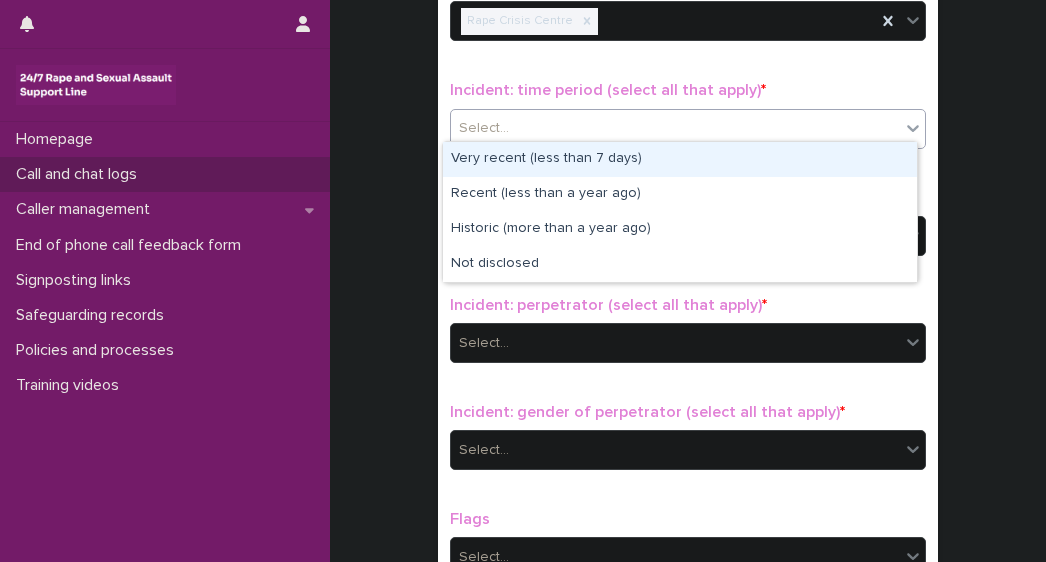 click on "Select..." at bounding box center [675, 128] 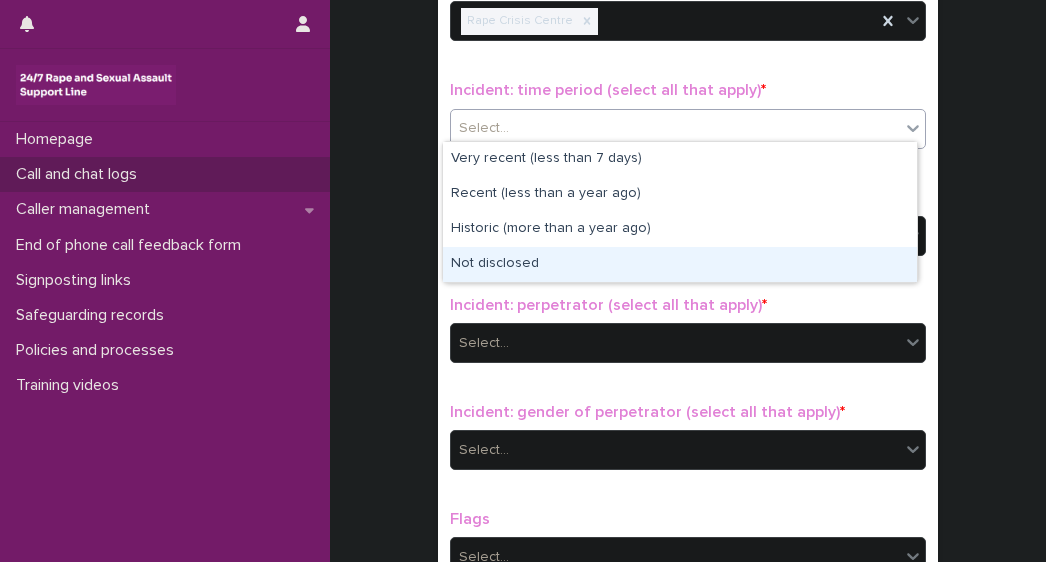 click on "Not disclosed" at bounding box center [680, 264] 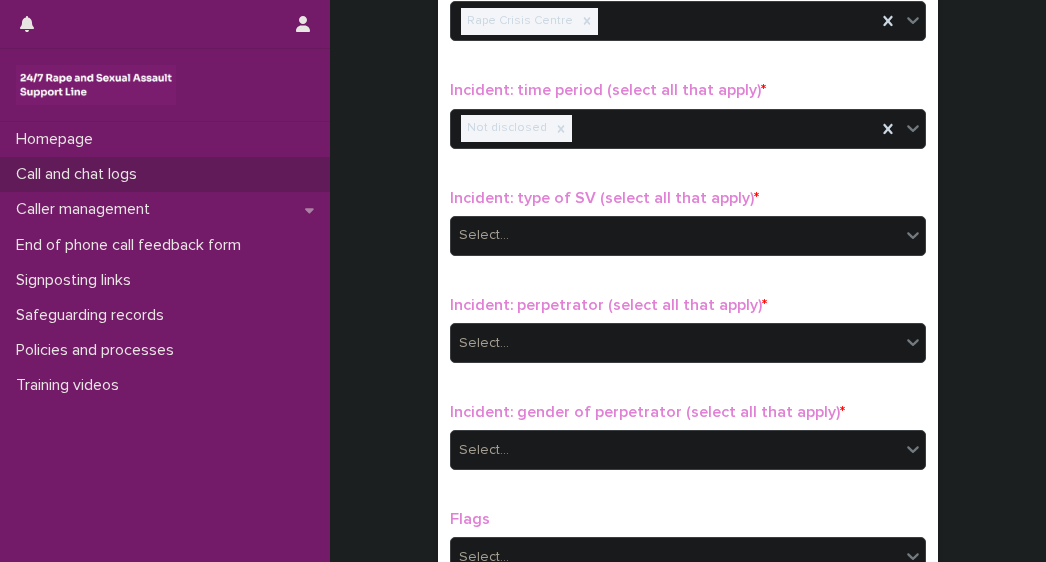click on "Incident: type of SV (select all that apply) * Select..." at bounding box center [688, 230] 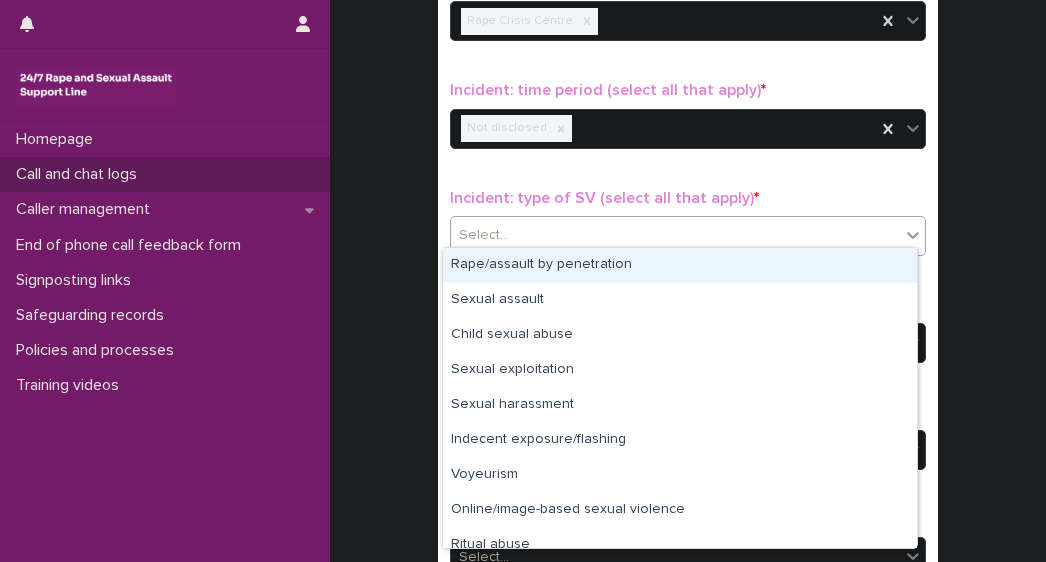 click on "Select..." at bounding box center (675, 235) 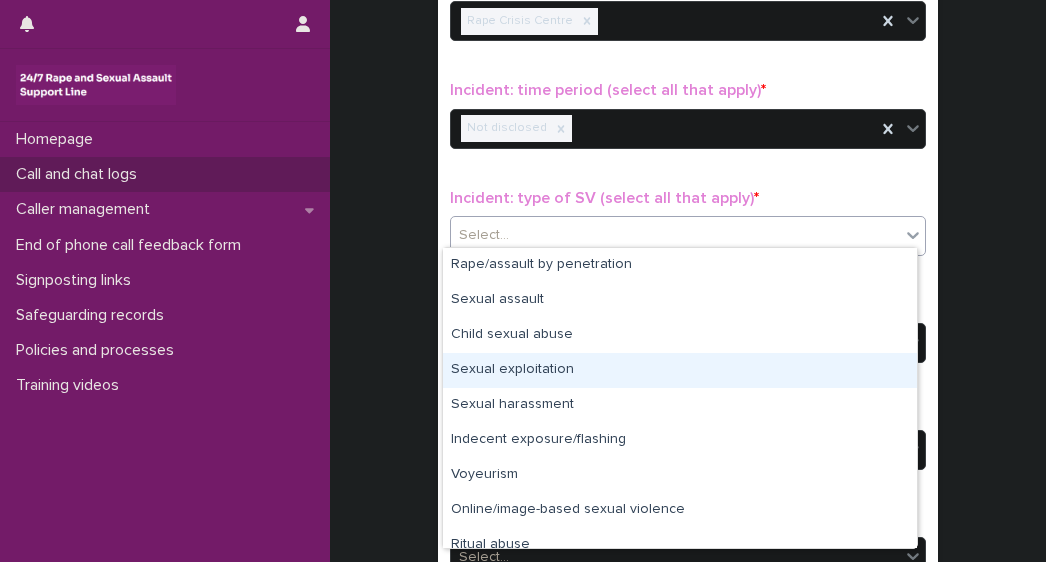 scroll, scrollTop: 50, scrollLeft: 0, axis: vertical 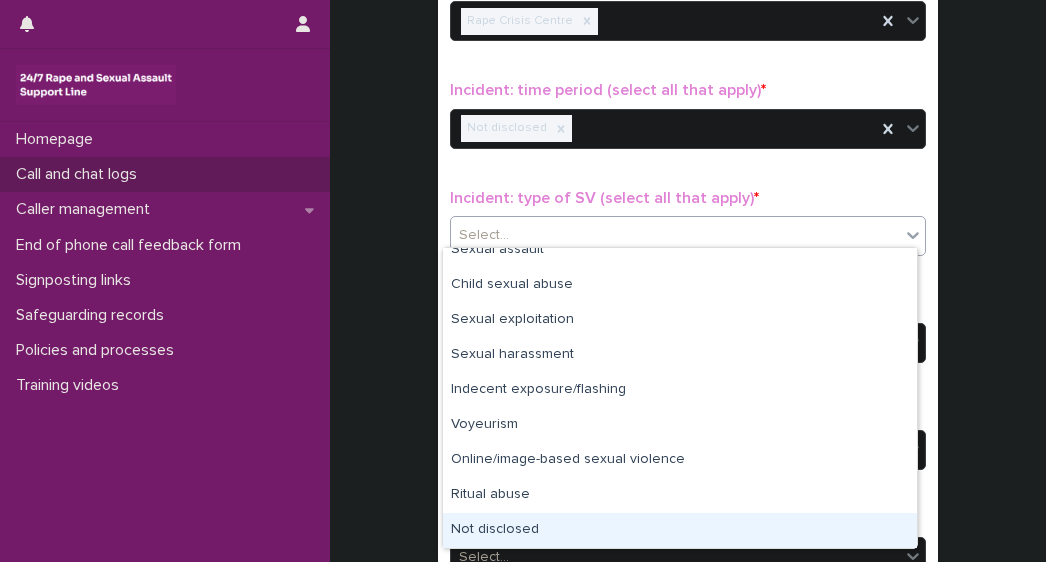 click on "Not disclosed" at bounding box center (680, 530) 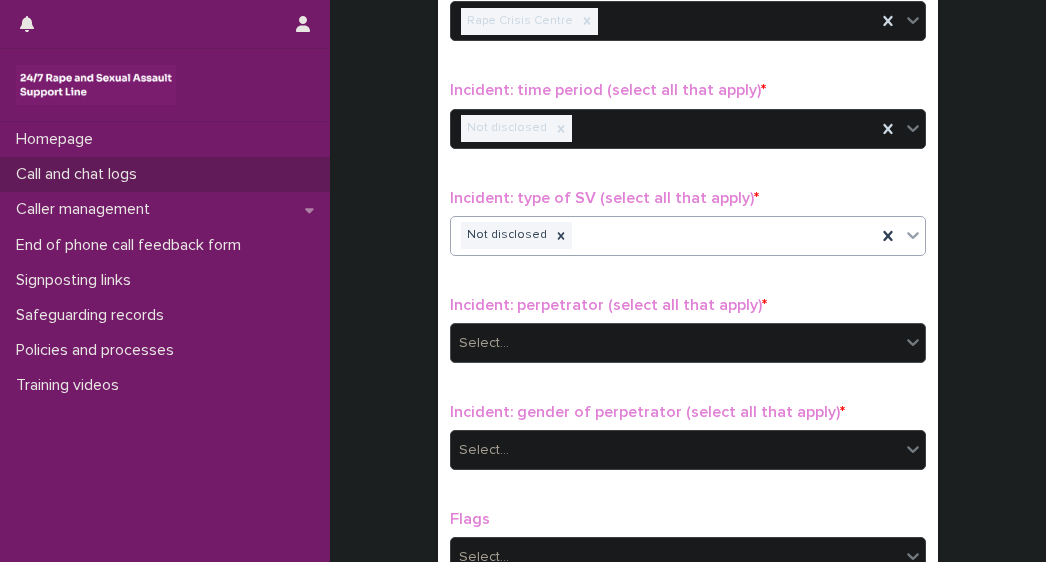 click on "Select..." at bounding box center (675, 343) 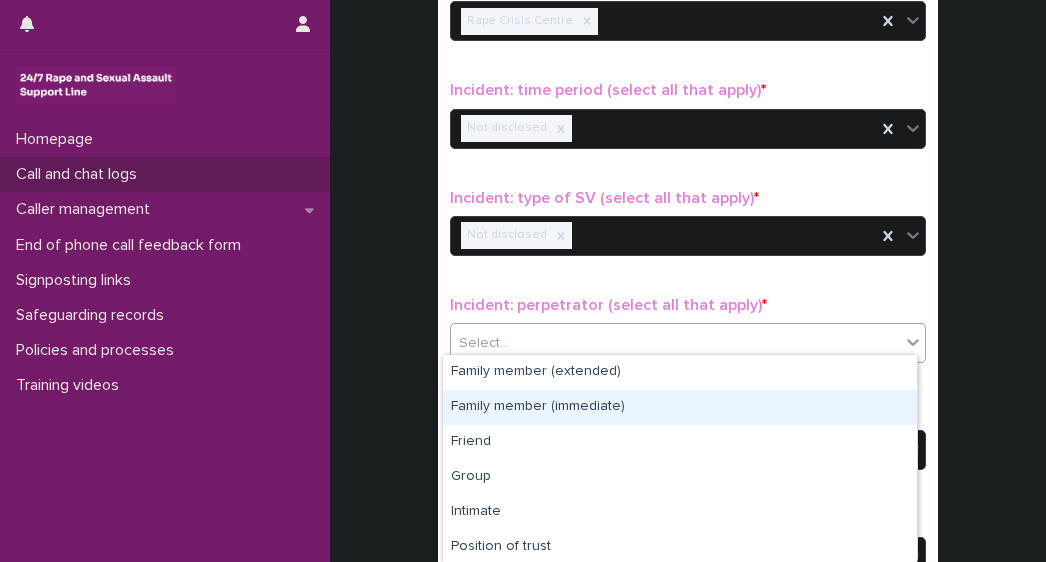 scroll, scrollTop: 177, scrollLeft: 0, axis: vertical 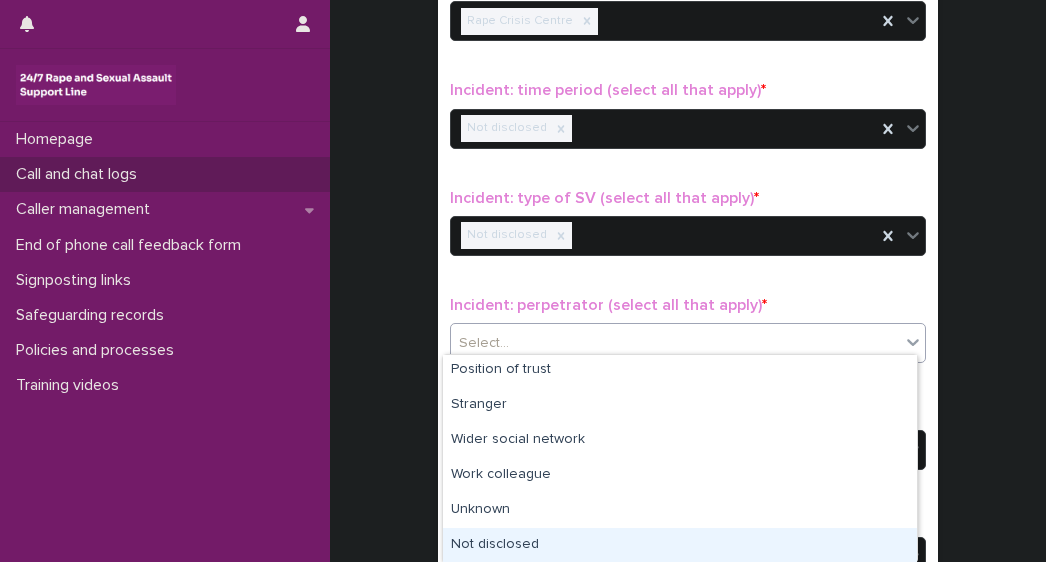 click on "Not disclosed" at bounding box center (680, 545) 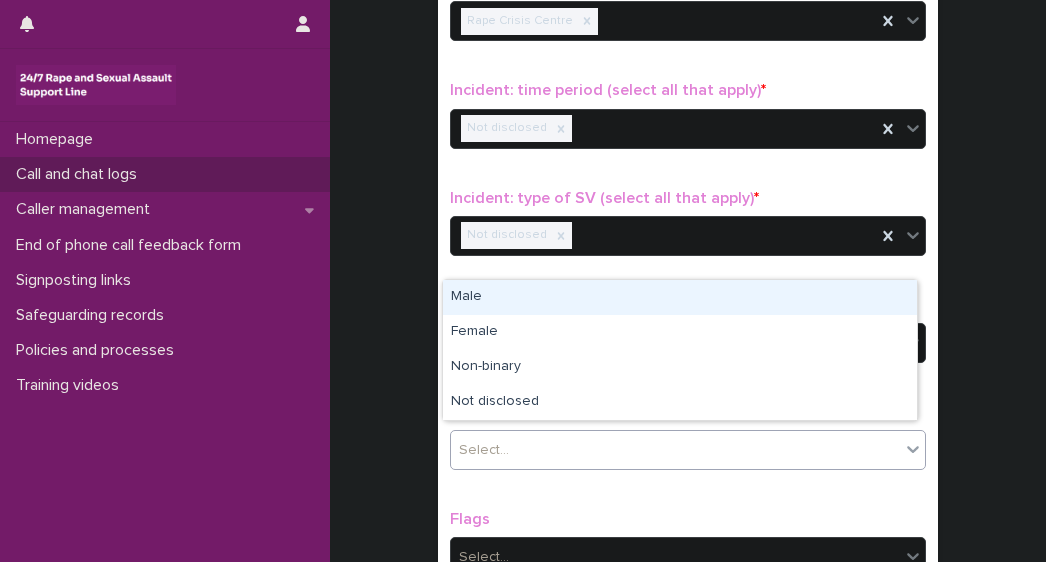 click on "Select..." at bounding box center [675, 450] 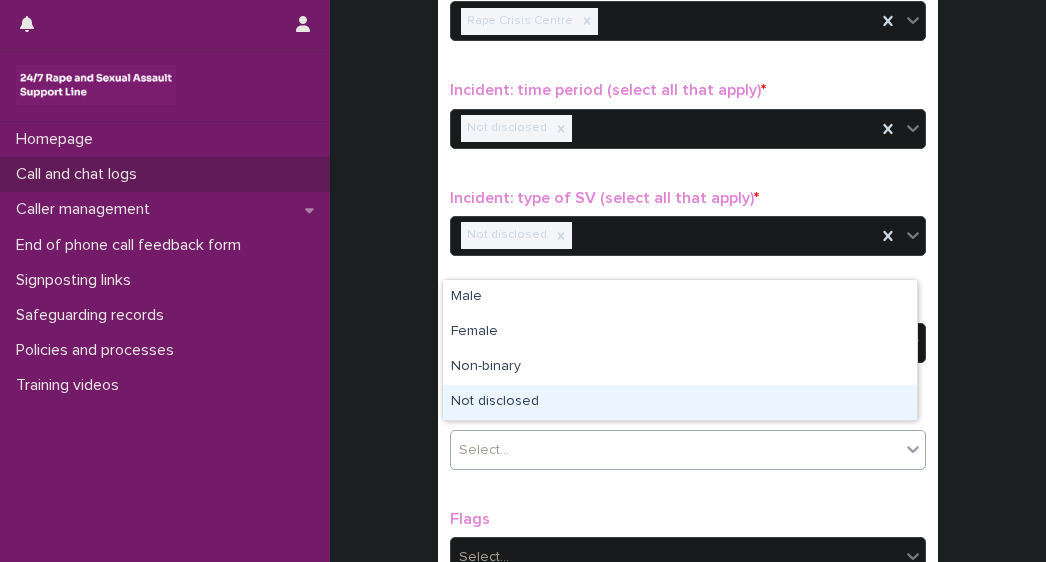 click on "Not disclosed" at bounding box center [680, 402] 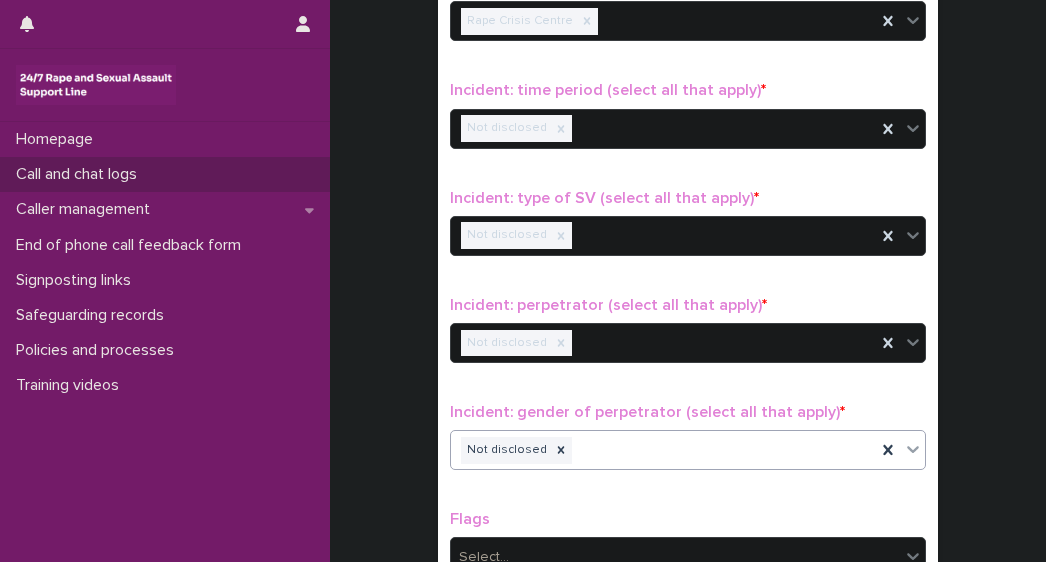 scroll, scrollTop: 1640, scrollLeft: 0, axis: vertical 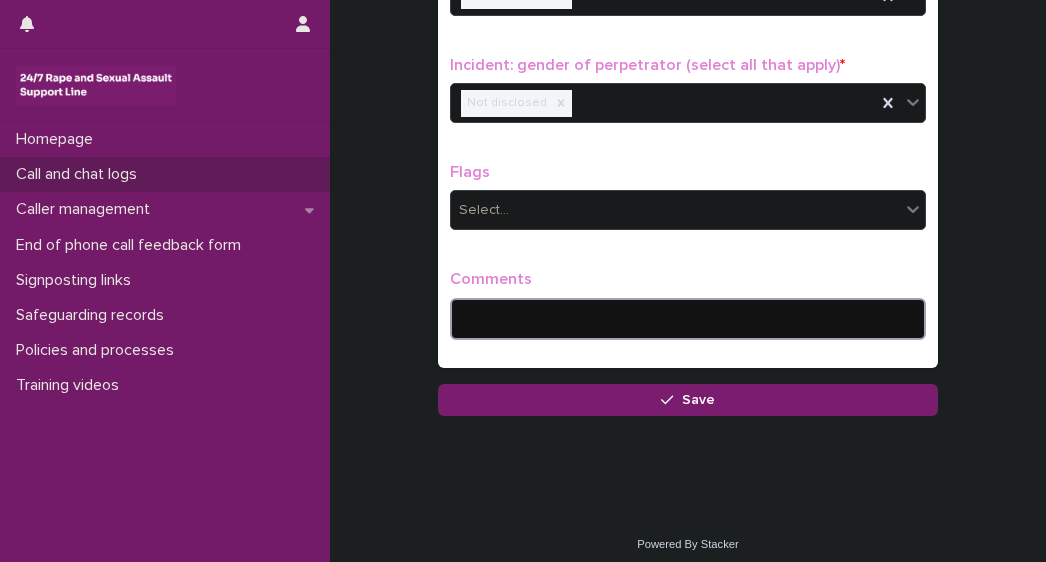 click at bounding box center [688, 319] 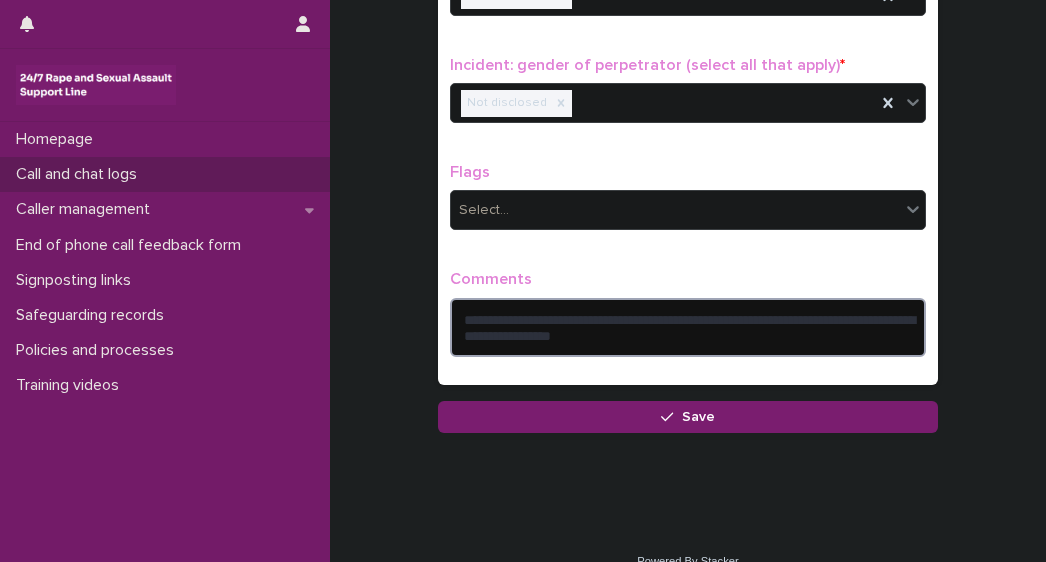 drag, startPoint x: 600, startPoint y: 329, endPoint x: 578, endPoint y: 336, distance: 23.086792 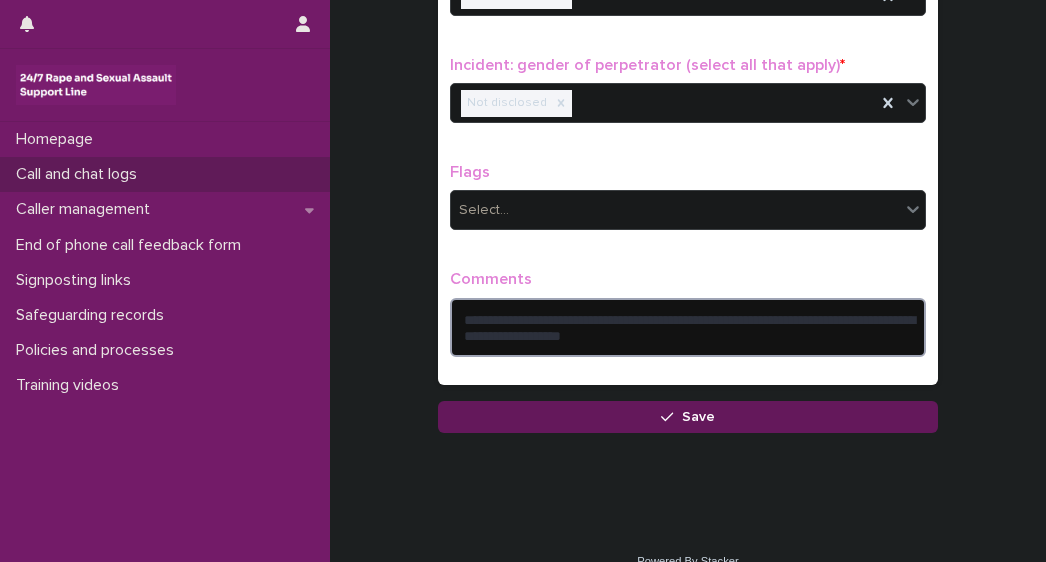 type on "**********" 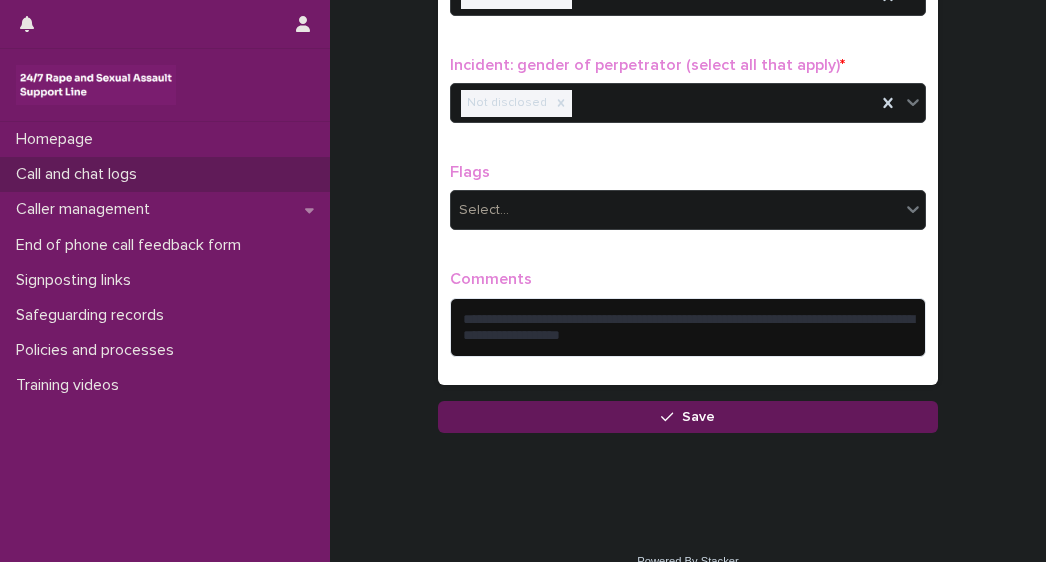 click on "Save" at bounding box center (688, 417) 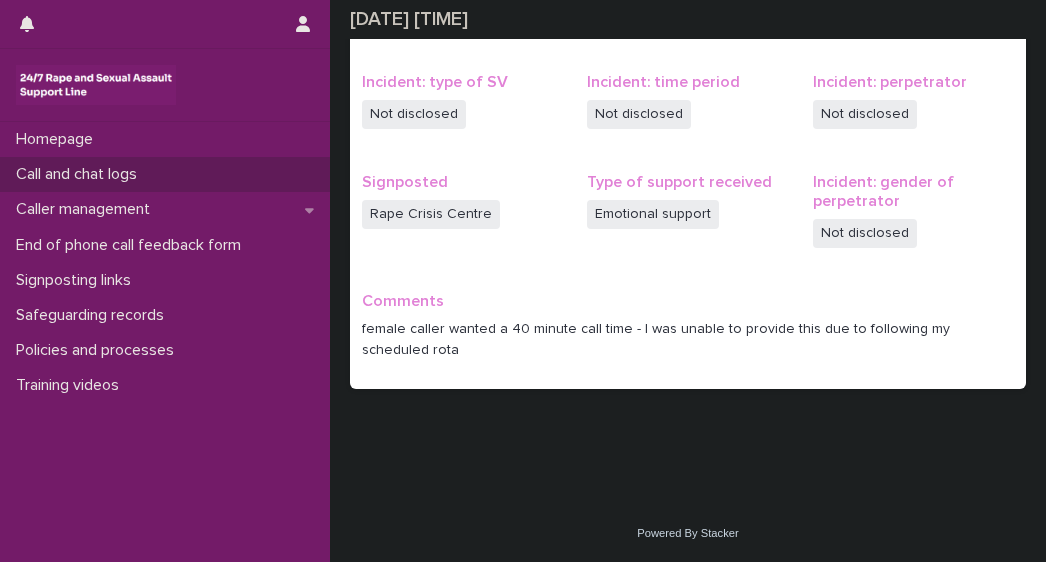 scroll, scrollTop: 480, scrollLeft: 0, axis: vertical 